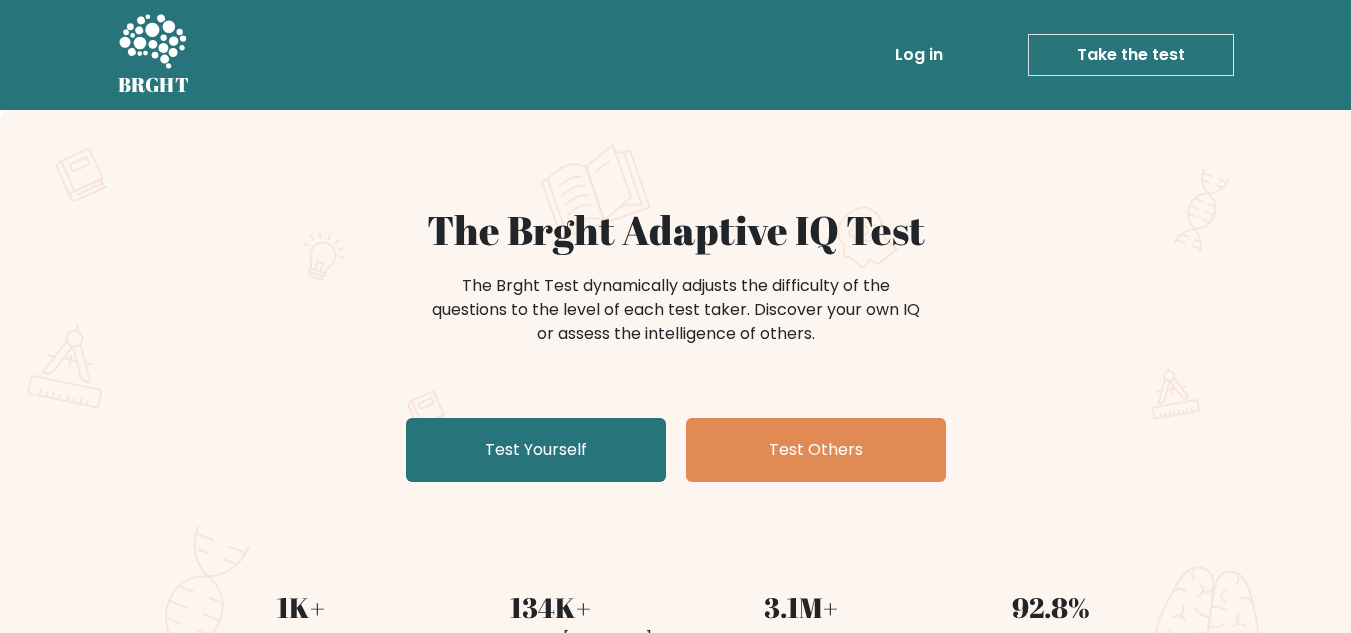 scroll, scrollTop: 100, scrollLeft: 0, axis: vertical 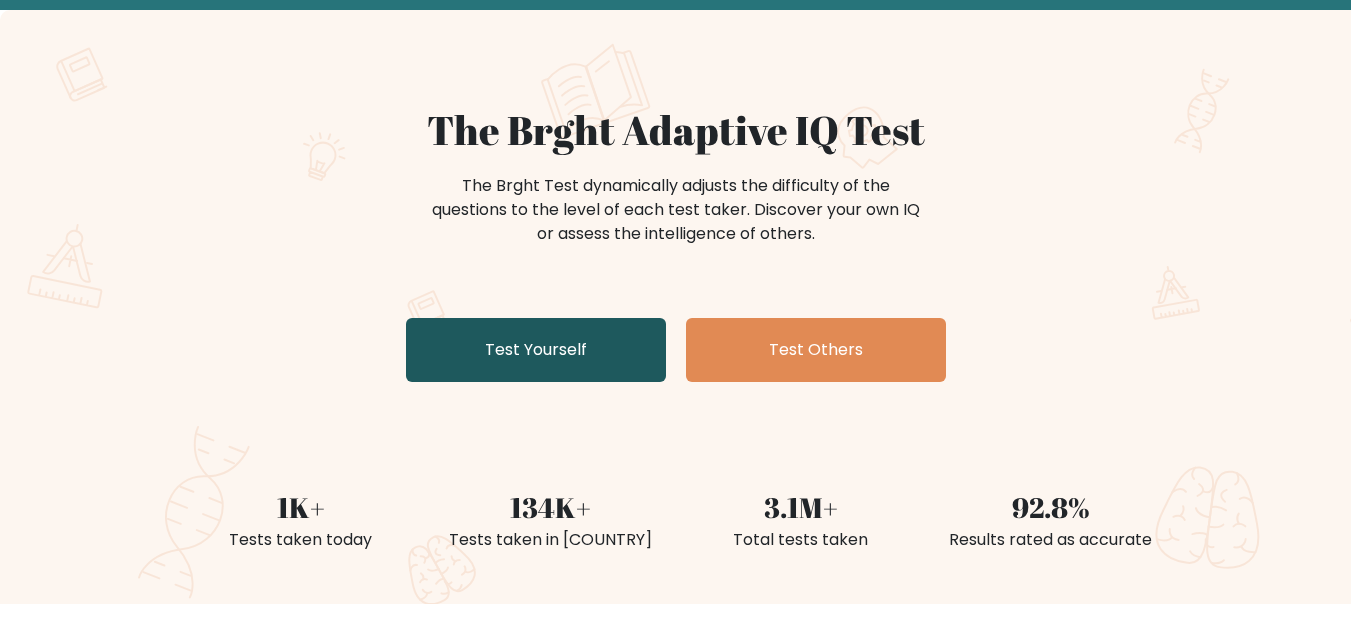 click on "Test Yourself" at bounding box center [536, 350] 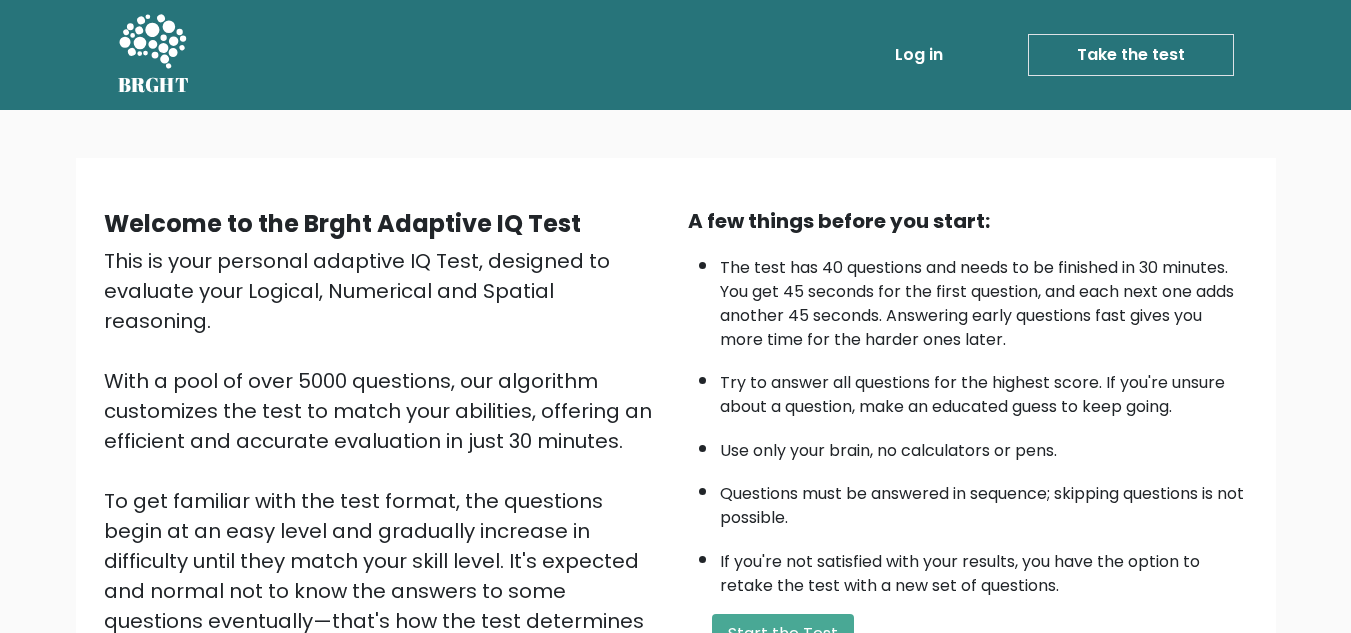 scroll, scrollTop: 283, scrollLeft: 0, axis: vertical 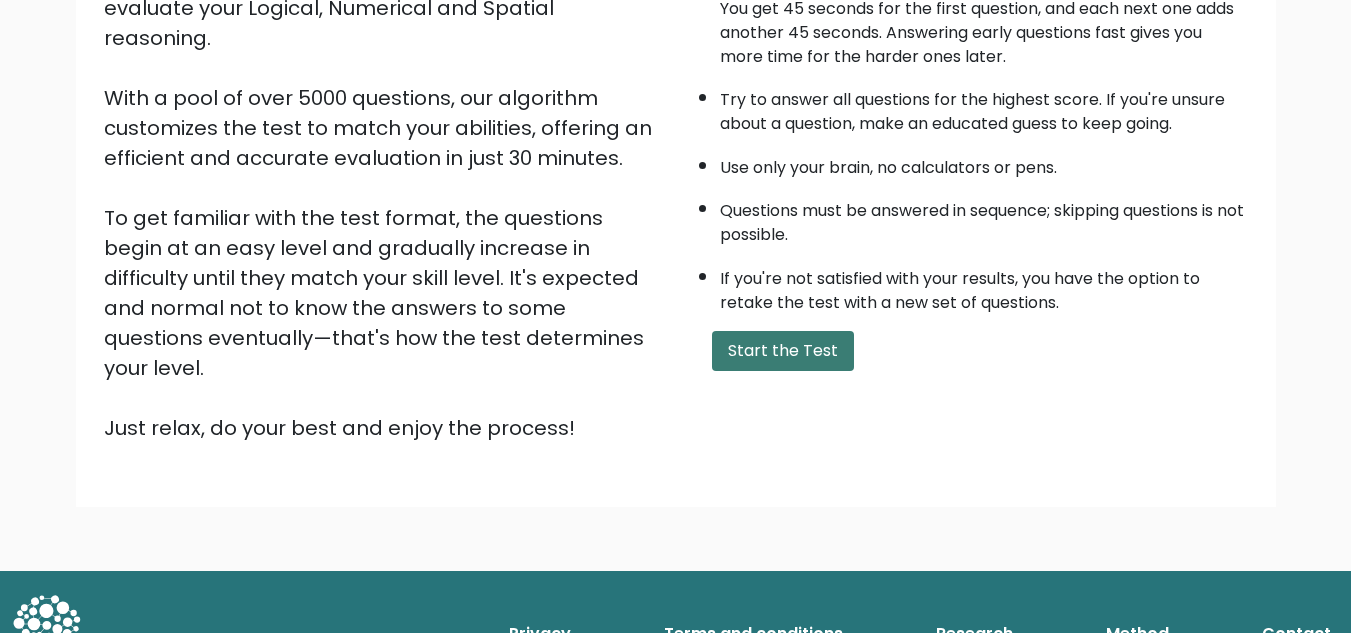 click on "Start the Test" at bounding box center [783, 351] 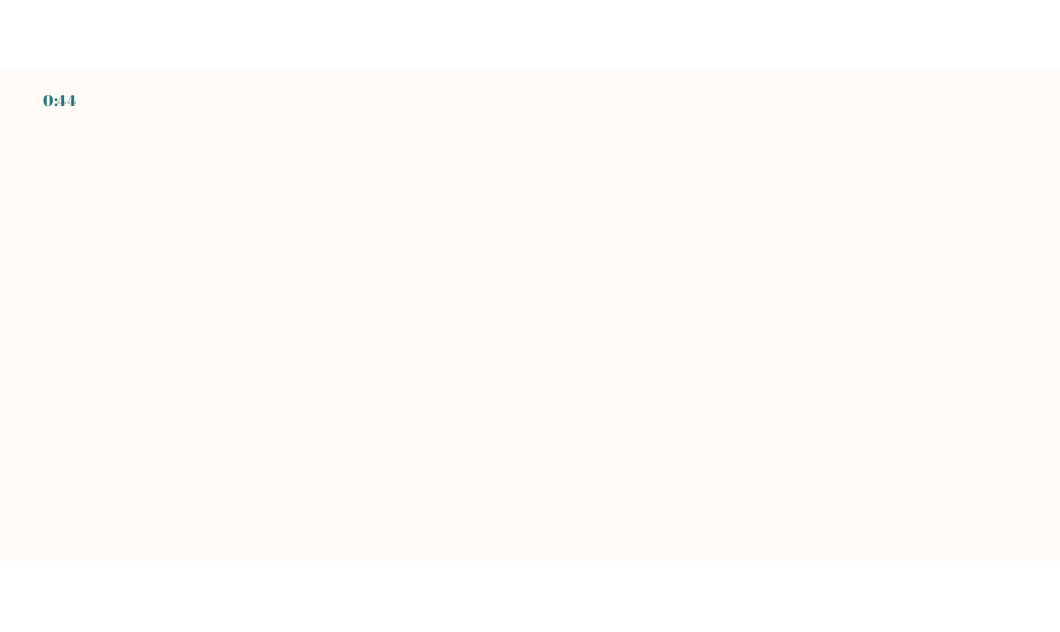 scroll, scrollTop: 0, scrollLeft: 0, axis: both 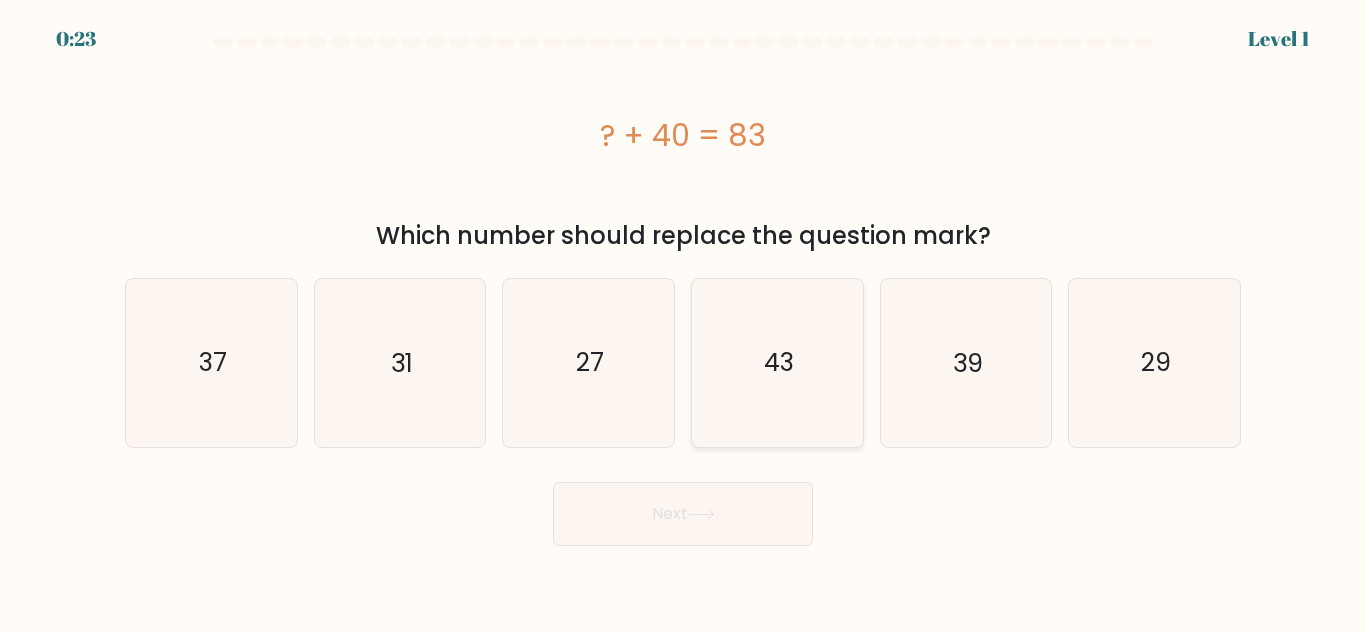 click on "43" 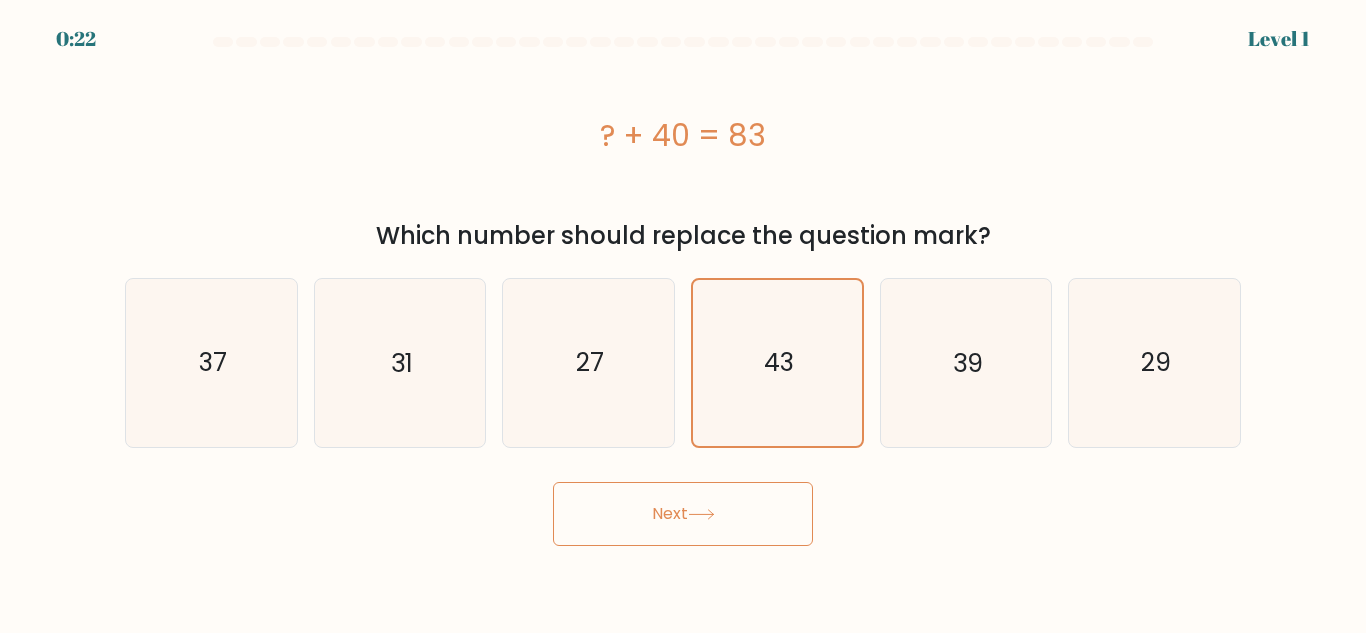 click on "Next" at bounding box center [683, 514] 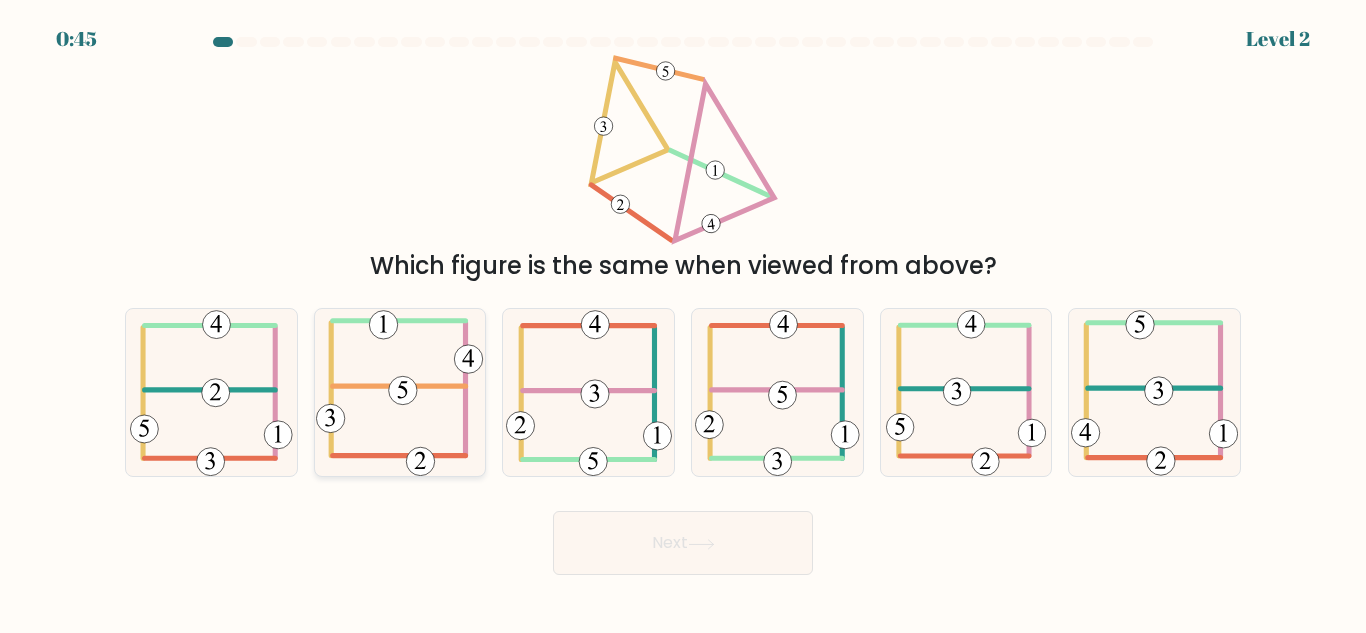 click 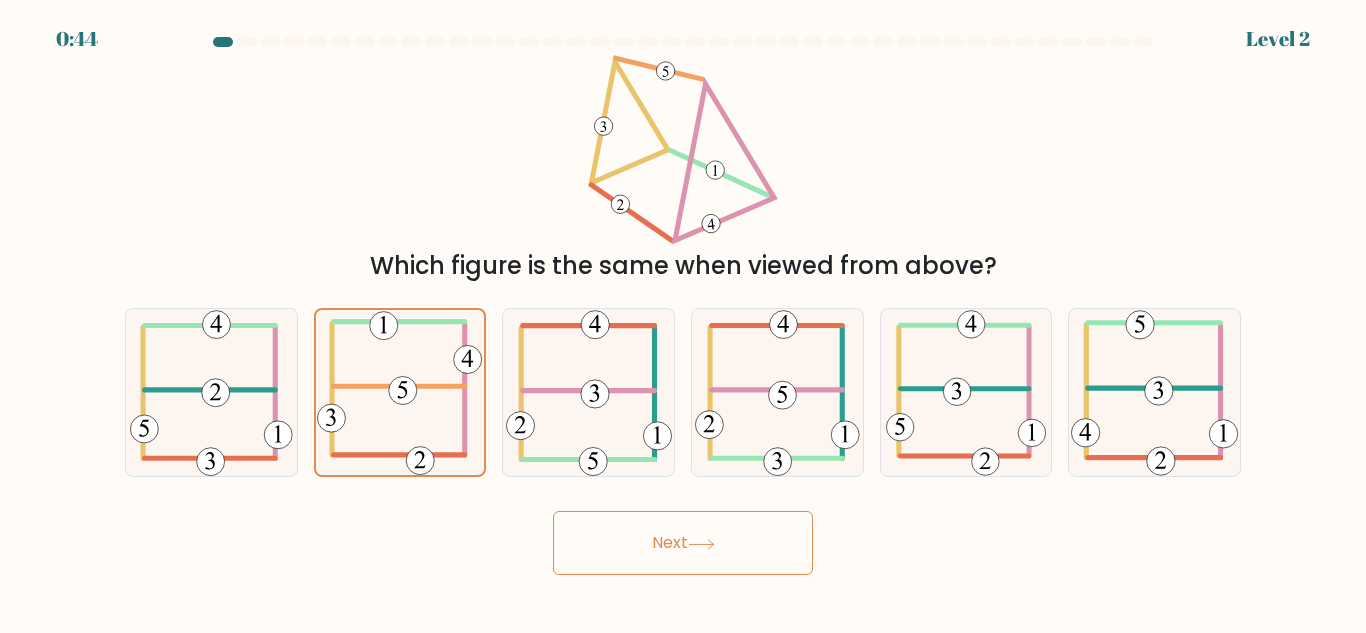 click on "Next" at bounding box center (683, 543) 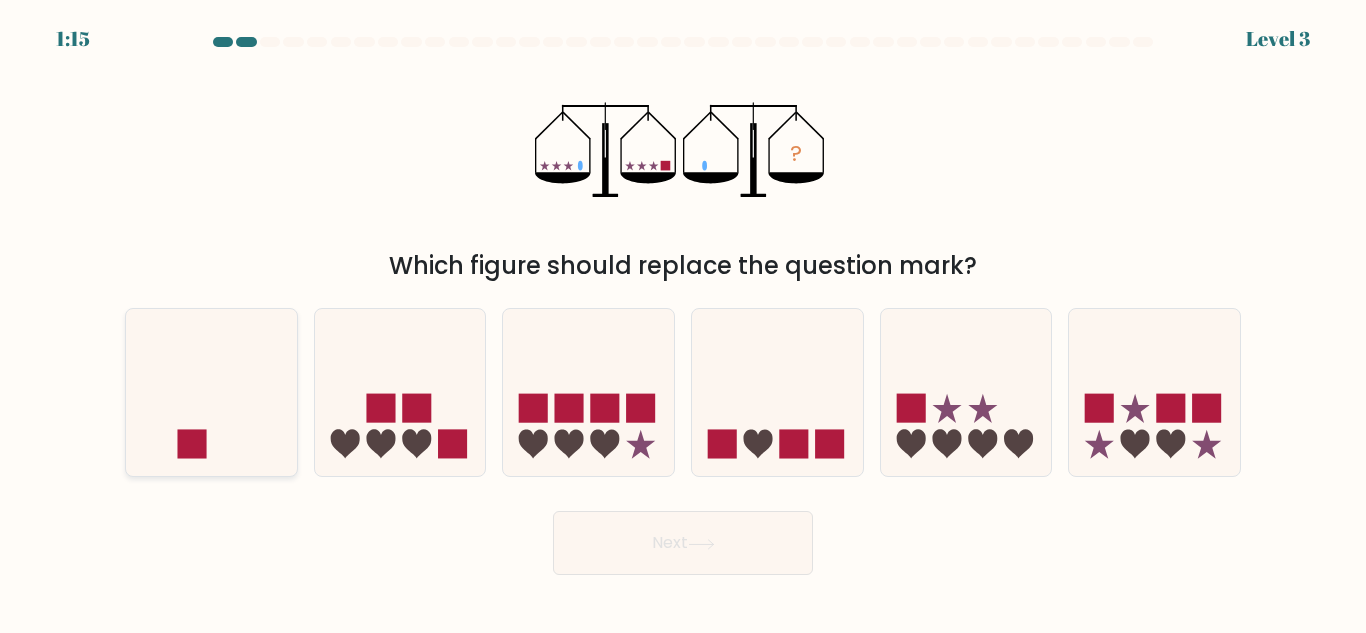 click at bounding box center [211, 392] 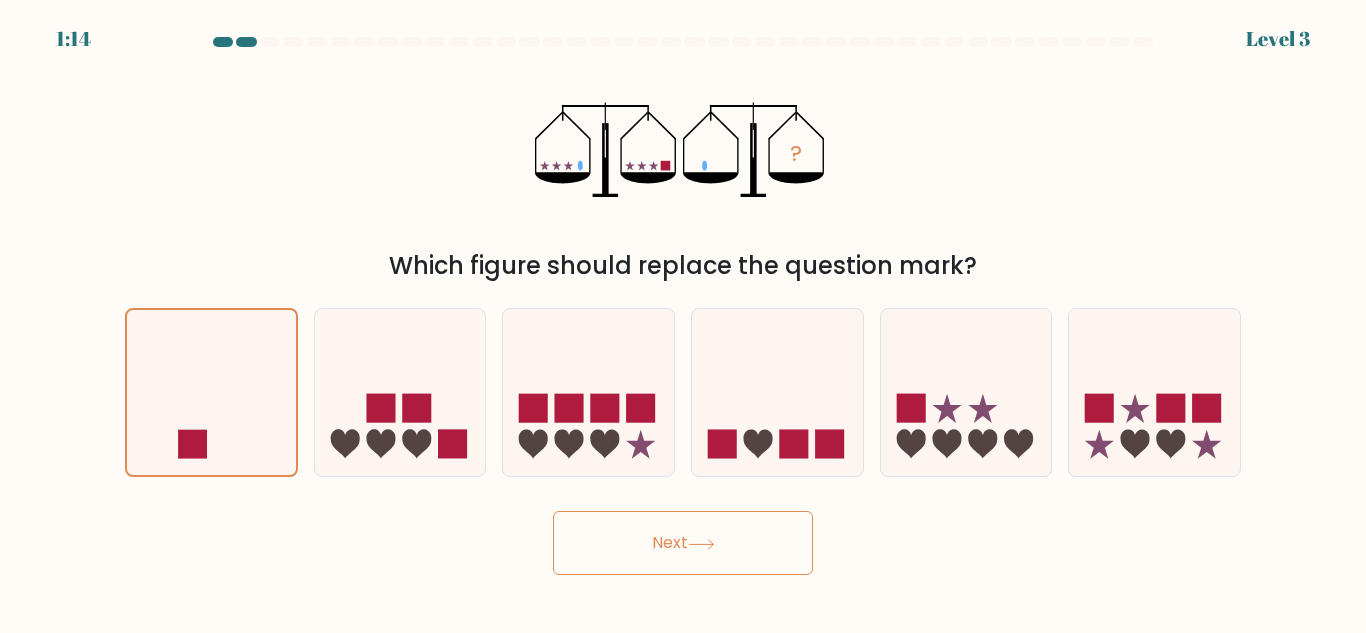 click on "Next" at bounding box center (683, 543) 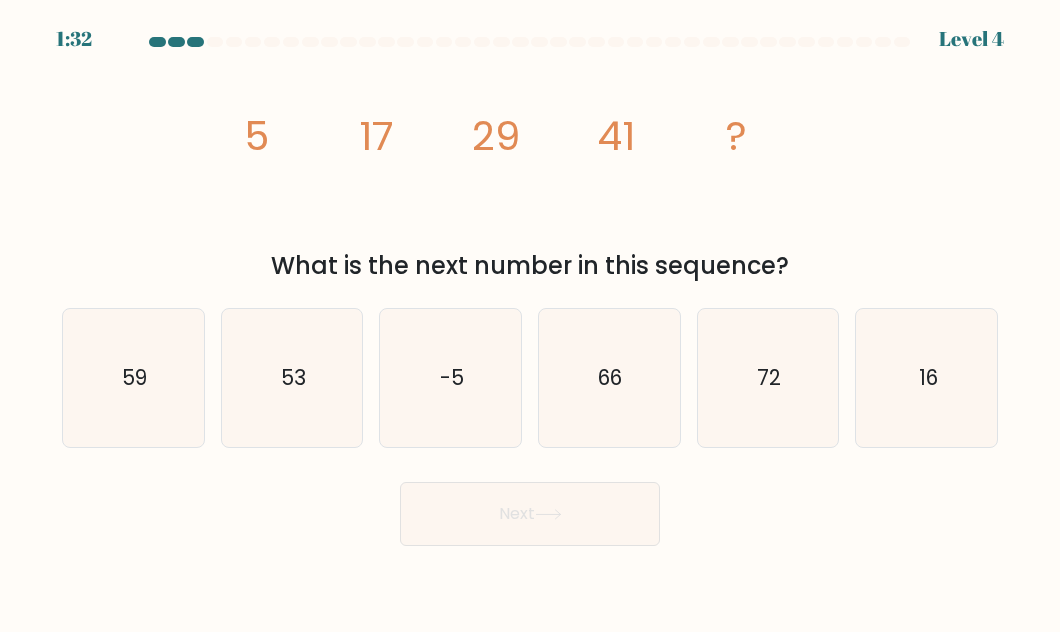 click on "image/svg+xml
5
17
29
41
?
What is the next number in this sequence?" at bounding box center [530, 169] 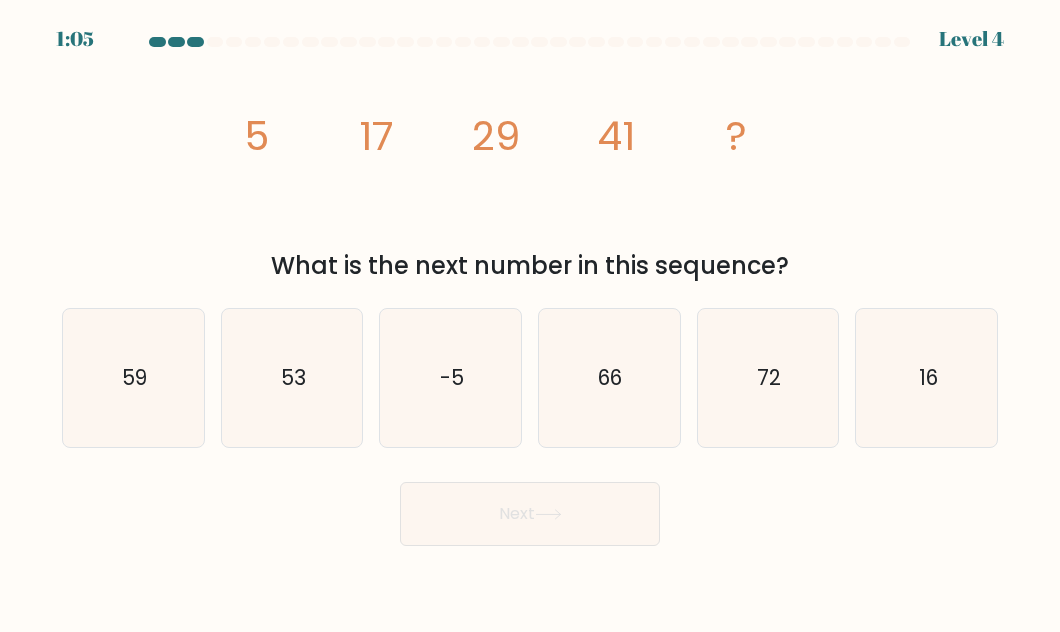 click on "image/svg+xml
5
17
29
41
?
What is the next number in this sequence?" at bounding box center [530, 169] 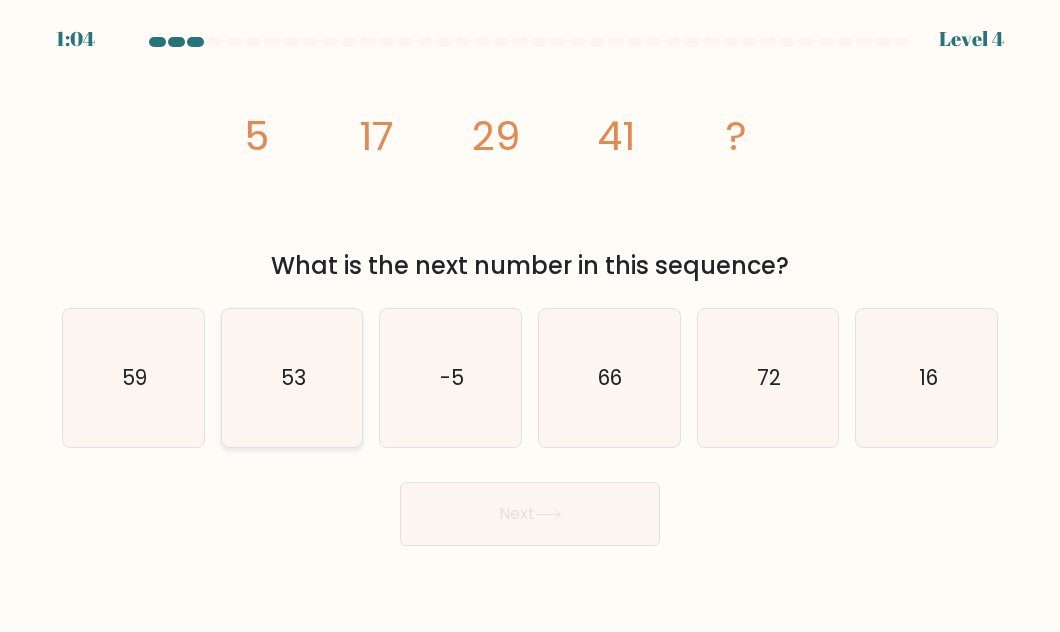 click on "53" 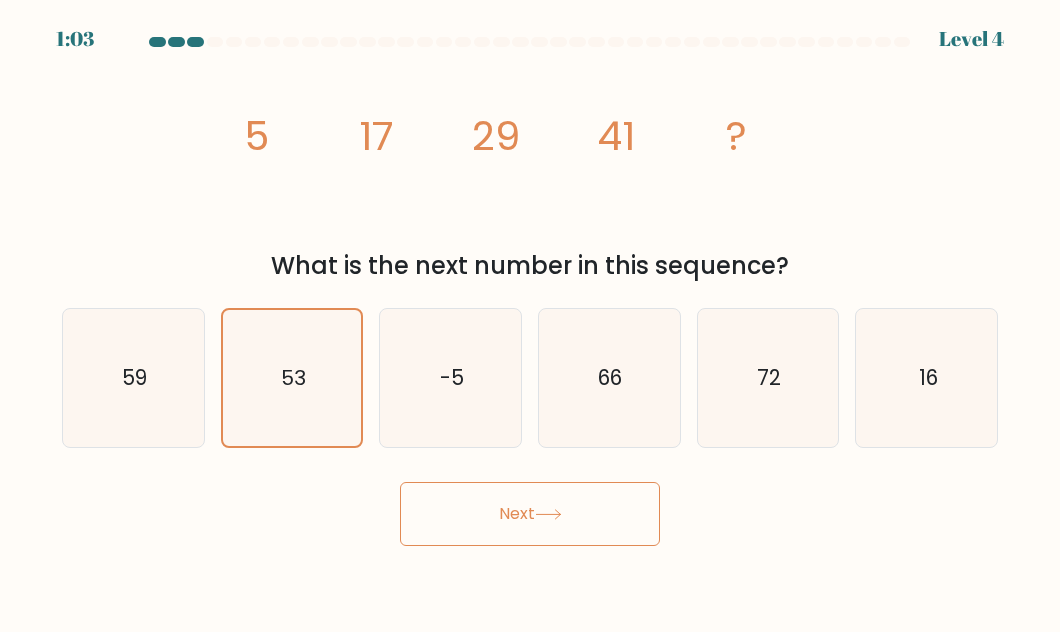 click on "Next" at bounding box center (530, 514) 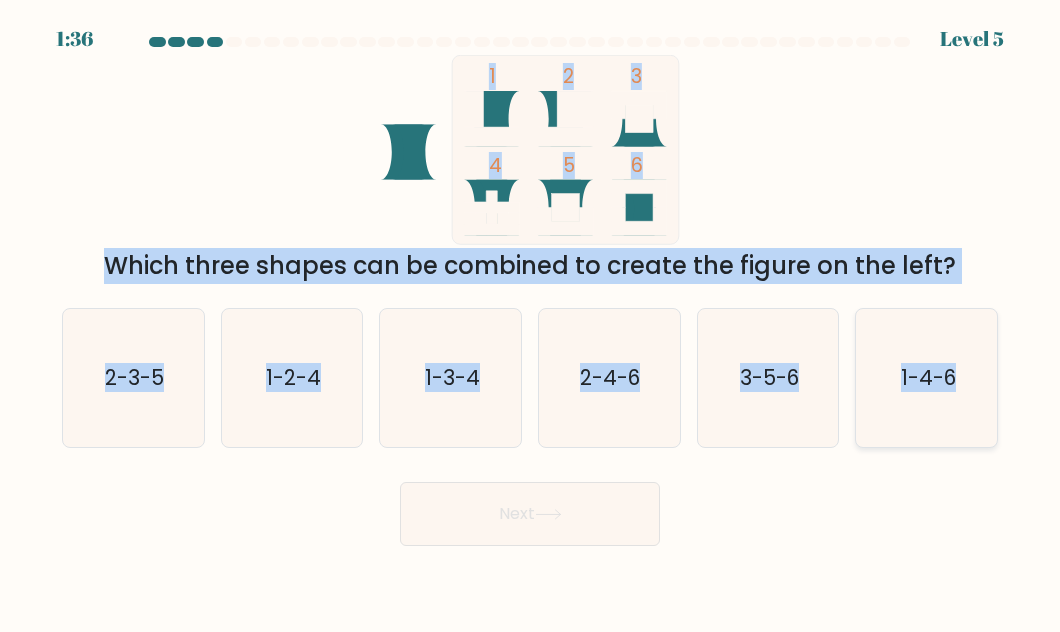 drag, startPoint x: 306, startPoint y: 84, endPoint x: 967, endPoint y: 385, distance: 726.30707 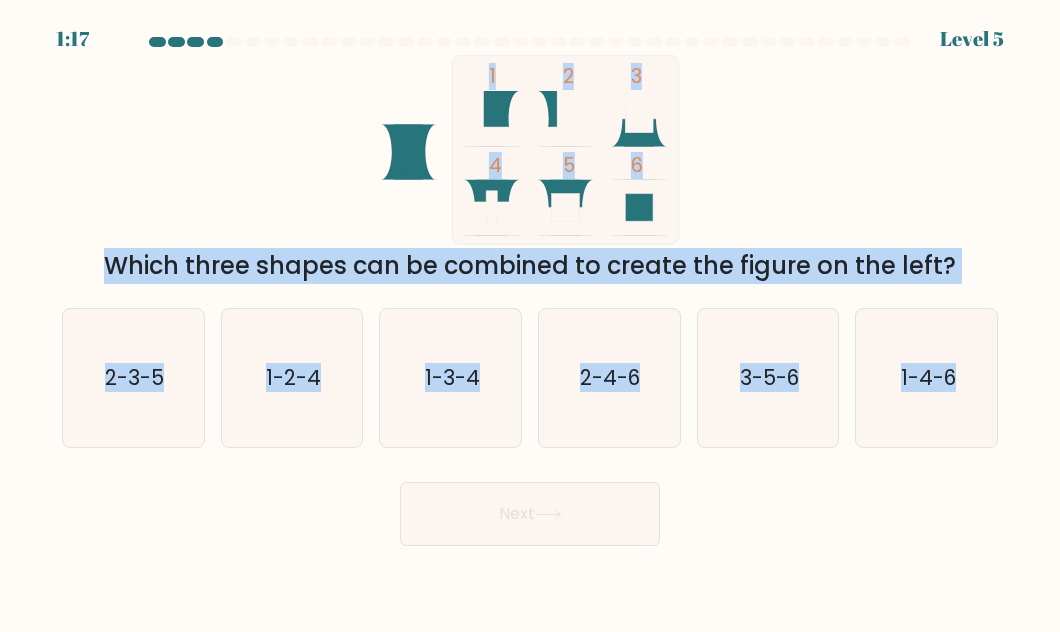 click on "1
2
3
4
5
6
Which three shapes can be combined to create the figure on the left?" at bounding box center (530, 169) 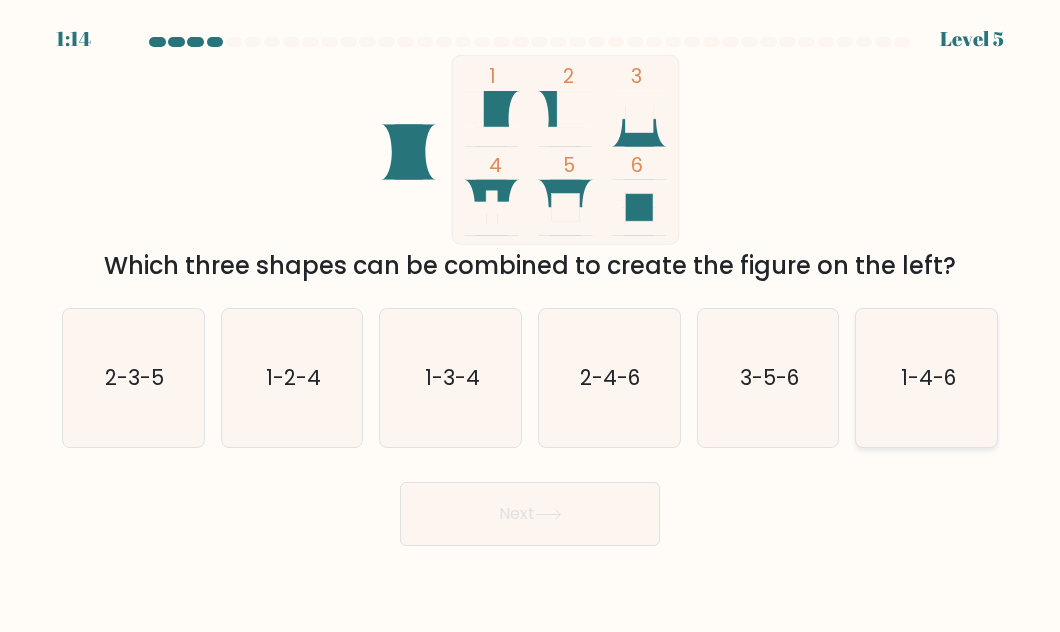 click on "1-4-6" 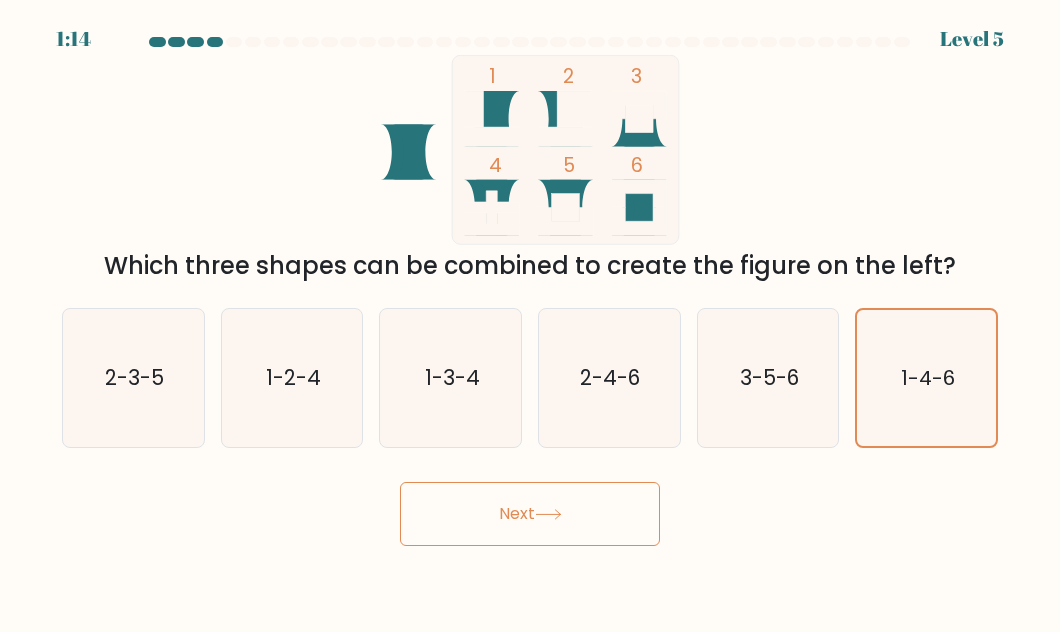 click on "Next" at bounding box center (530, 514) 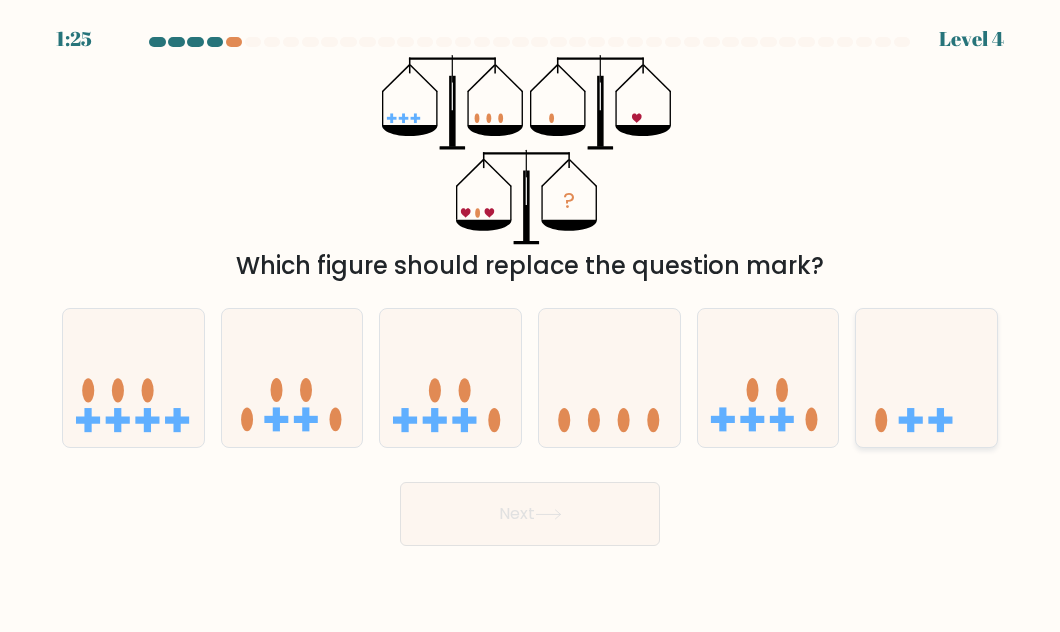 click 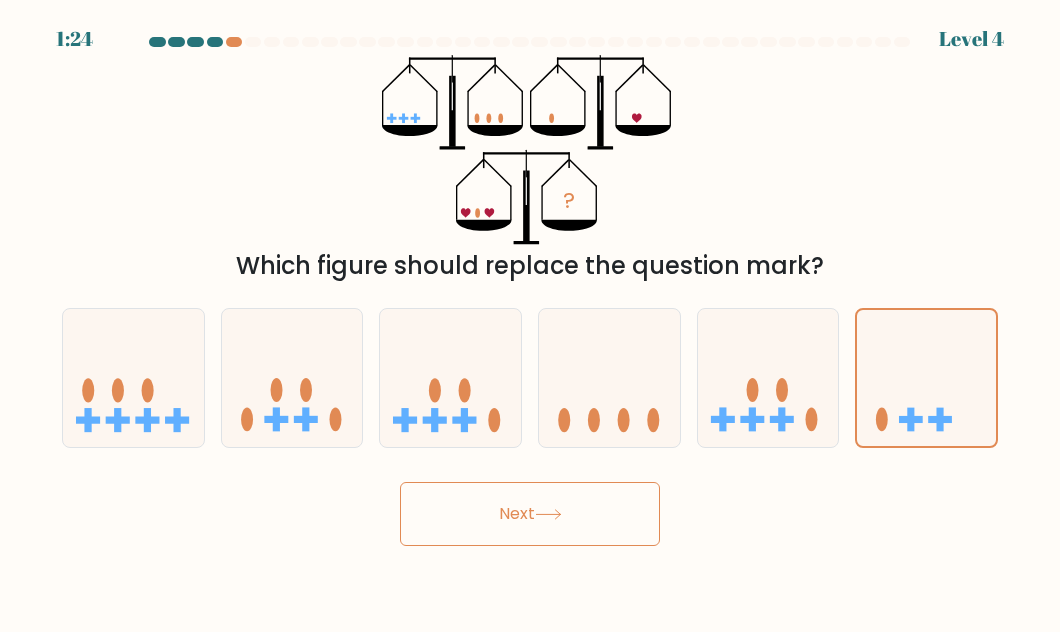 click on "Next" at bounding box center [530, 514] 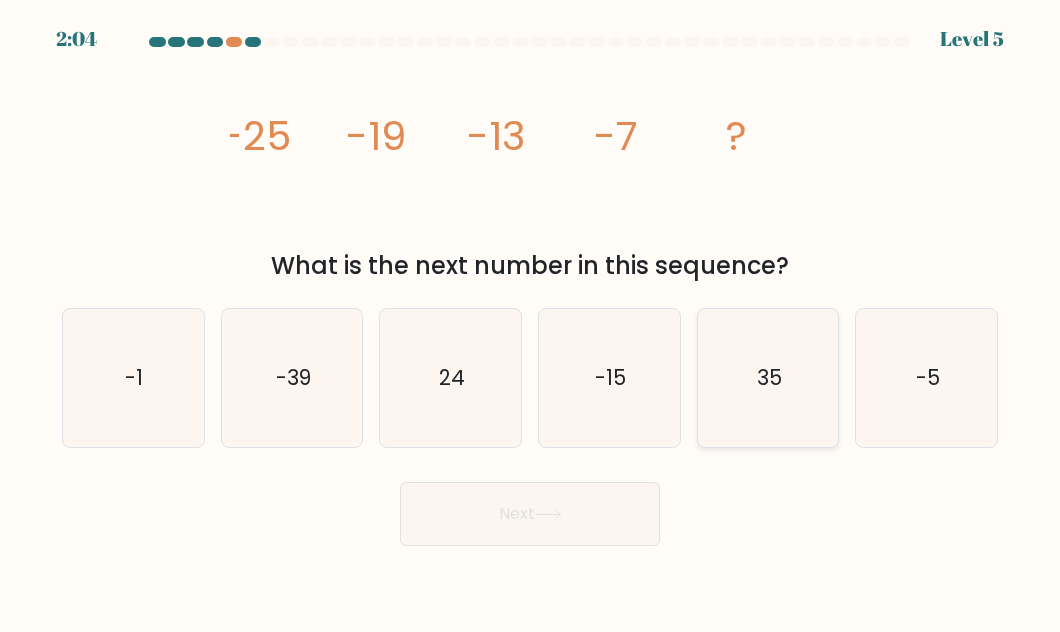 type 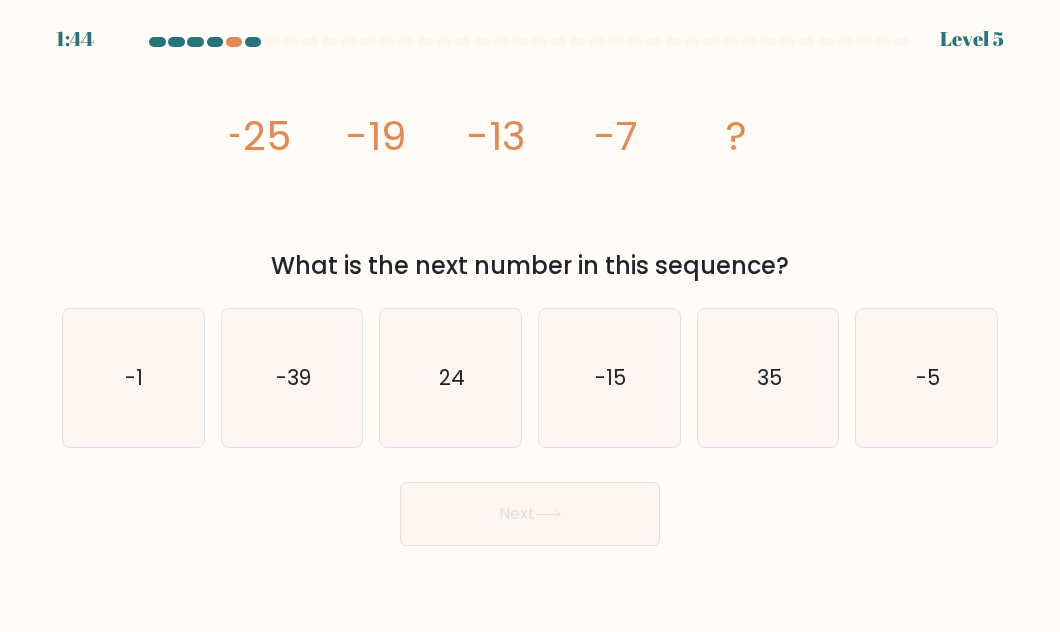 click on "image/svg+xml
-25
-19
-13
-7
?
What is the next number in this sequence?" at bounding box center (530, 169) 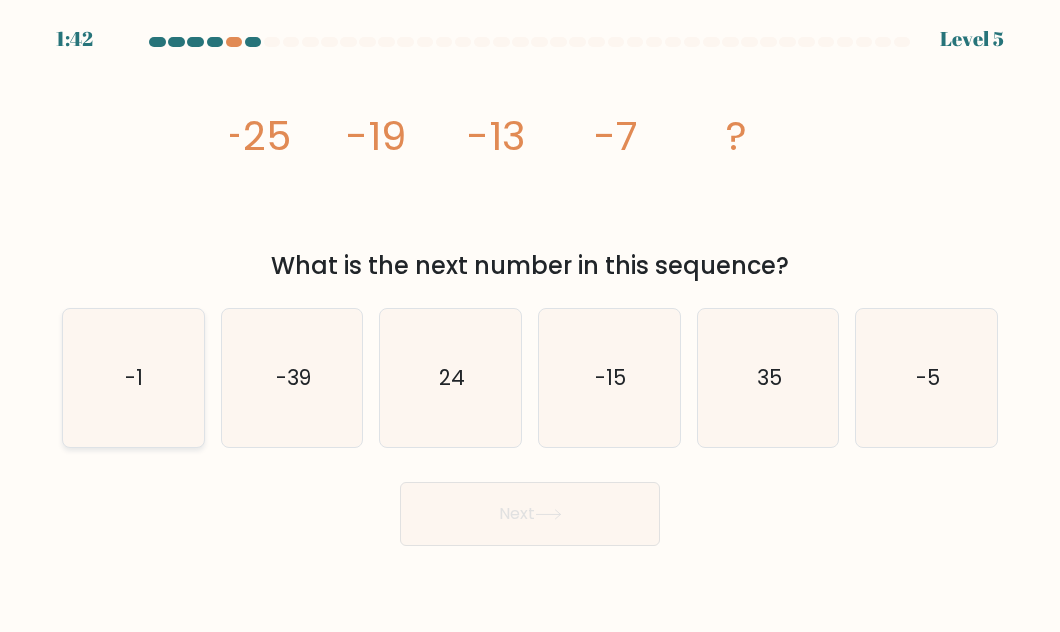 click on "-1" 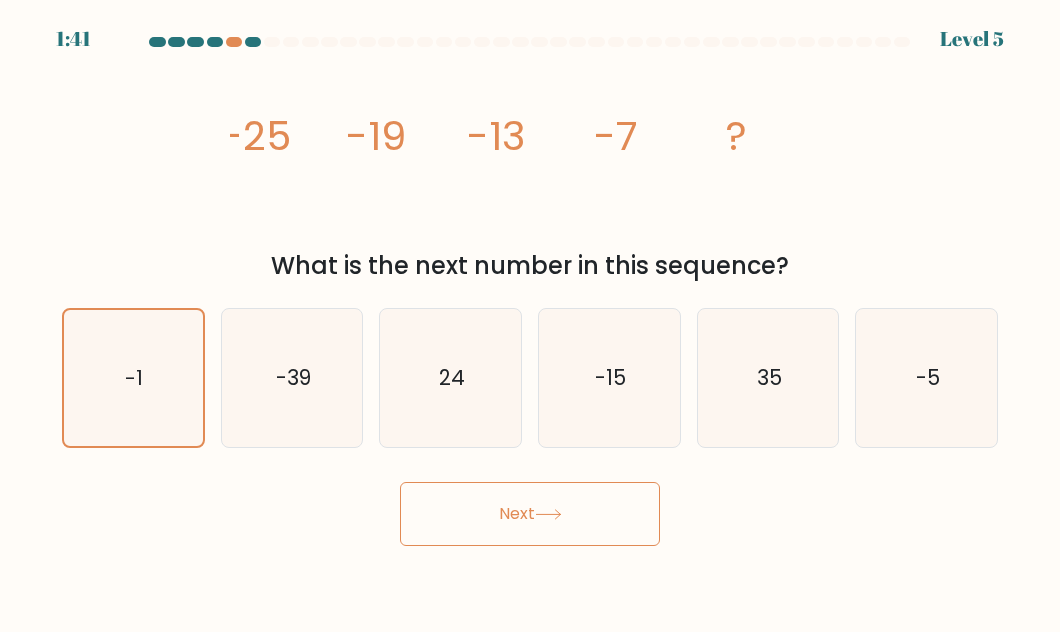 click on "Next" at bounding box center [530, 514] 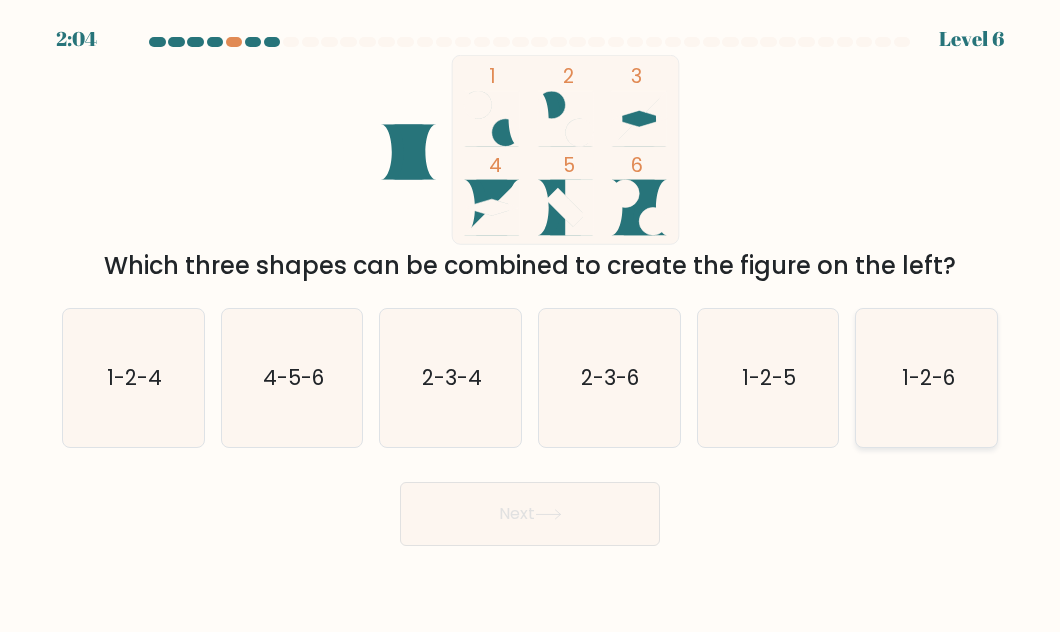 click on "1-2-6" 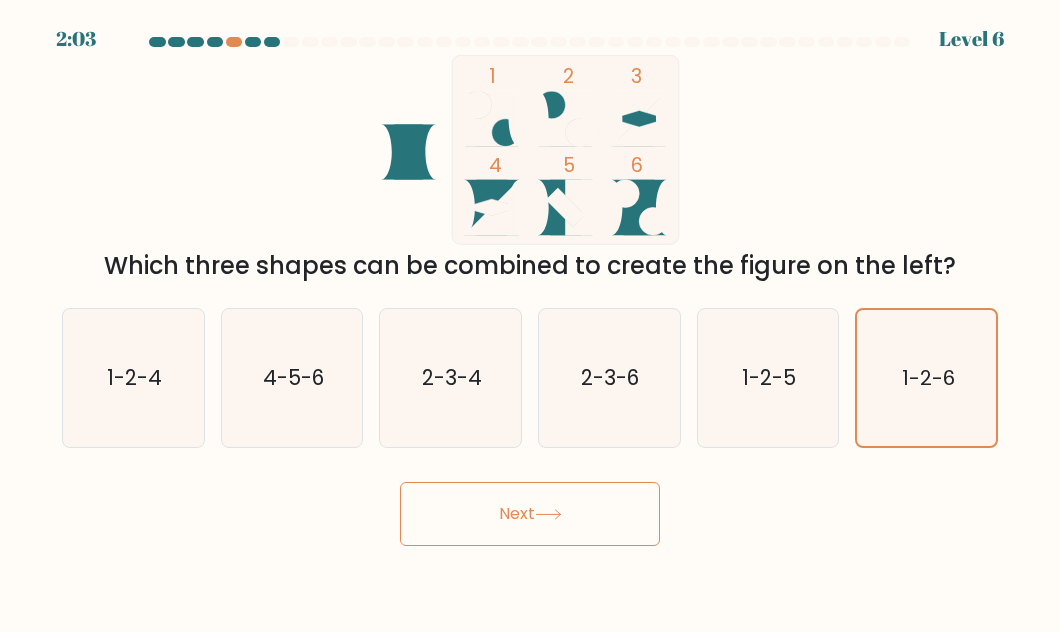 click on "Next" at bounding box center [530, 514] 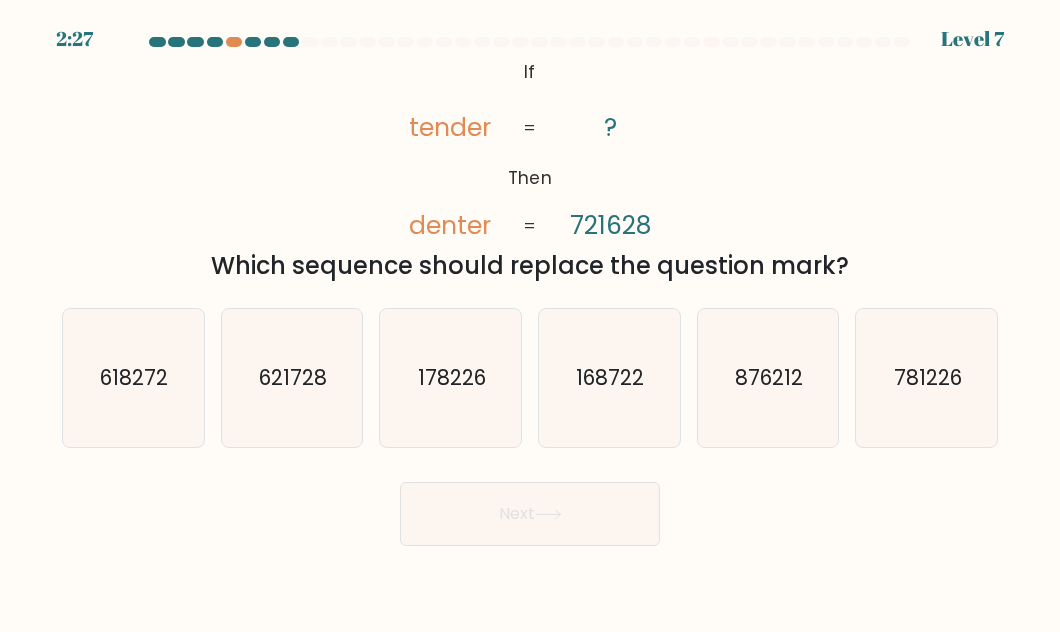 click on "@import url('https://fonts.googleapis.com/css?family=Abril+Fatface:400,100,100italic,300,300italic,400italic,500,500italic,700,700italic,900,900italic');           If       Then       tender       denter       ?       721628       =       =
Which sequence should replace the question mark?" at bounding box center [530, 169] 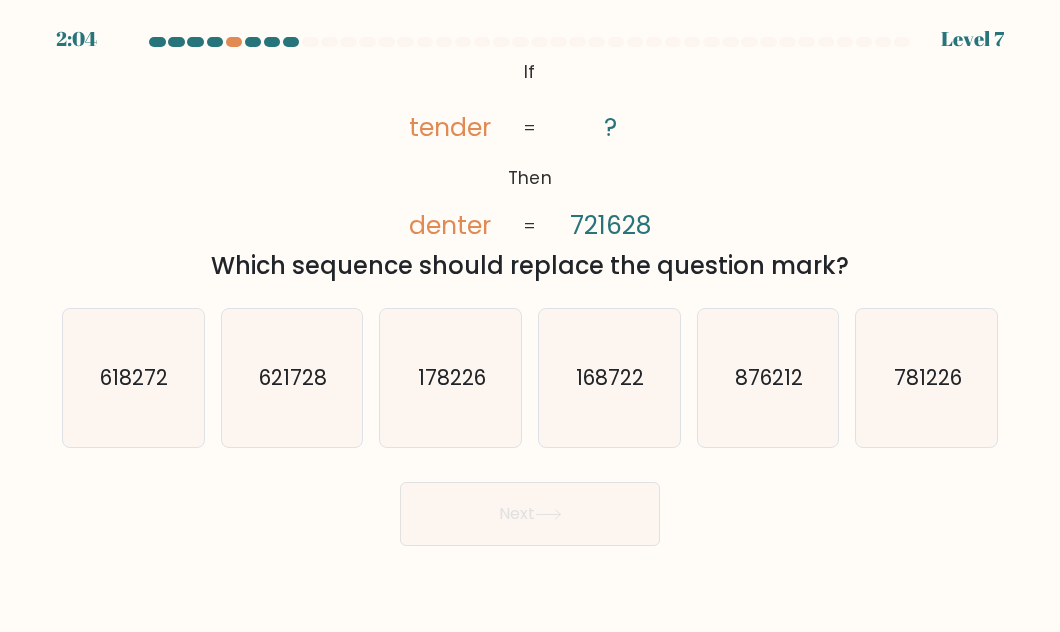 click on "@import url('https://fonts.googleapis.com/css?family=Abril+Fatface:400,100,100italic,300,300italic,400italic,500,500italic,700,700italic,900,900italic');           If       Then       tender       denter       ?       721628       =       =
Which sequence should replace the question mark?" at bounding box center (530, 169) 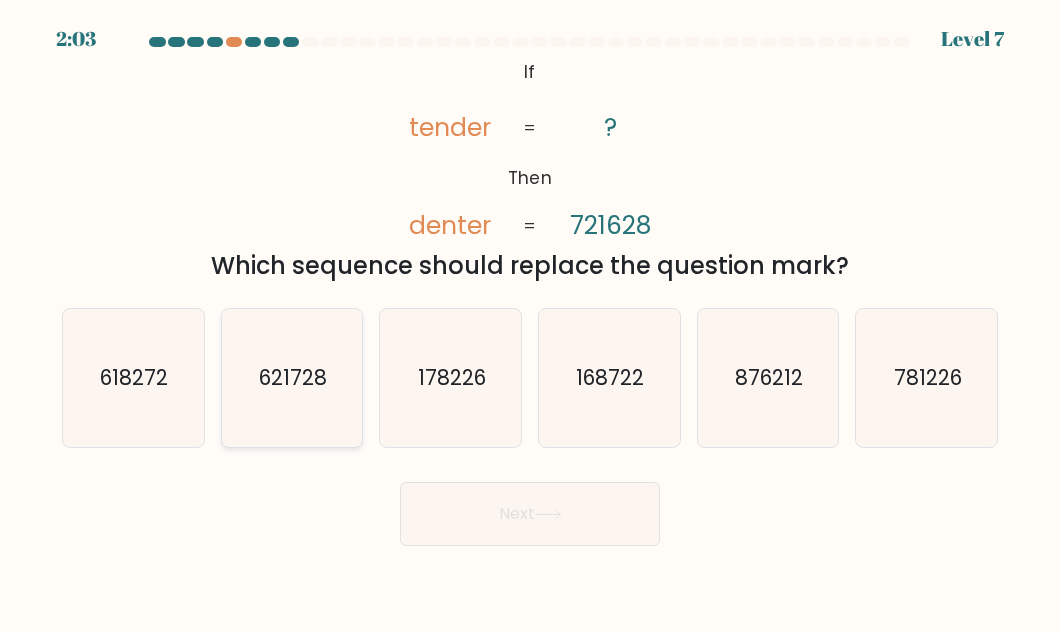click on "621728" 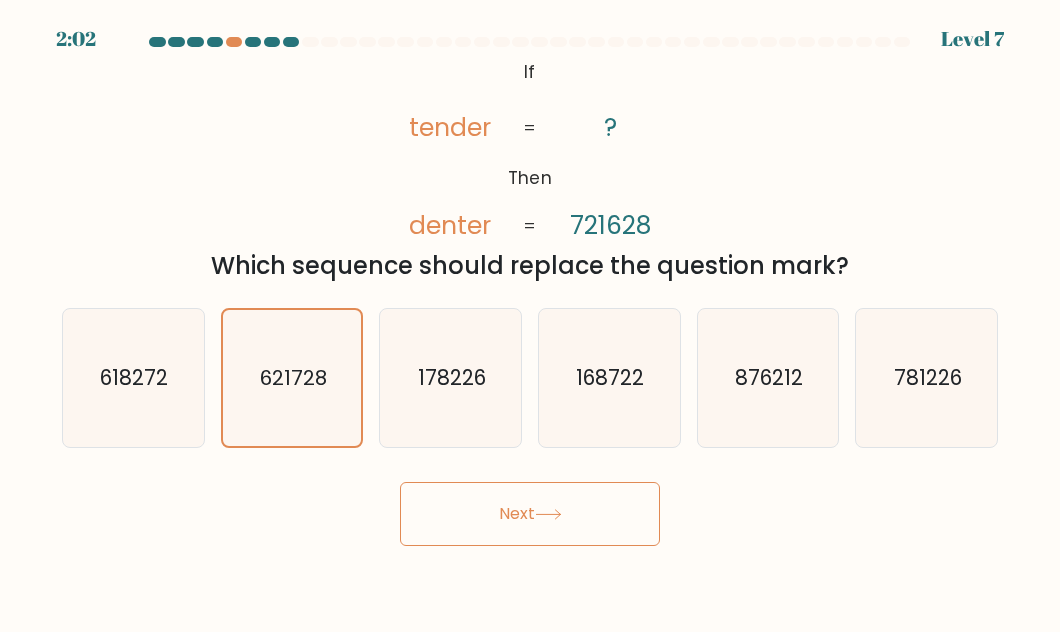 click 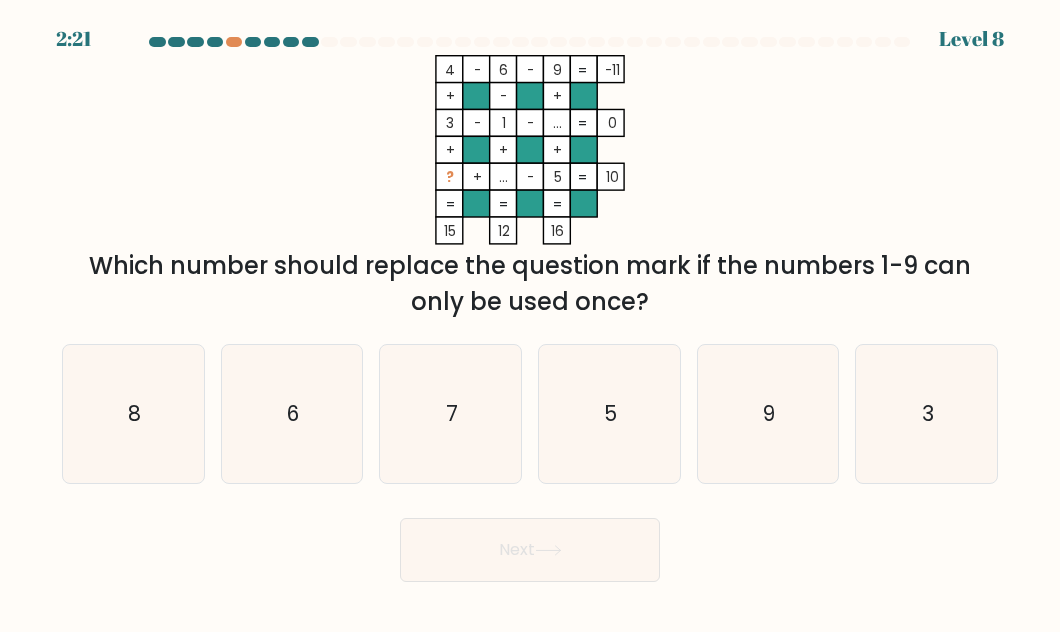 type 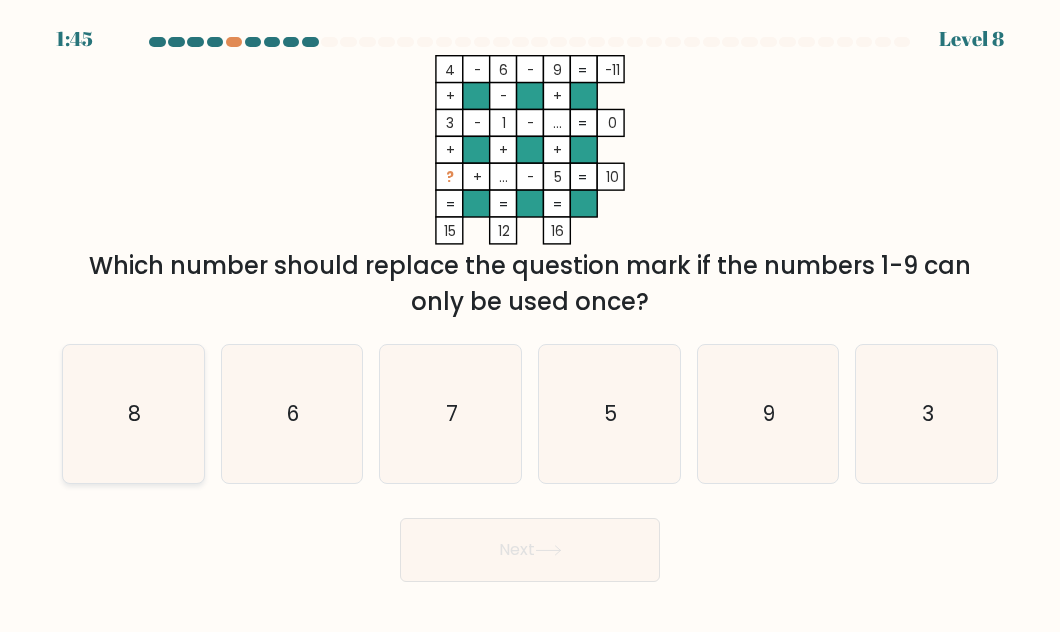 click on "8" 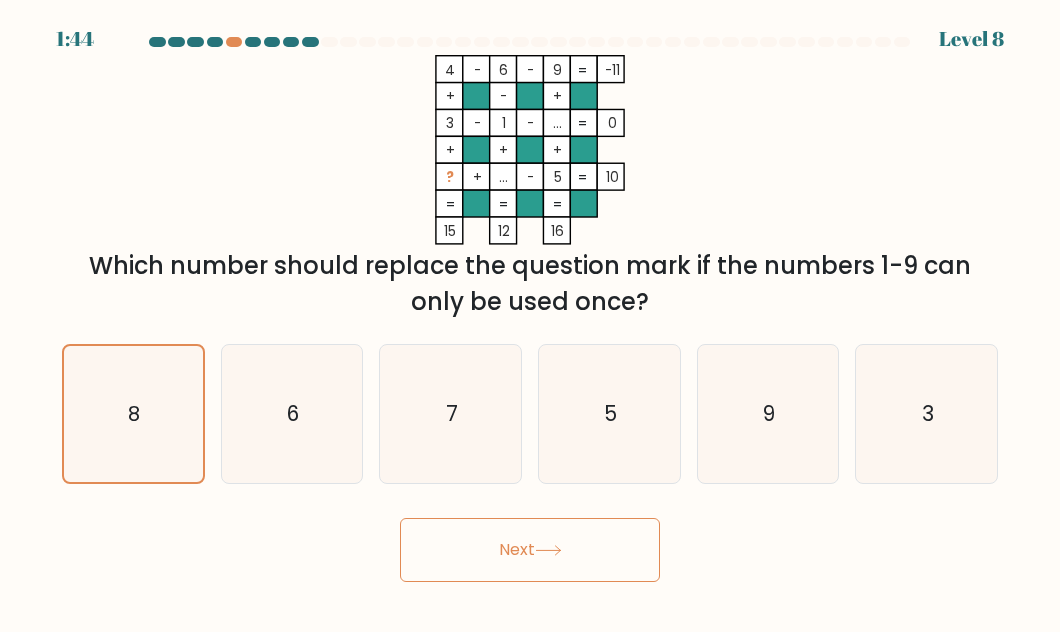 click on "Next" at bounding box center [530, 550] 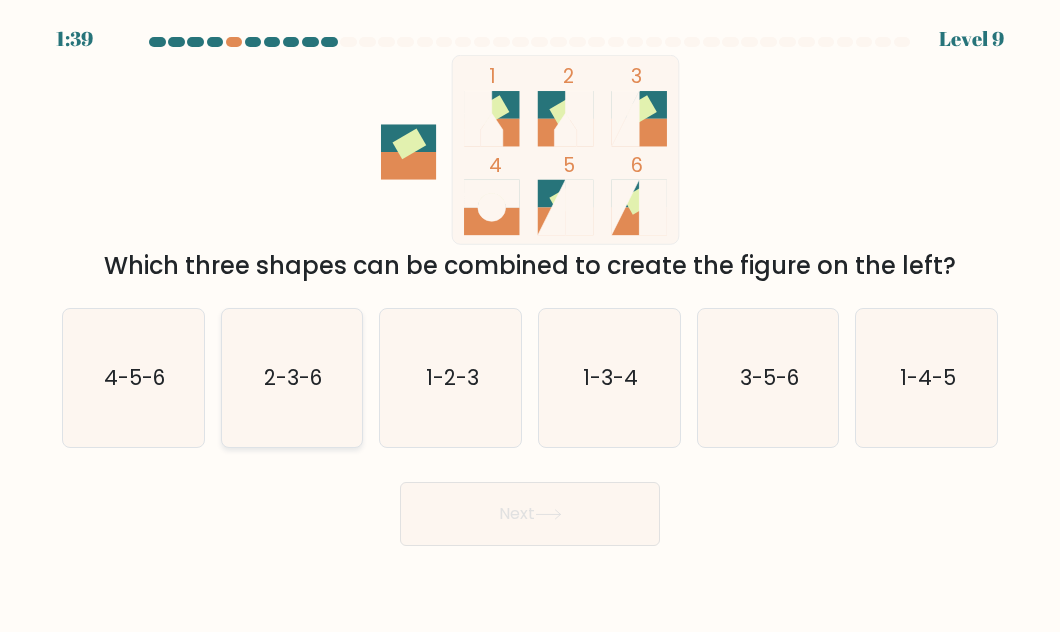 click on "2-3-6" 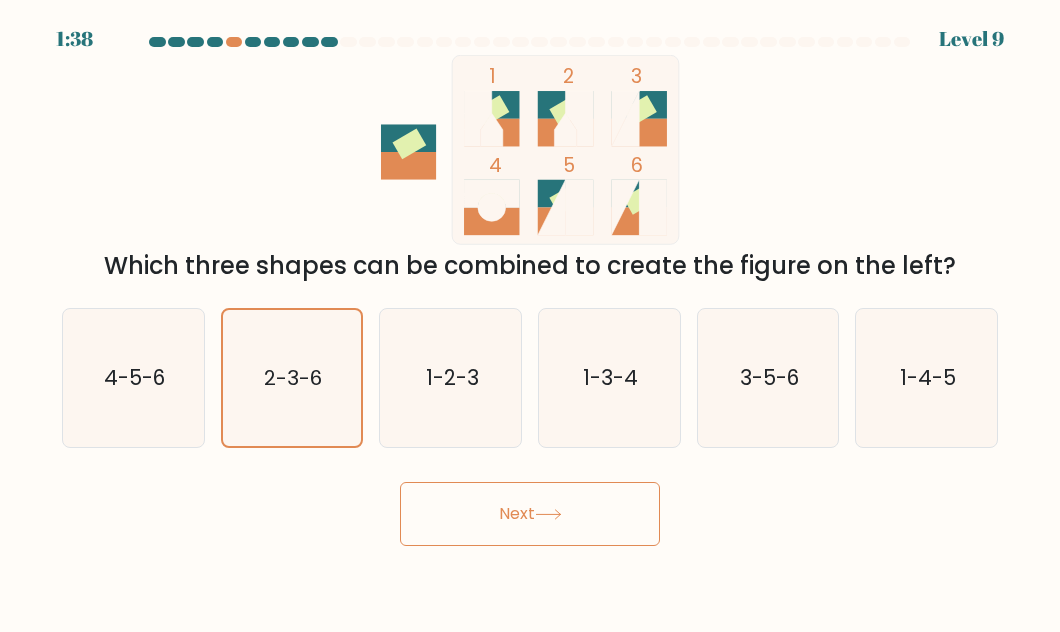 click 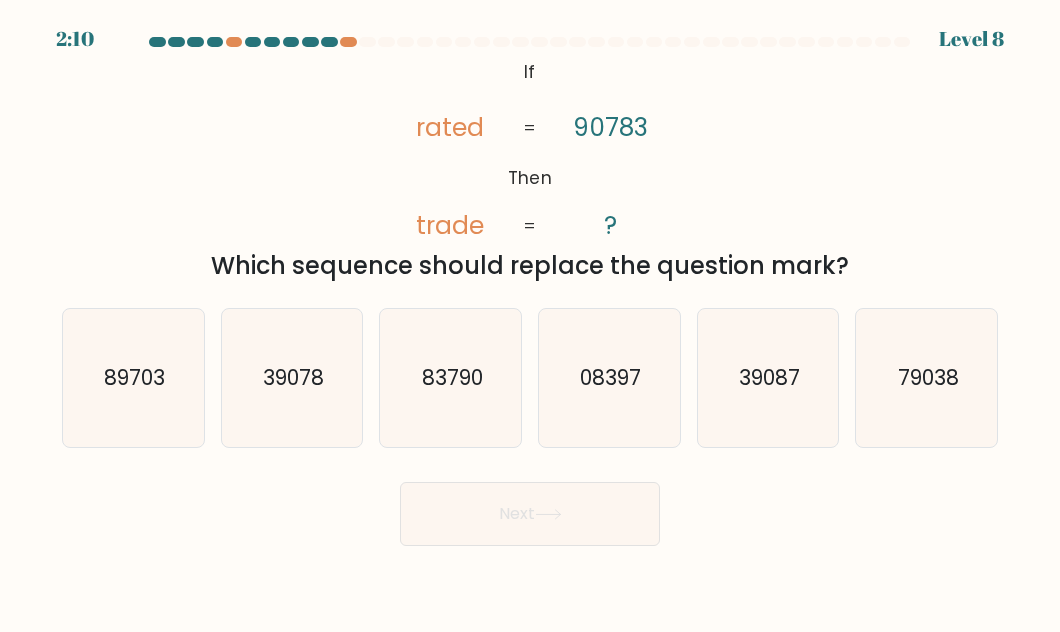 type 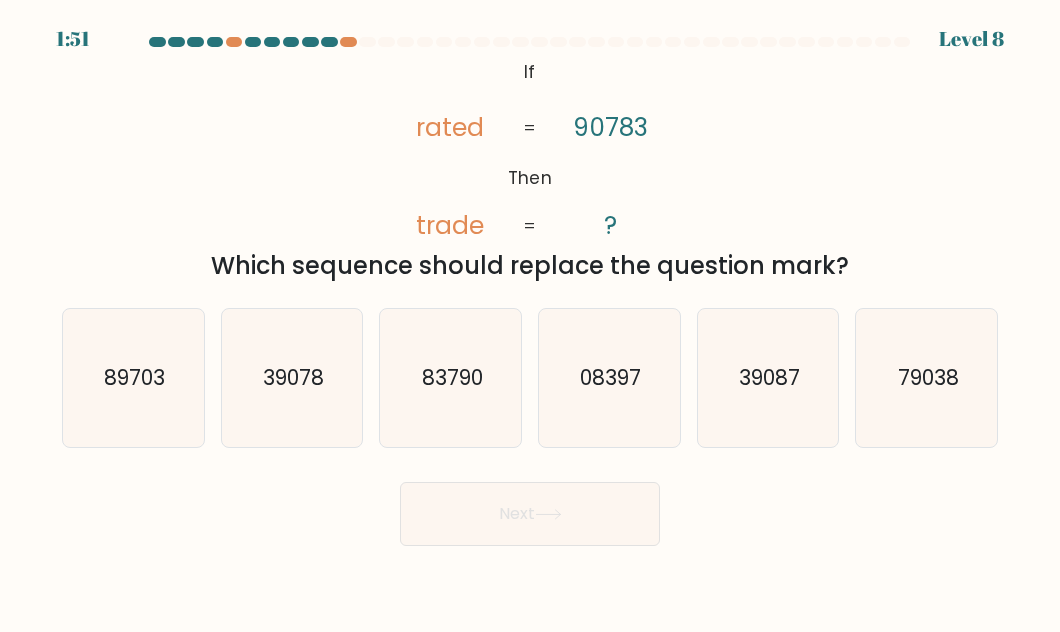 click on "Next" at bounding box center [530, 509] 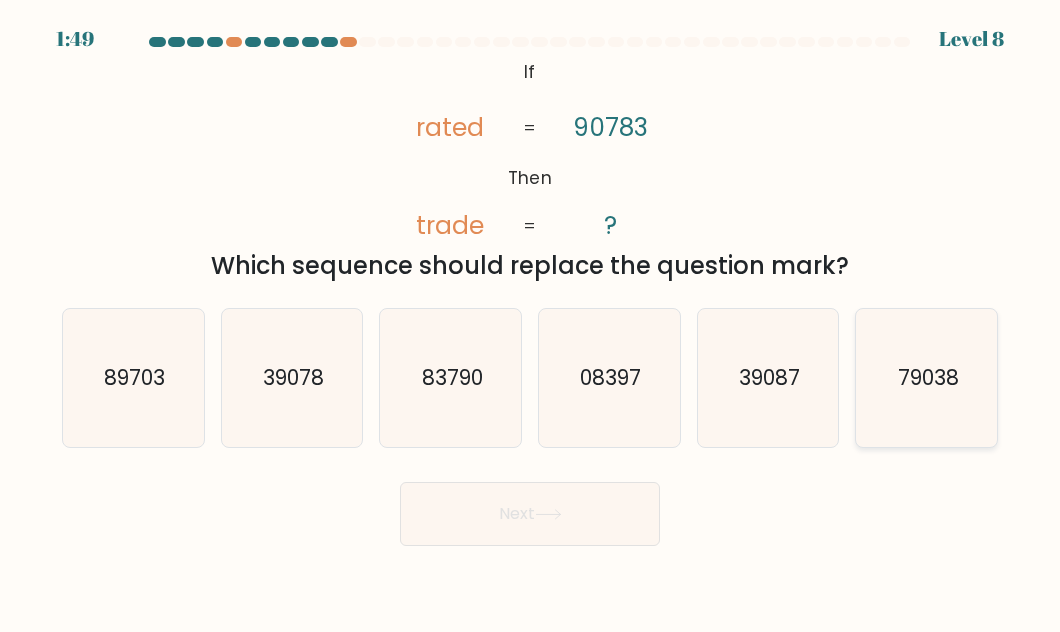 click on "79038" 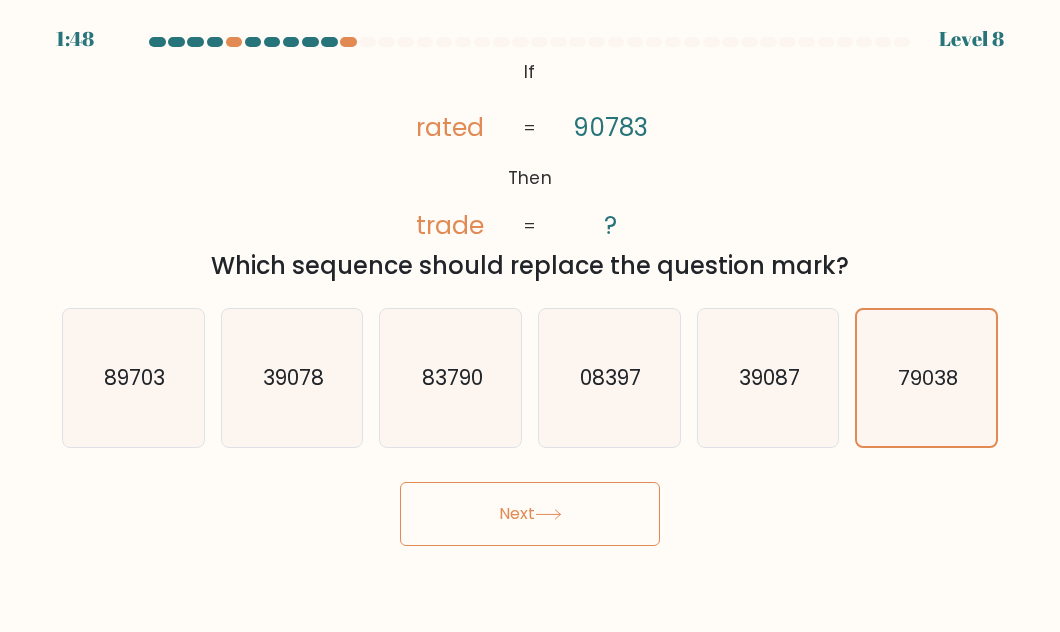 click on "Next" at bounding box center (530, 514) 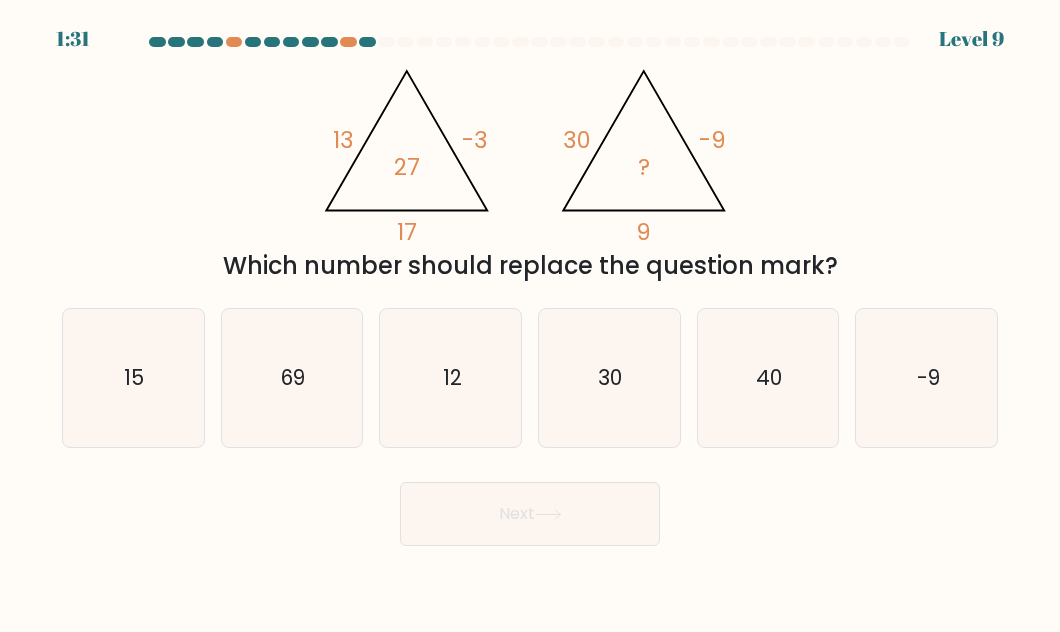 drag, startPoint x: 55, startPoint y: 140, endPoint x: 632, endPoint y: 200, distance: 580.1112 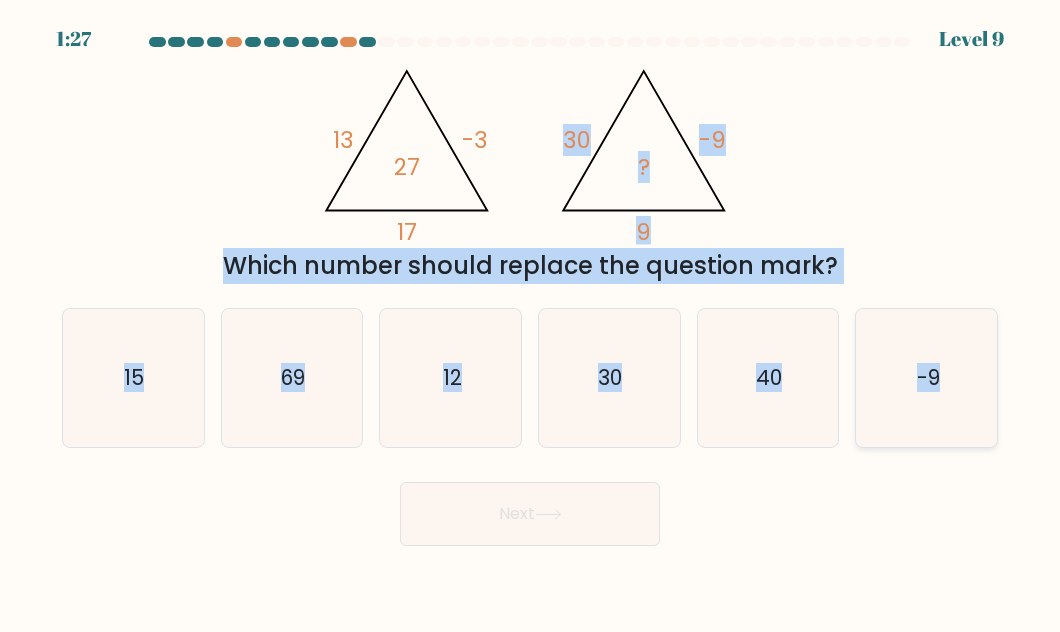 drag, startPoint x: 558, startPoint y: 93, endPoint x: 960, endPoint y: 391, distance: 500.40784 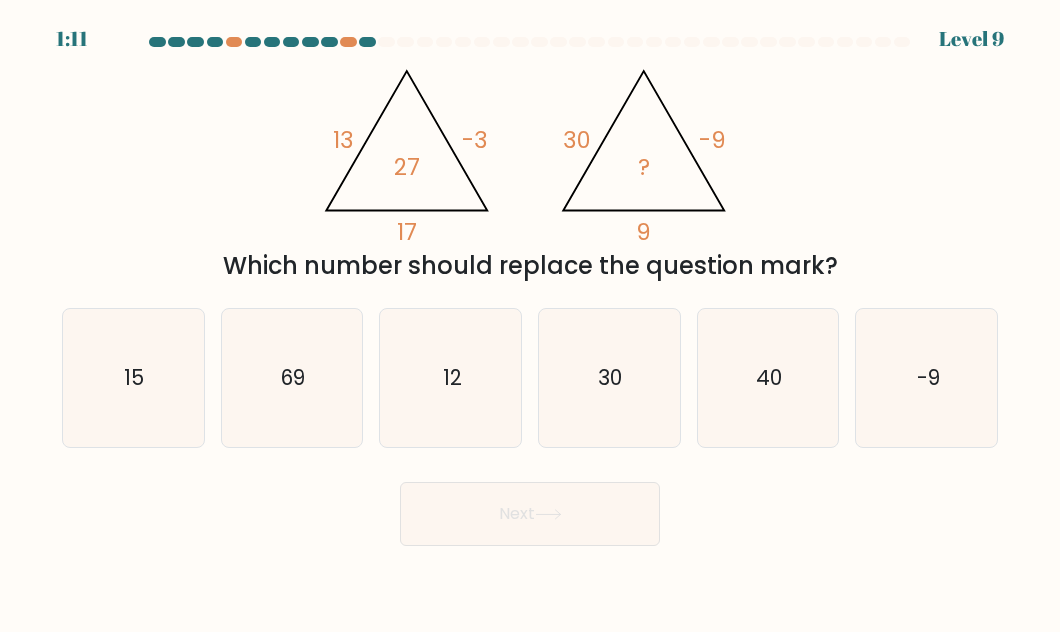 click on "@import url('https://fonts.googleapis.com/css?family=Abril+Fatface:400,100,100italic,300,300italic,400italic,500,500italic,700,700italic,900,900italic');                        13       -3       17       27                                       @import url('https://fonts.googleapis.com/css?family=Abril+Fatface:400,100,100italic,300,300italic,400italic,500,500italic,700,700italic,900,900italic');                        30       -9       9       ?
Which number should replace the question mark?" at bounding box center (530, 169) 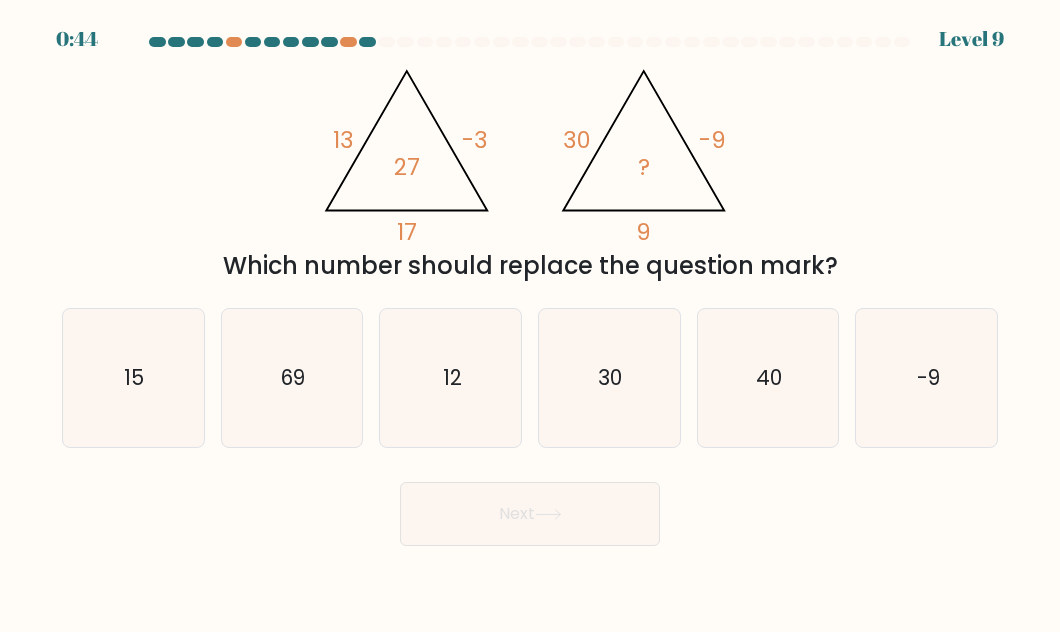 click on "@import url('https://fonts.googleapis.com/css?family=Abril+Fatface:400,100,100italic,300,300italic,400italic,500,500italic,700,700italic,900,900italic');                        13       -3       17       27                                       @import url('https://fonts.googleapis.com/css?family=Abril+Fatface:400,100,100italic,300,300italic,400italic,500,500italic,700,700italic,900,900italic');                        30       -9       9       ?
Which number should replace the question mark?" at bounding box center (530, 169) 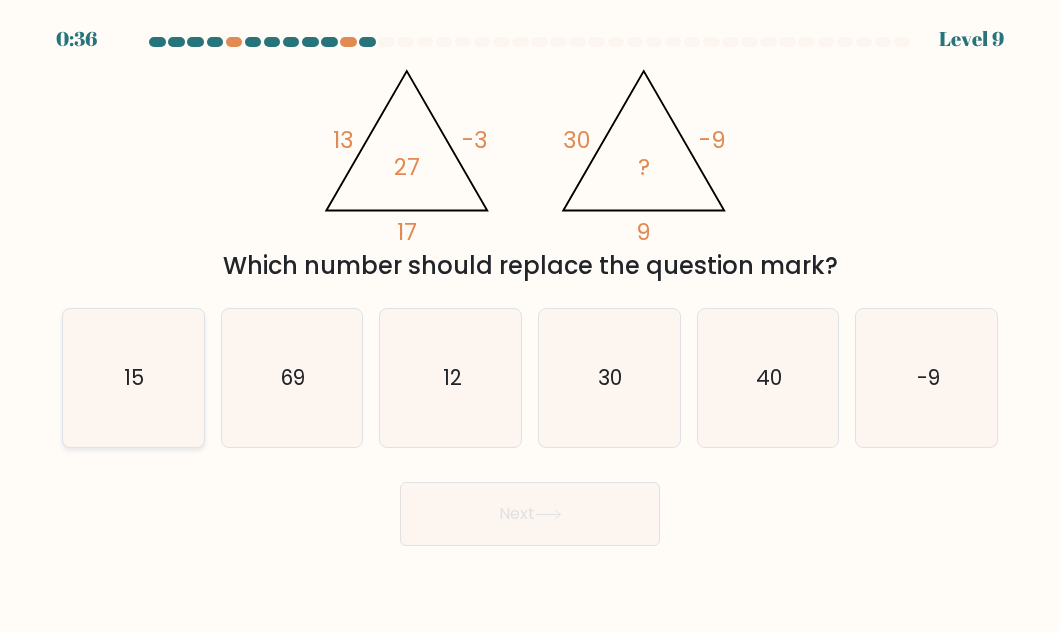 click on "15" 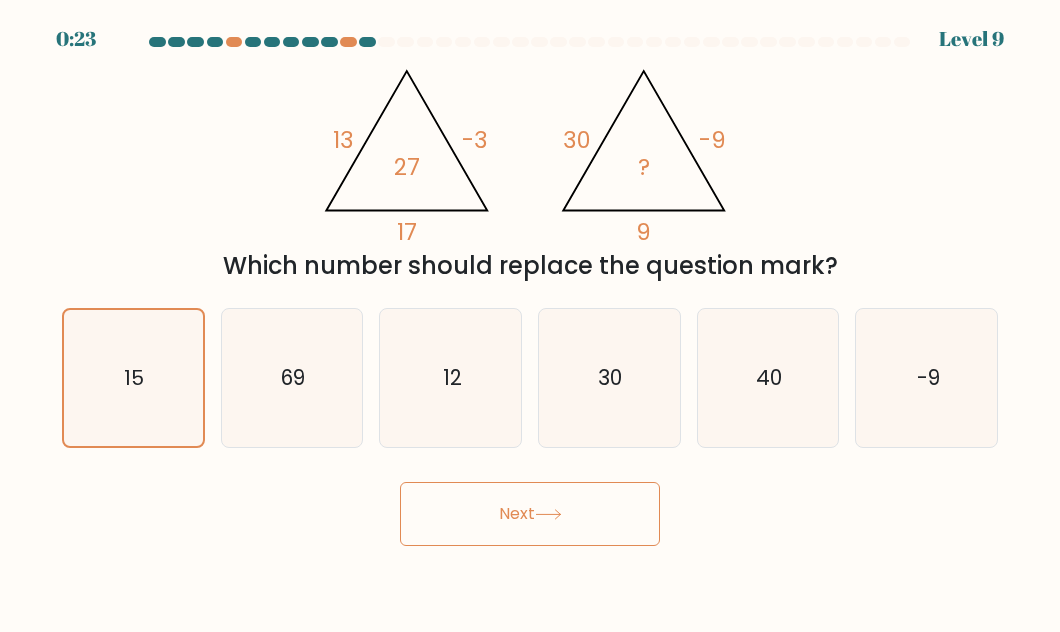 drag, startPoint x: 176, startPoint y: 129, endPoint x: 610, endPoint y: 303, distance: 467.58102 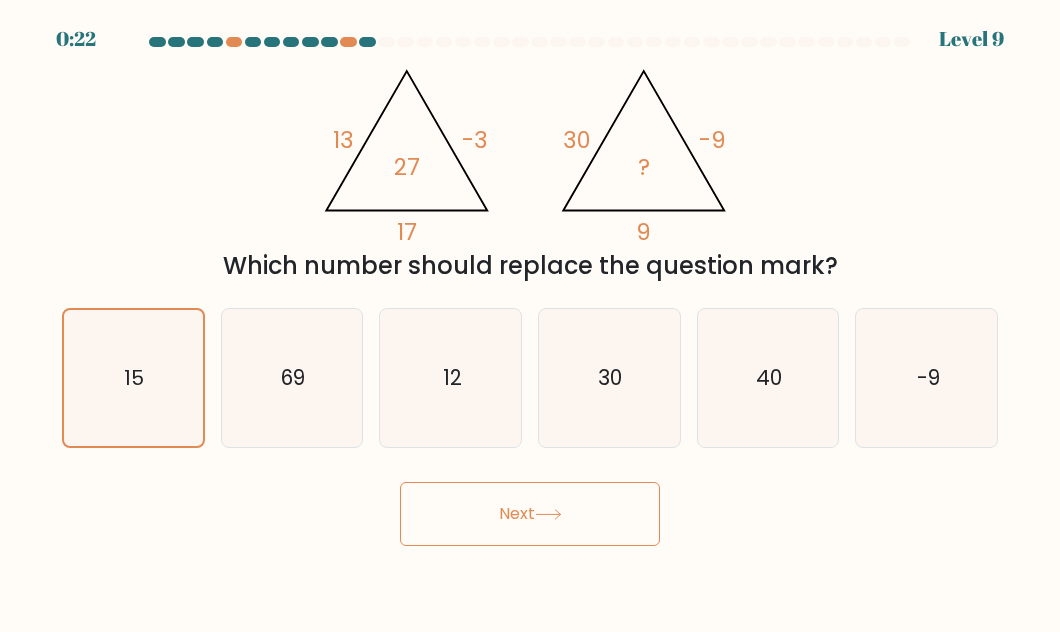click on "Next" at bounding box center [530, 514] 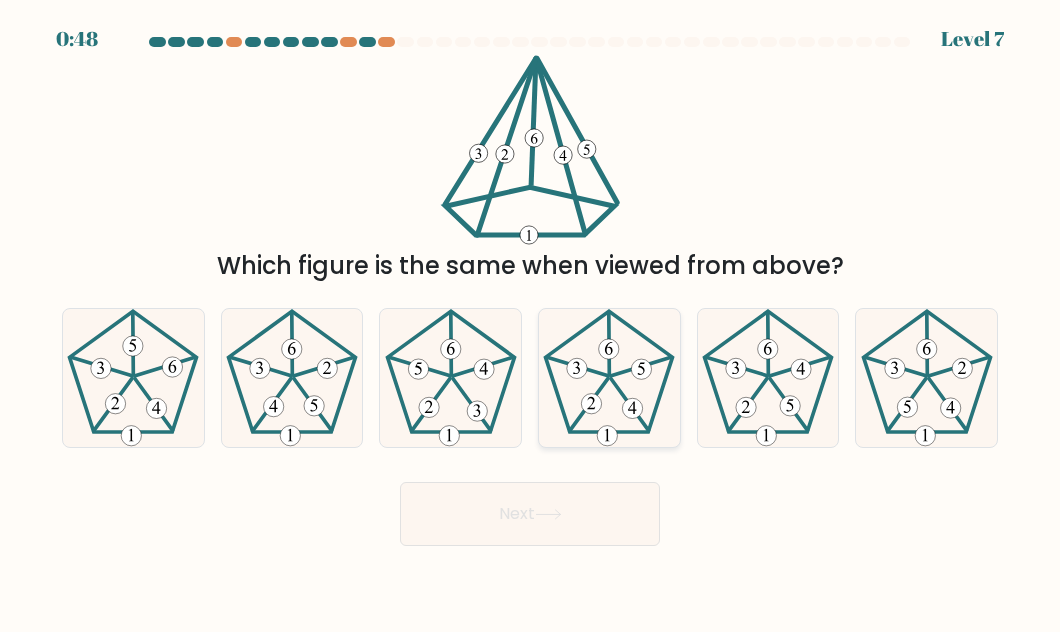 click 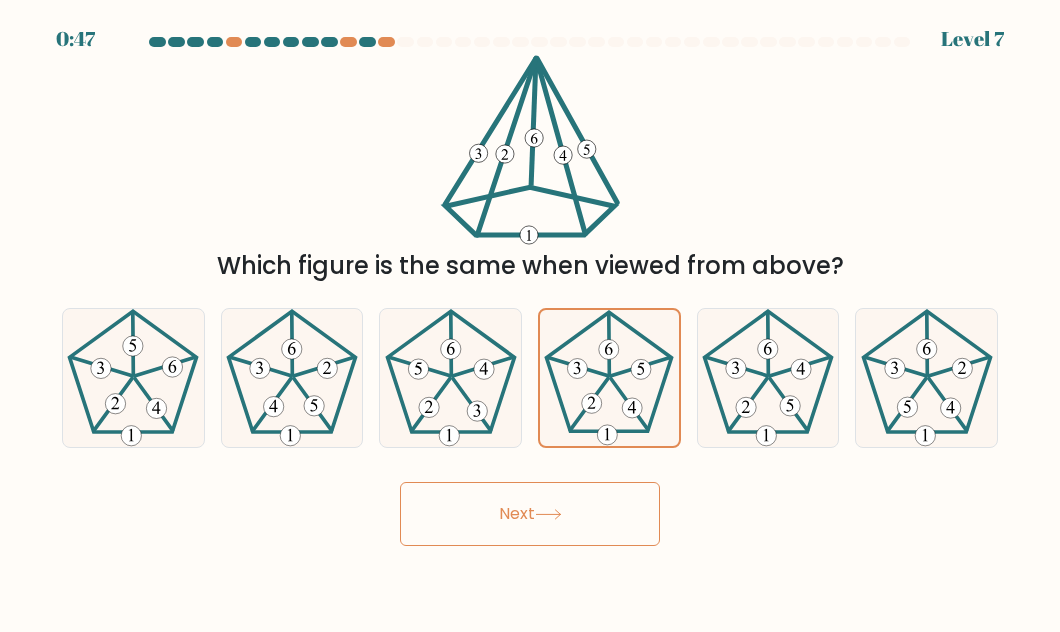 drag, startPoint x: 581, startPoint y: 508, endPoint x: 831, endPoint y: 507, distance: 250.002 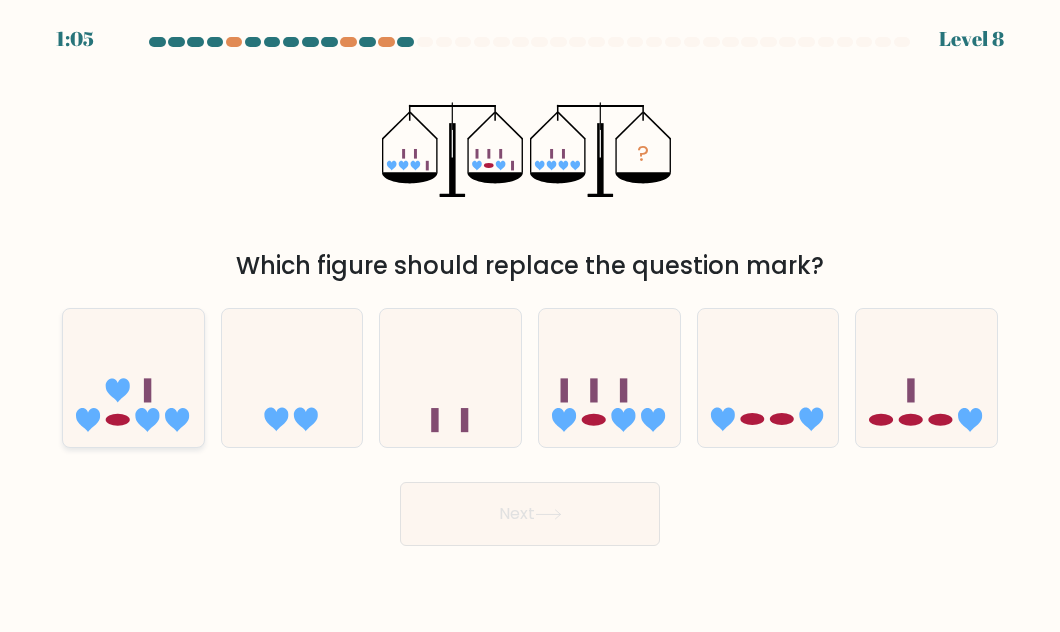 click 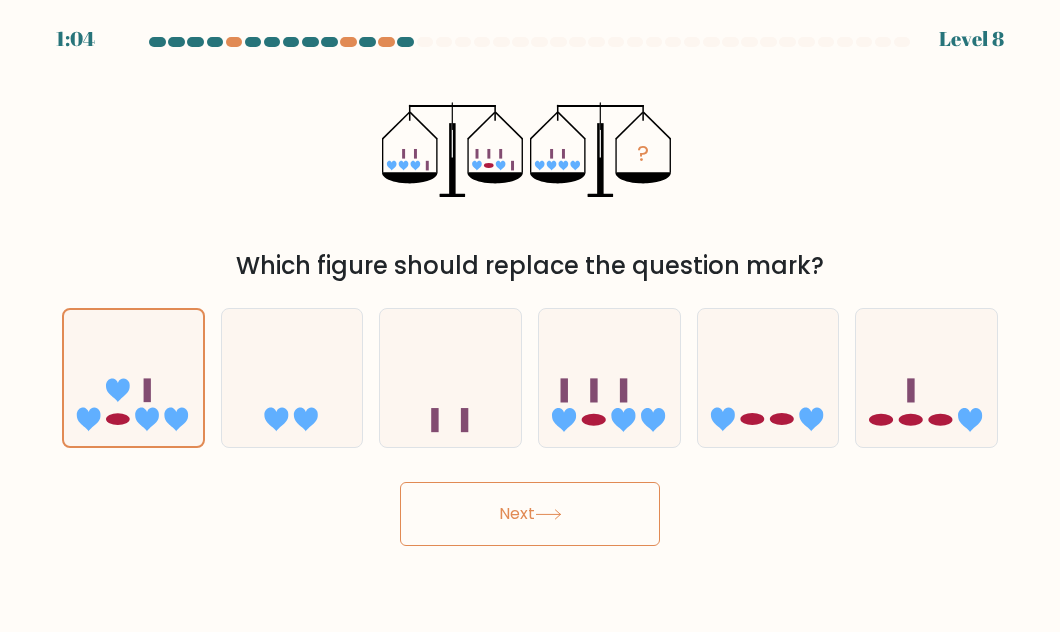 click on "Next" at bounding box center [530, 514] 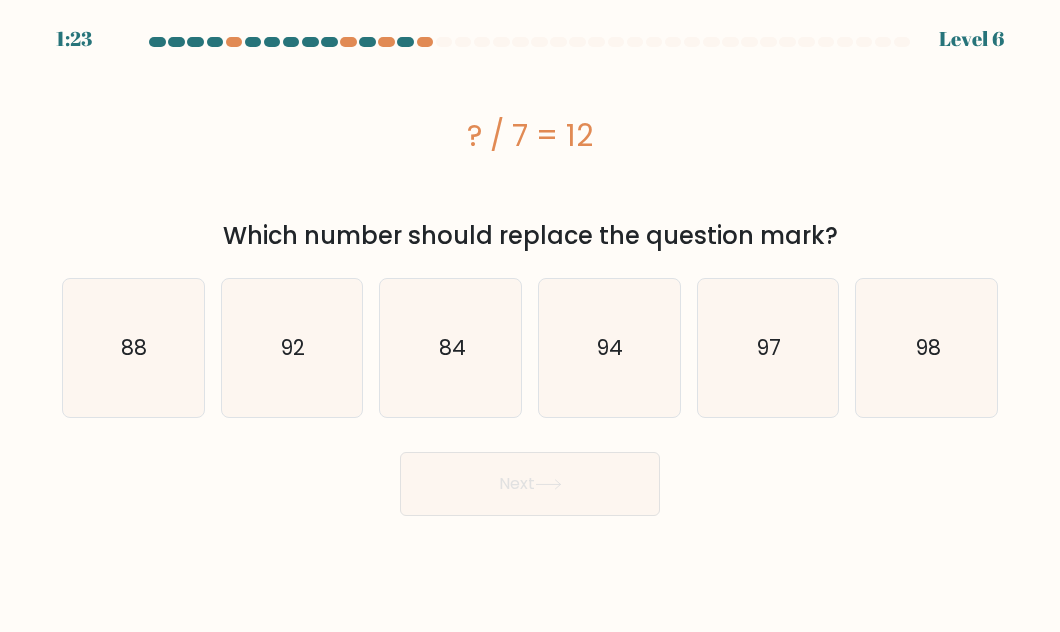 click on "? / 7 = 12" at bounding box center [530, 135] 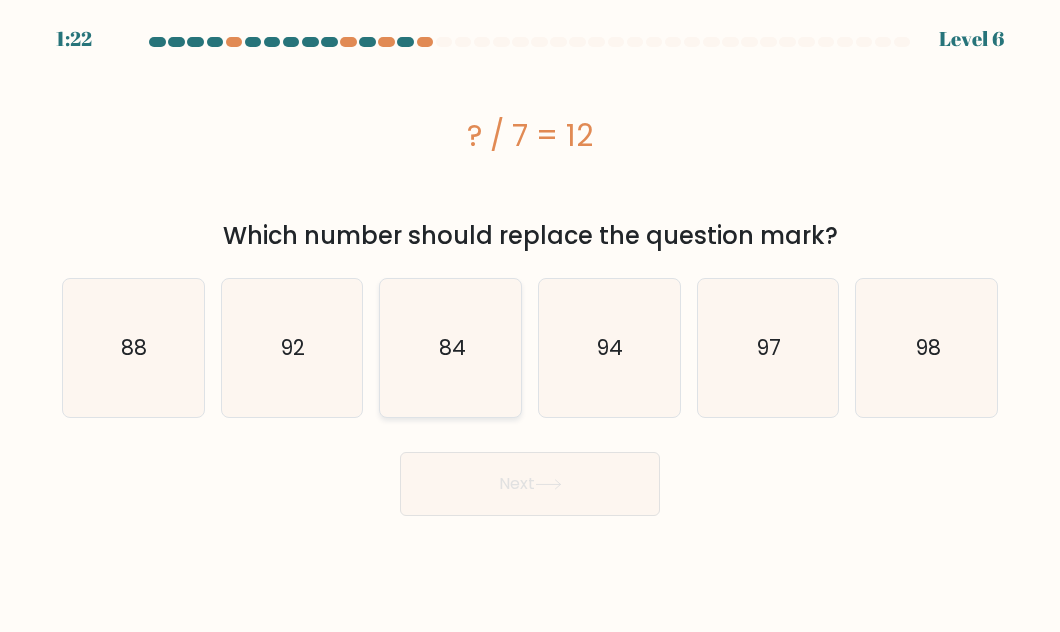 click on "84" 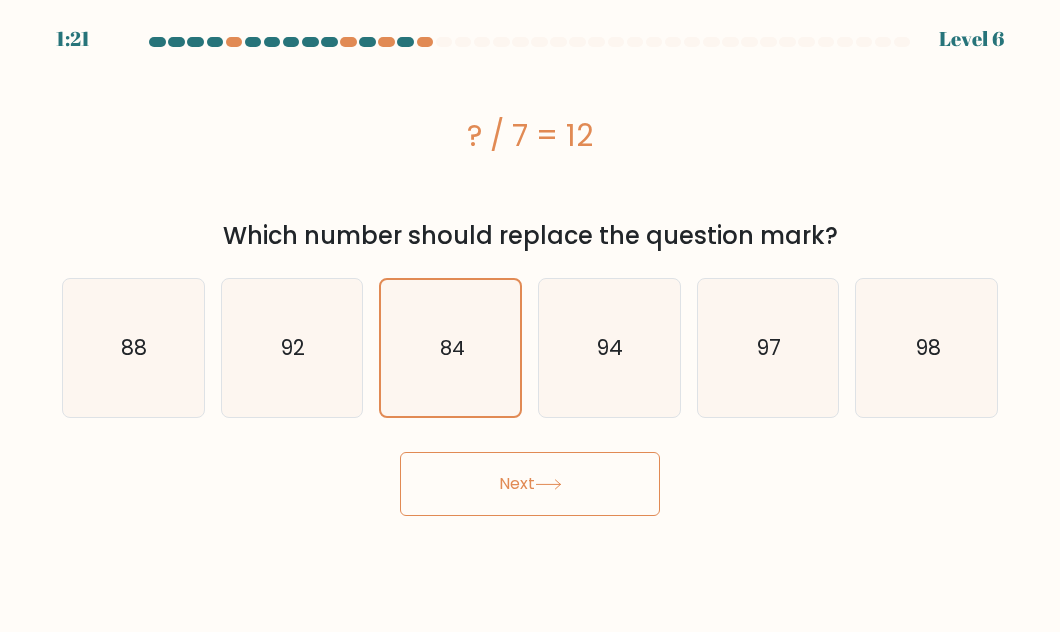 click 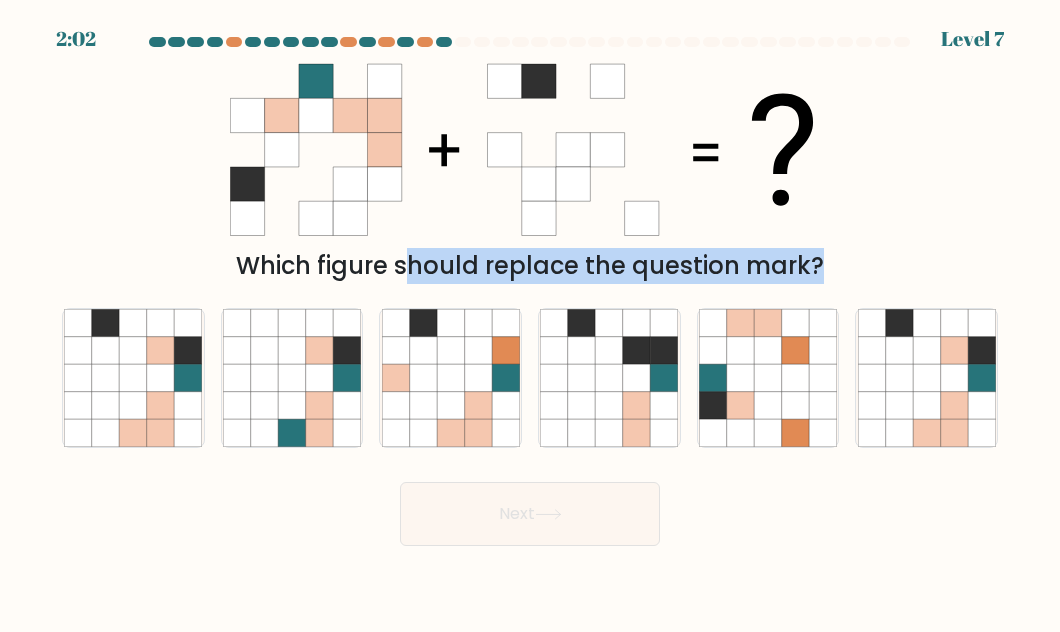 drag, startPoint x: 172, startPoint y: 74, endPoint x: 840, endPoint y: 234, distance: 686.8945 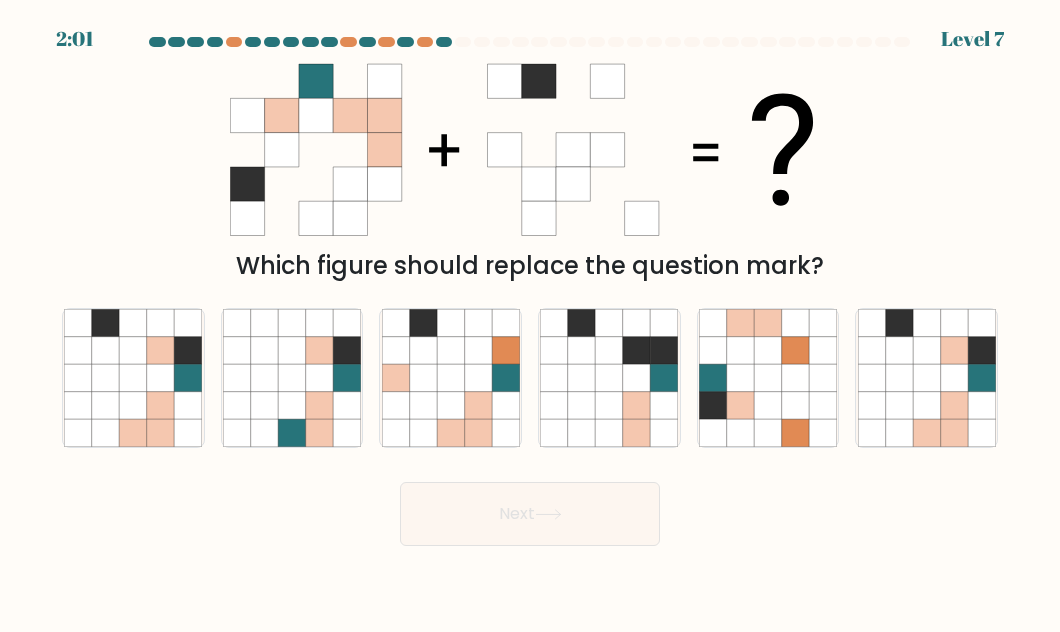 drag, startPoint x: 259, startPoint y: 67, endPoint x: 800, endPoint y: 216, distance: 561.1435 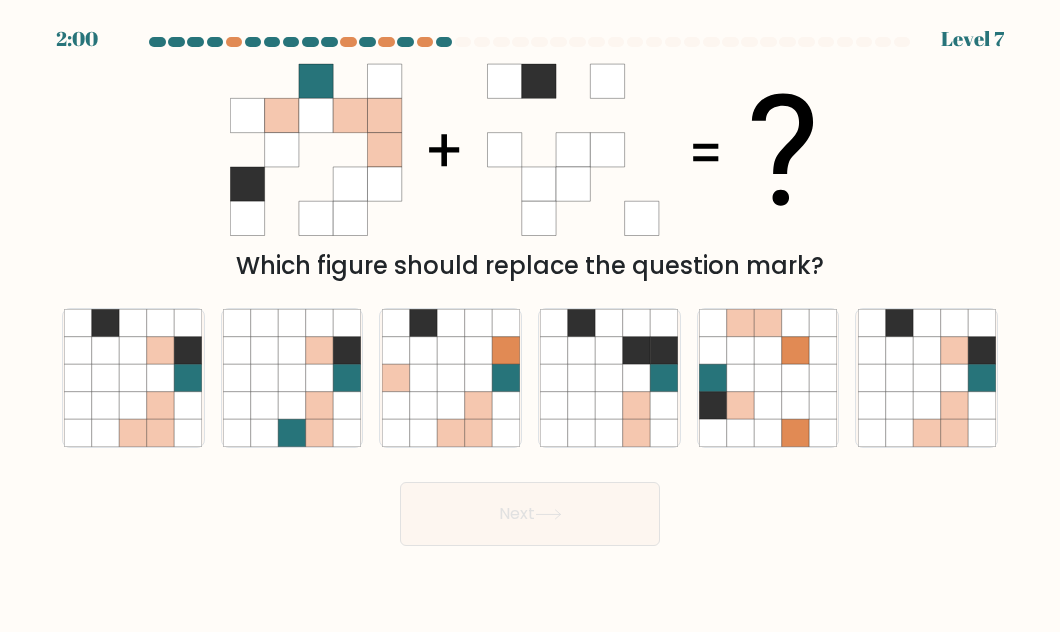 drag, startPoint x: 878, startPoint y: 108, endPoint x: 193, endPoint y: 88, distance: 685.29193 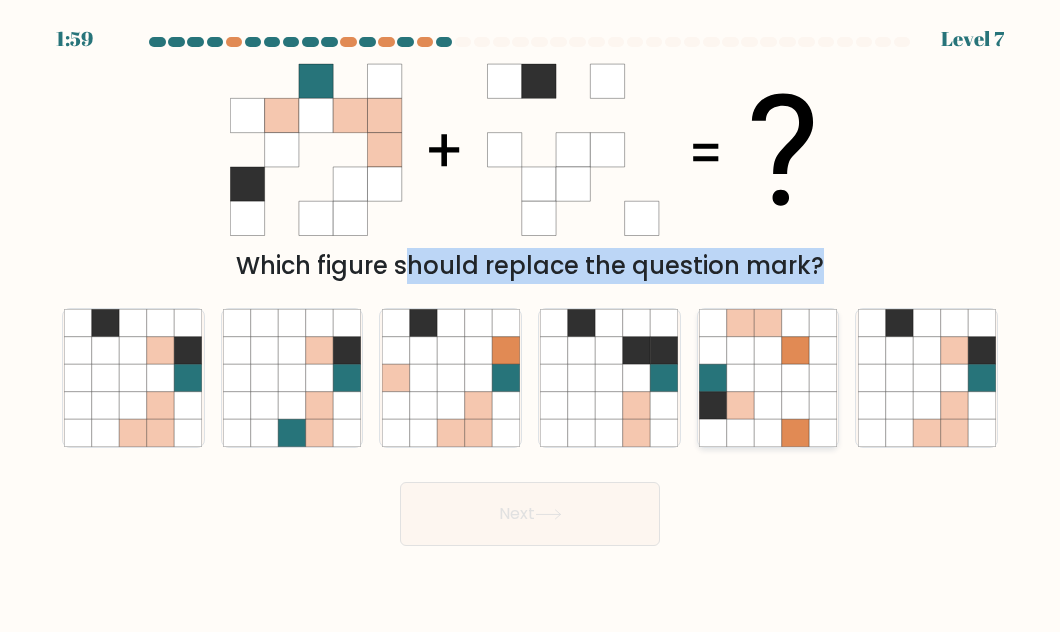 drag, startPoint x: 156, startPoint y: 63, endPoint x: 835, endPoint y: 395, distance: 755.82074 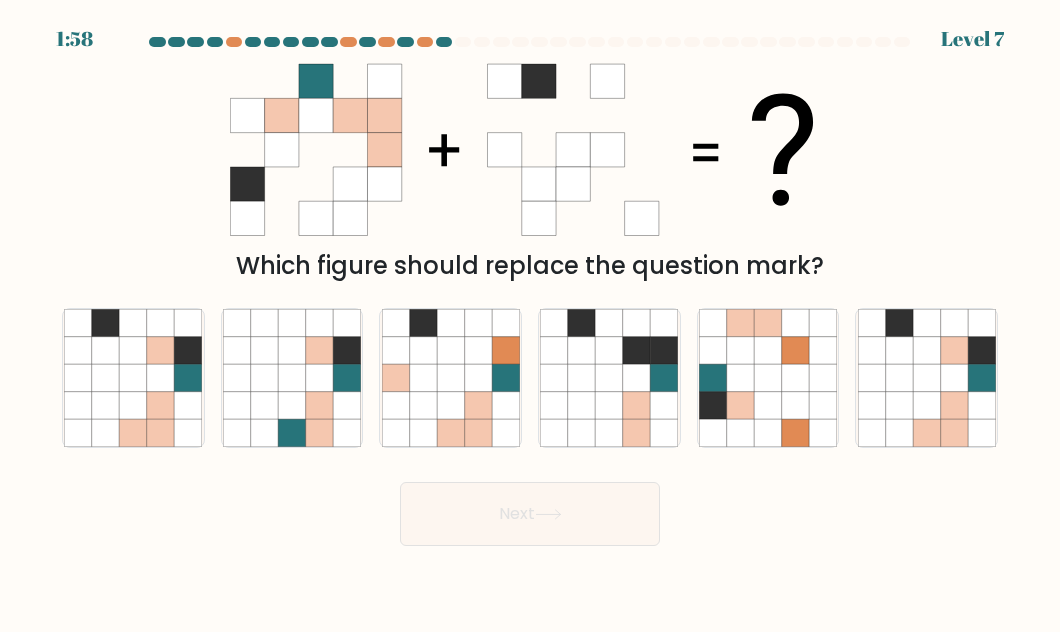 click on "Which figure should replace the question mark?" at bounding box center [530, 169] 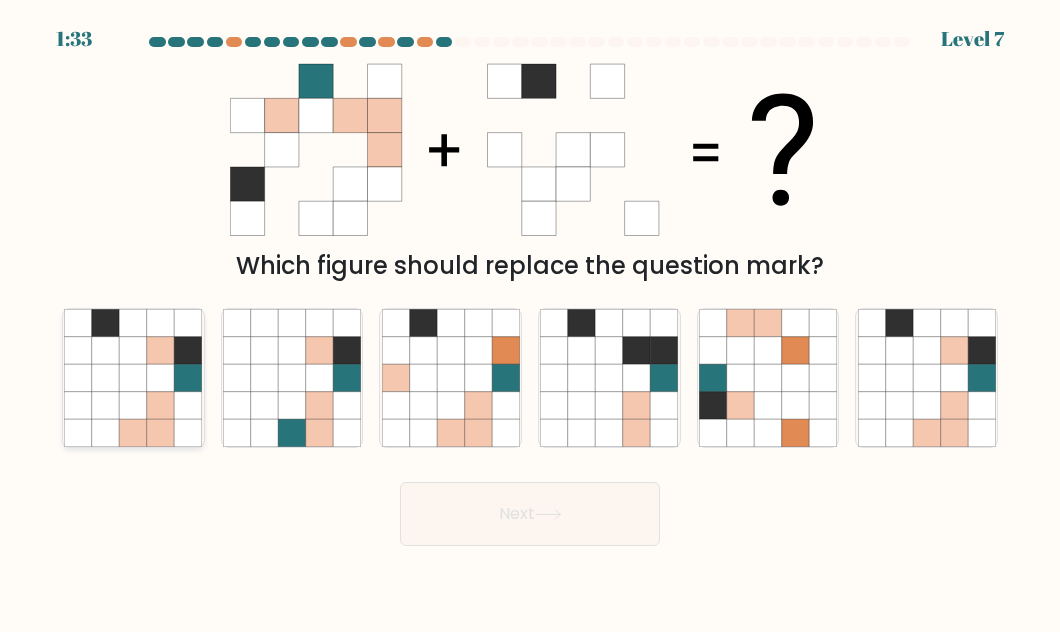 click 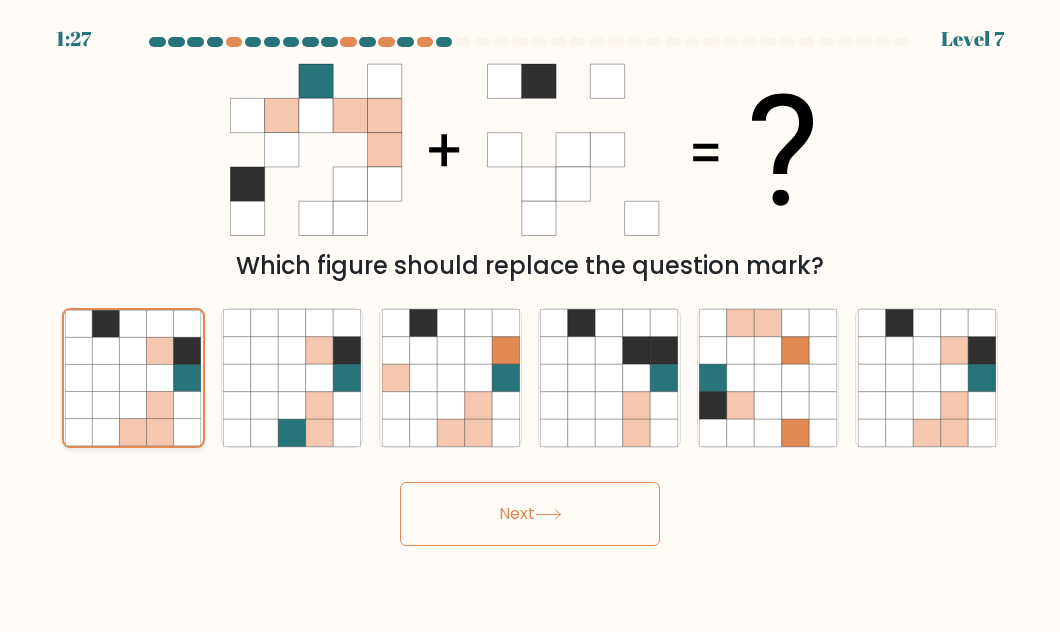 click 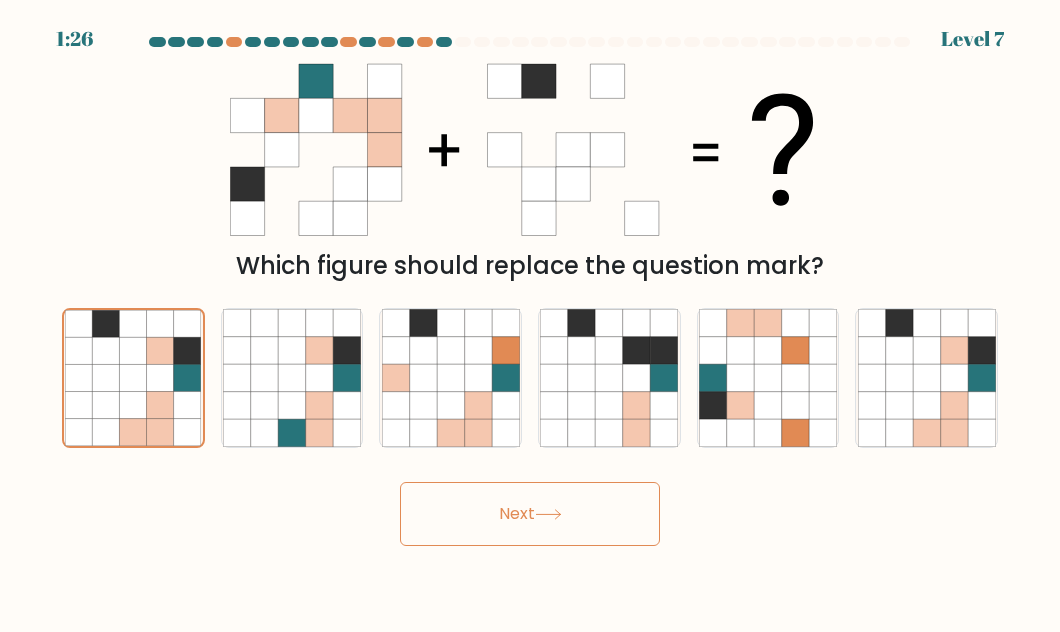 click on "1:26
Level 7" at bounding box center (530, 316) 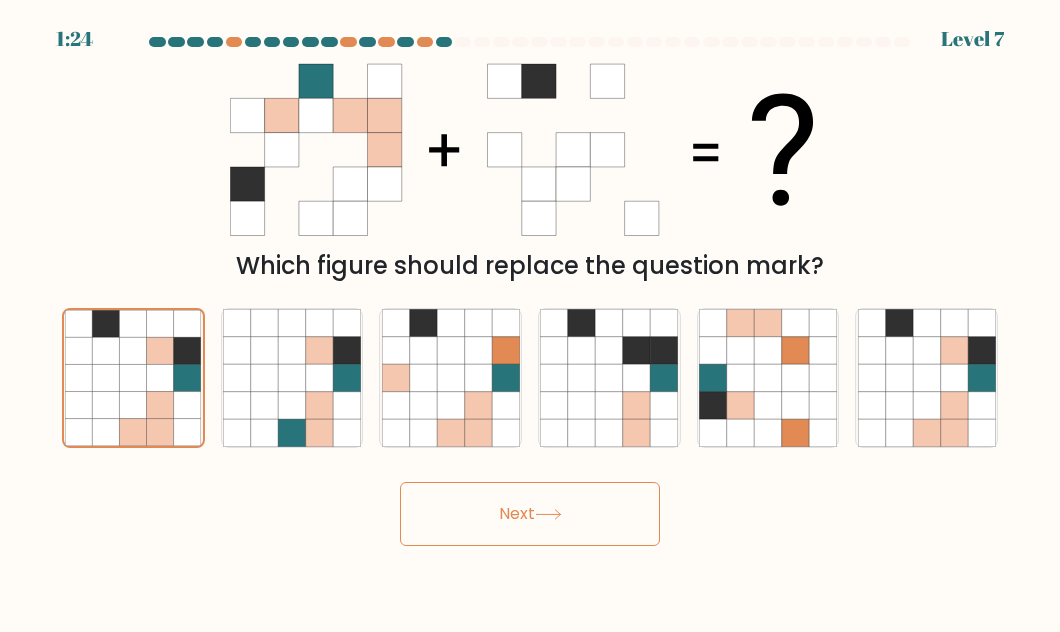 click on "Next" at bounding box center (530, 514) 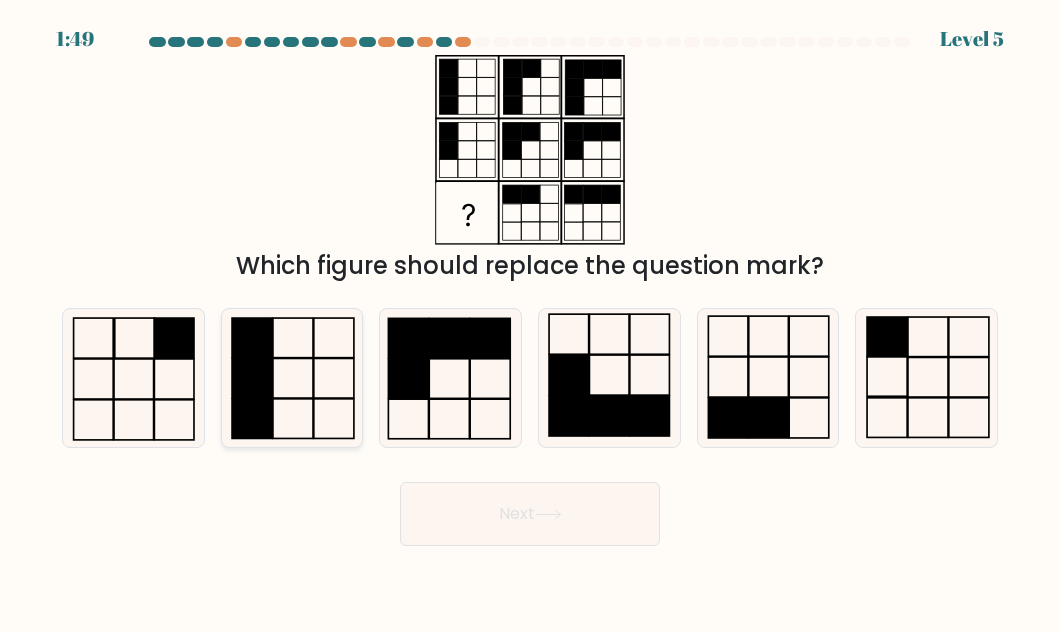 click 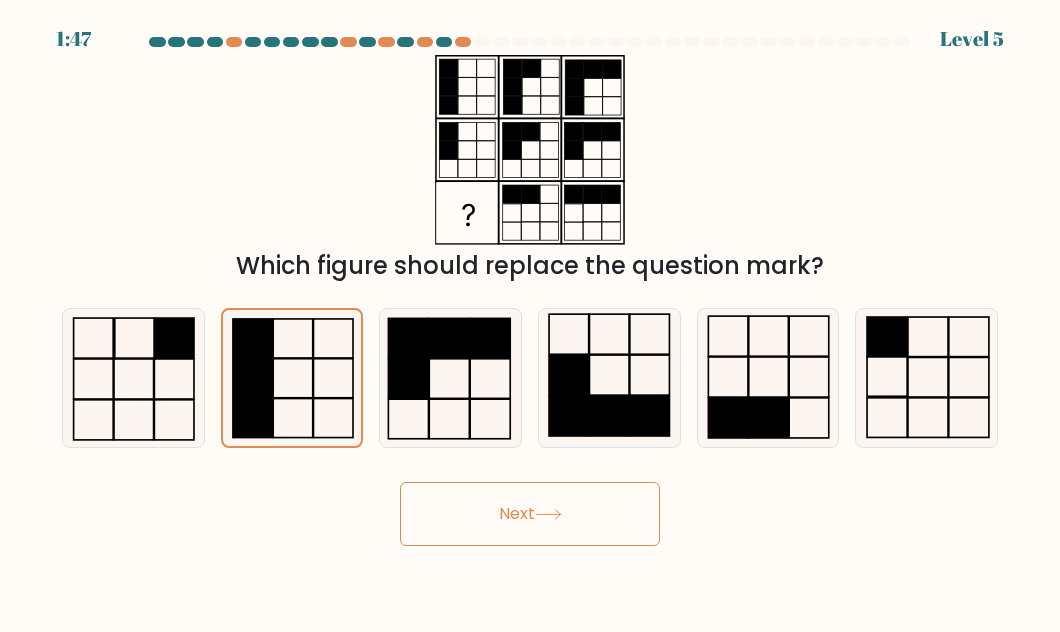 click on "1:47
Level 5" at bounding box center [530, 316] 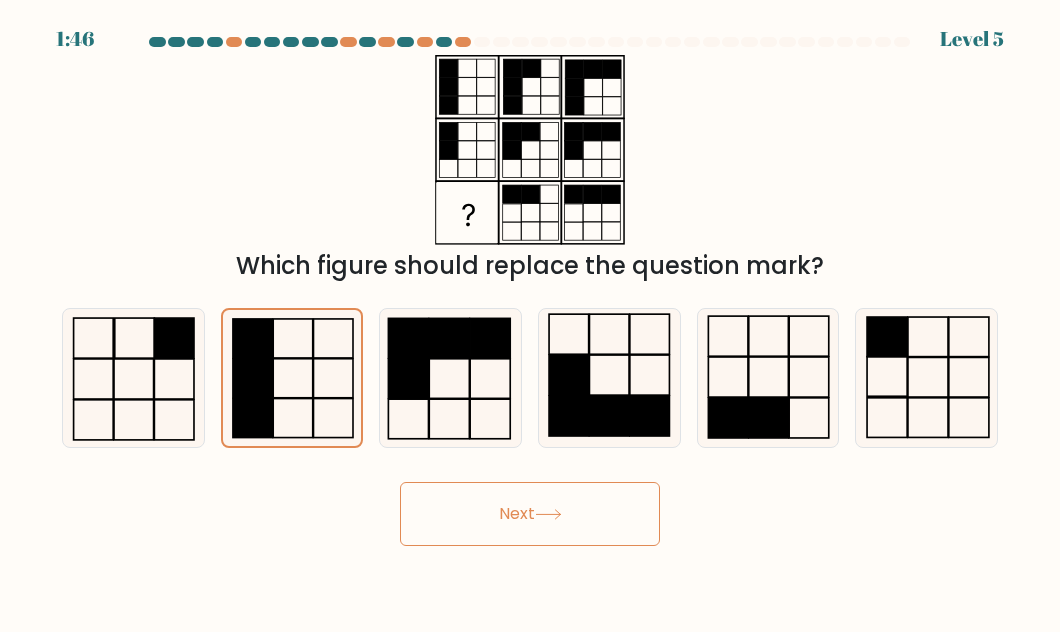 click on "Next" at bounding box center [530, 514] 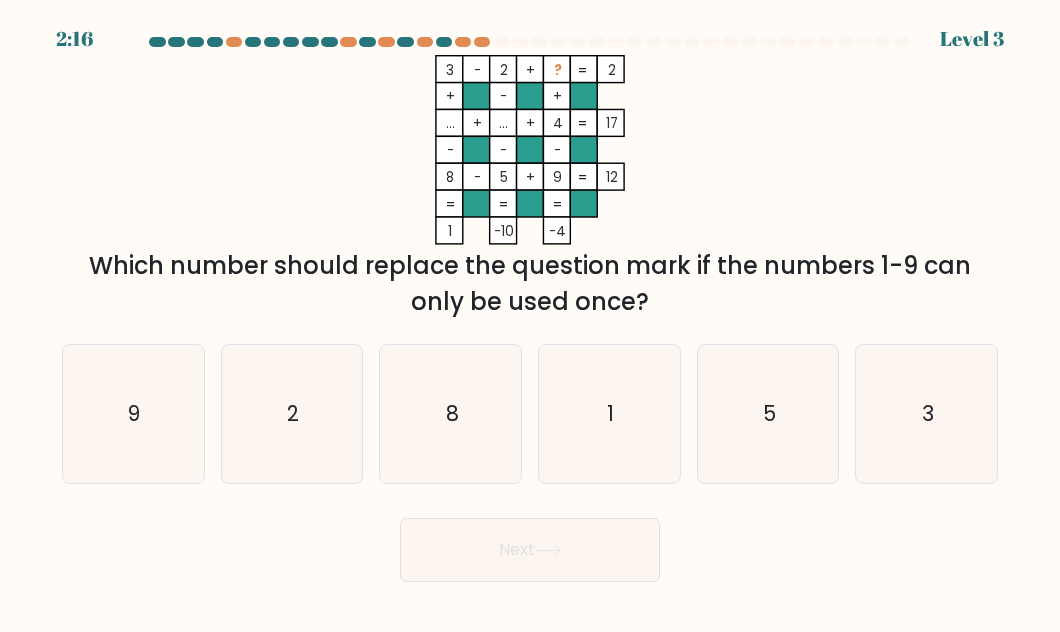 type 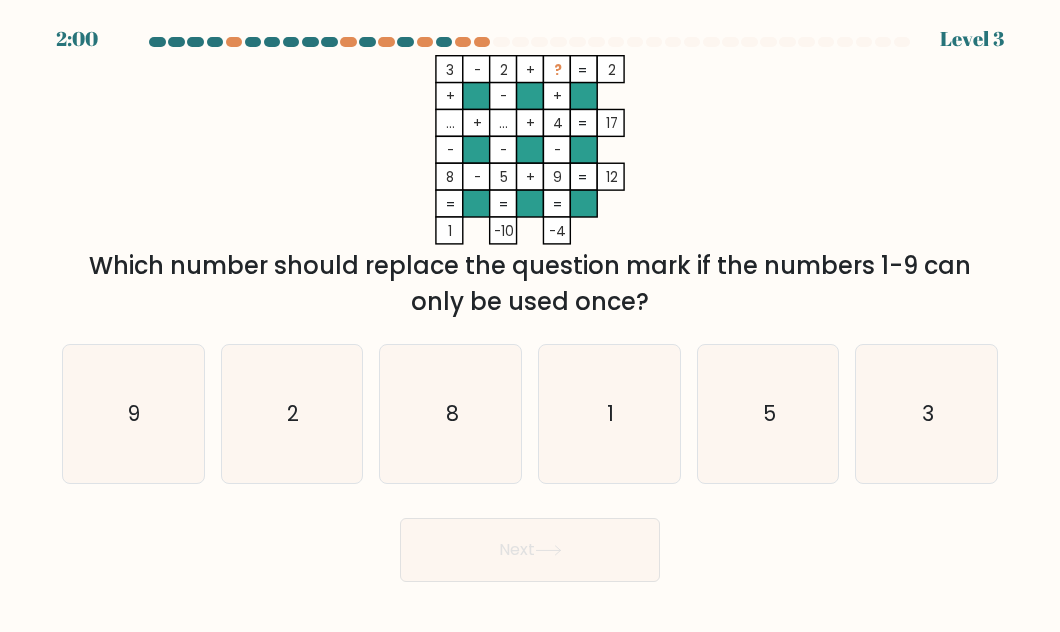 click on "Next" at bounding box center [530, 545] 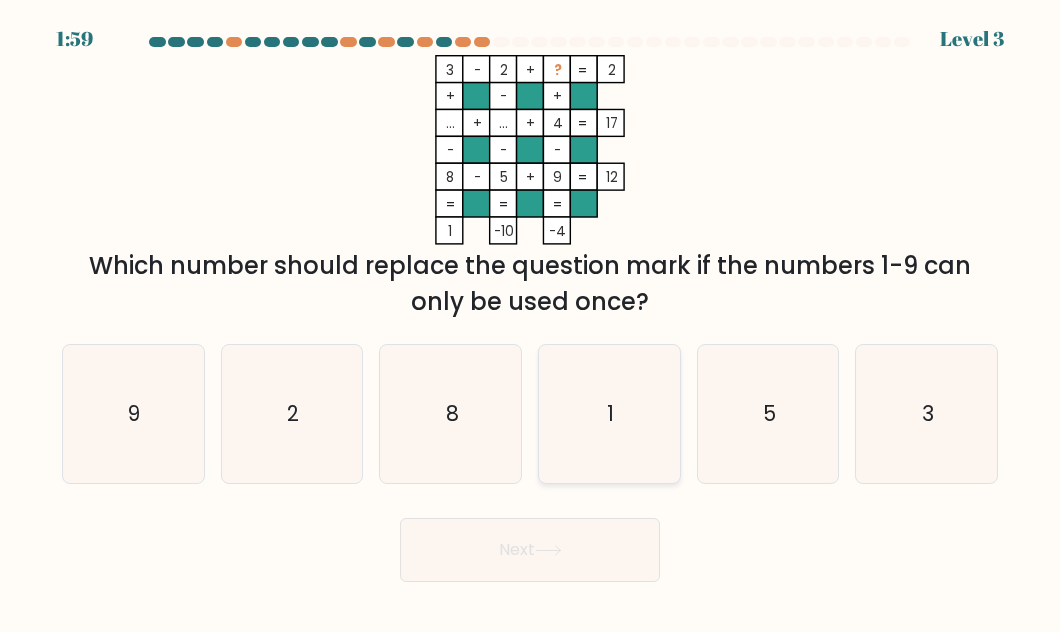 click on "1" 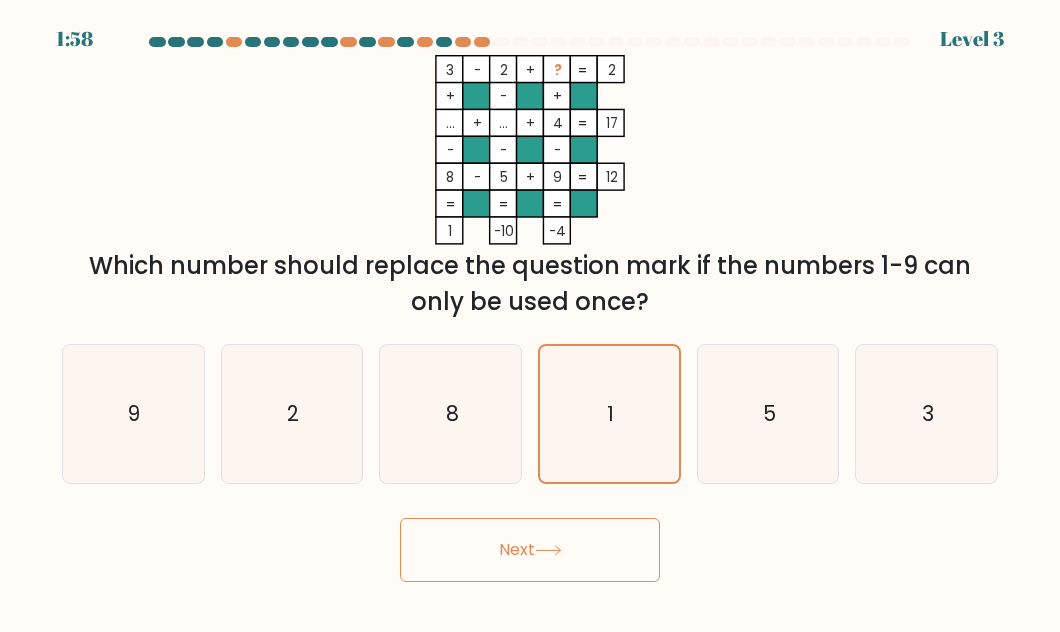 click on "Next" at bounding box center (530, 550) 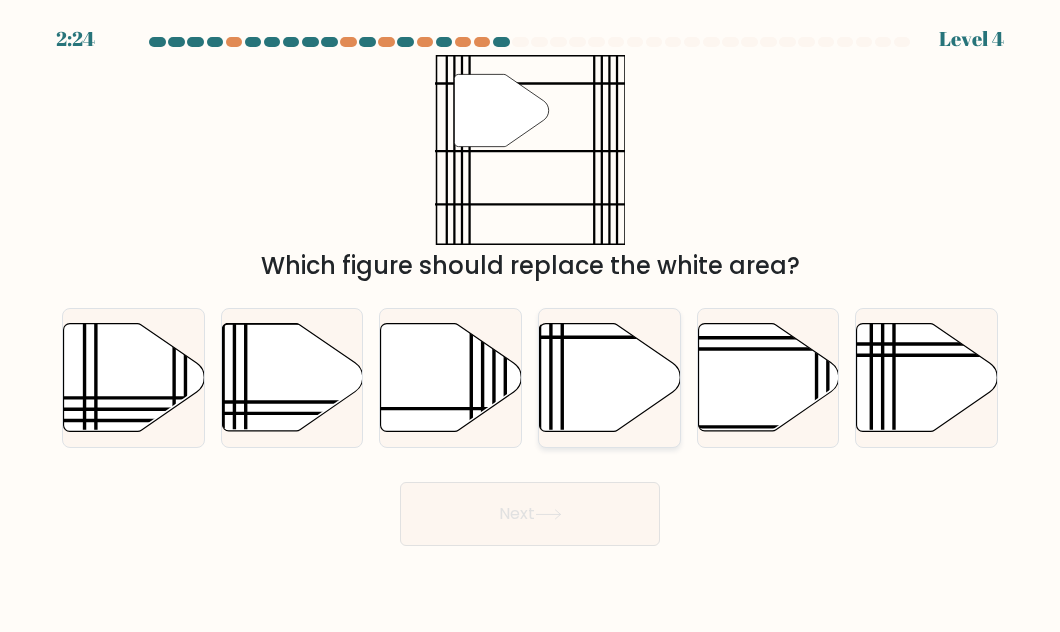 click 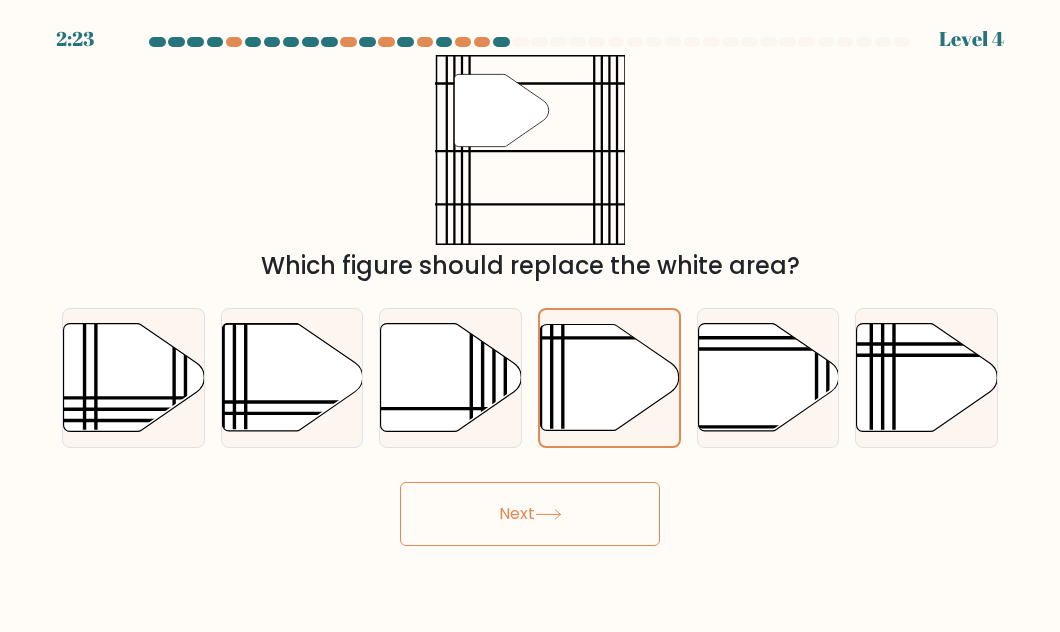 click on "Next" at bounding box center [530, 514] 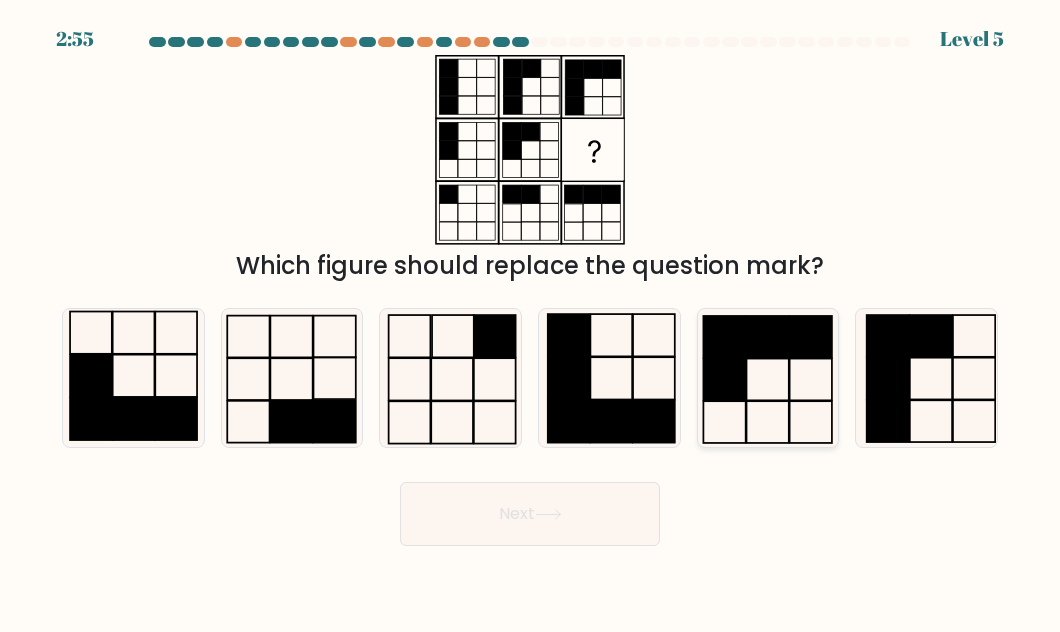 click 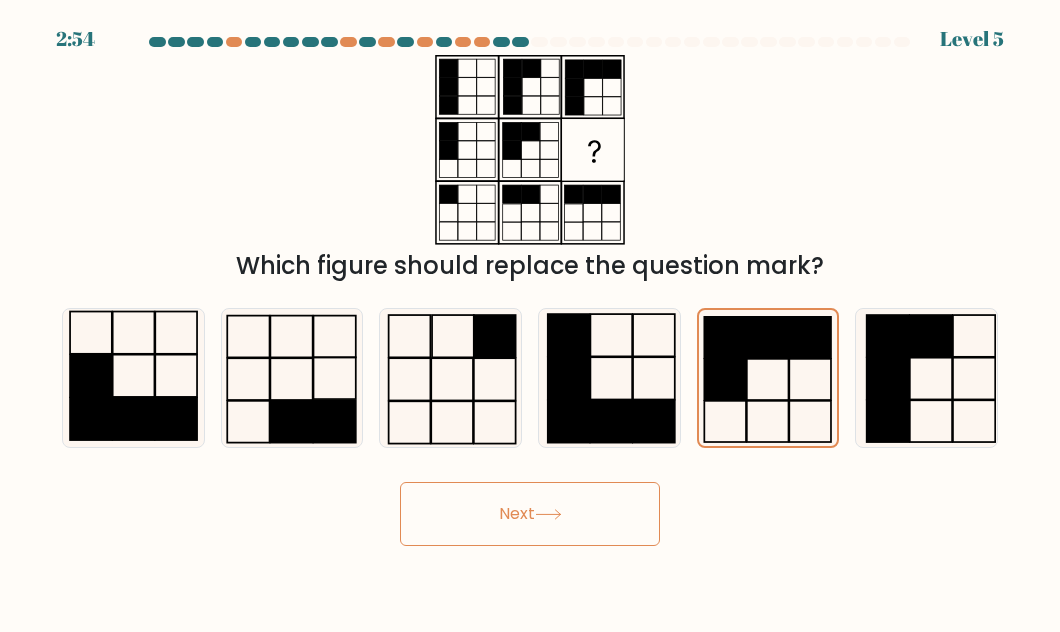 click on "Next" at bounding box center (530, 514) 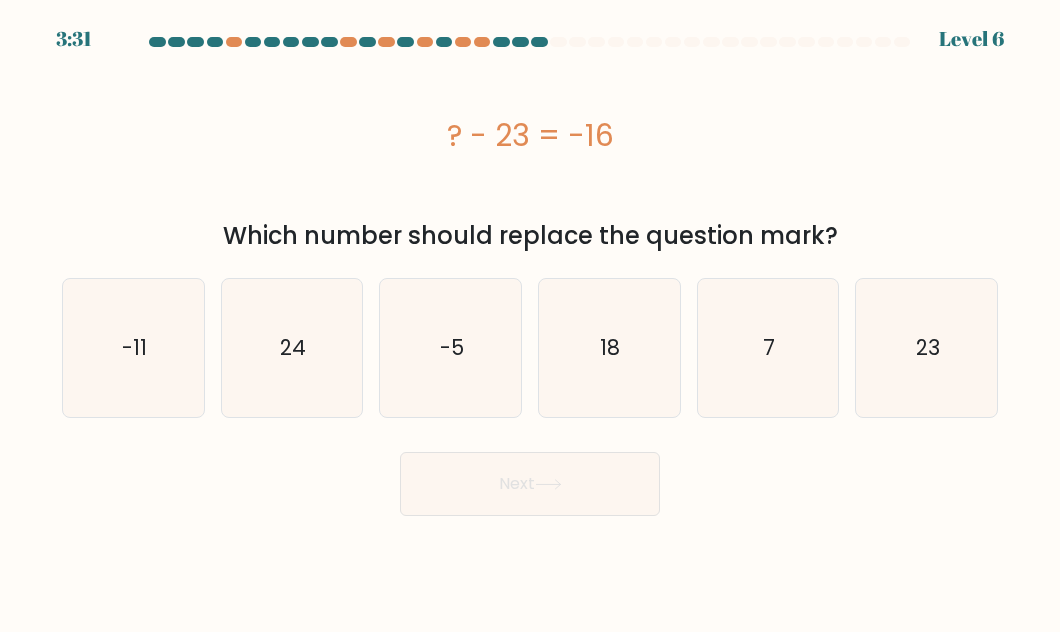 type 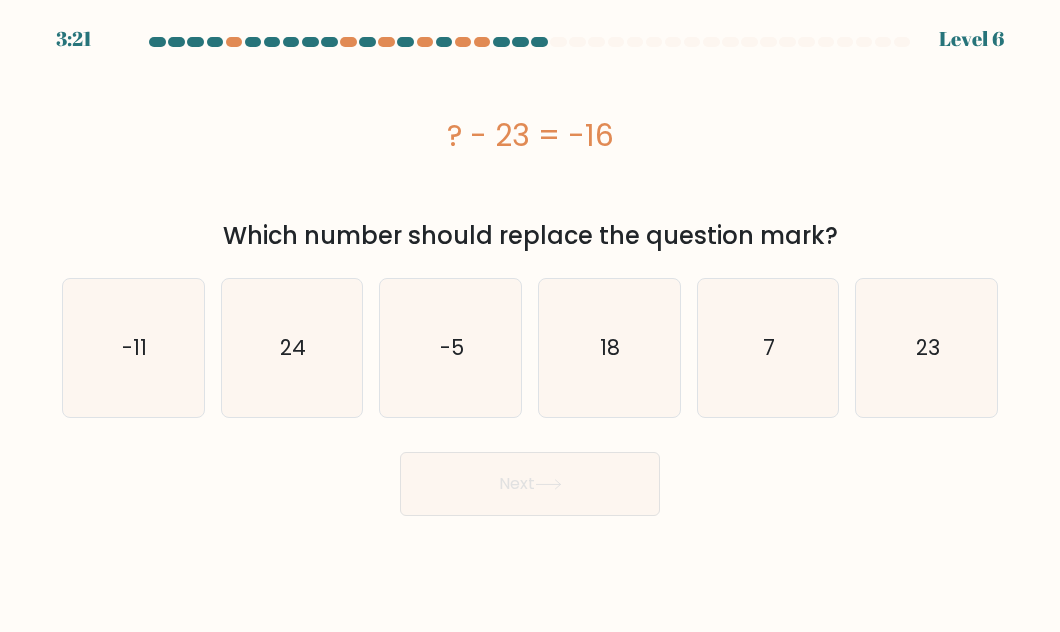 drag, startPoint x: 111, startPoint y: 513, endPoint x: 130, endPoint y: 512, distance: 19.026299 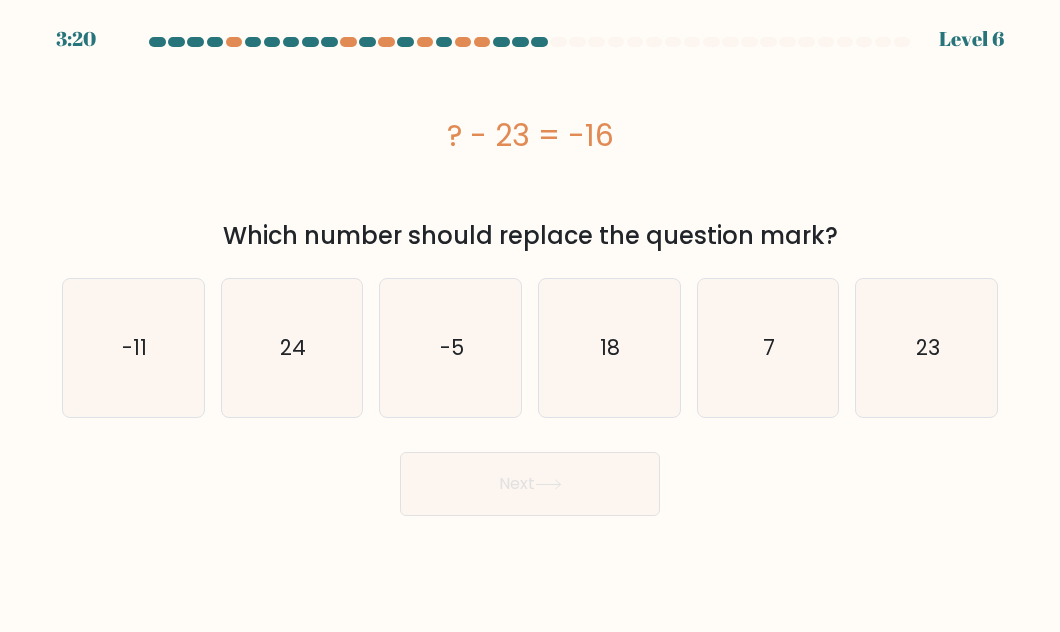 drag, startPoint x: 796, startPoint y: 365, endPoint x: 779, endPoint y: 421, distance: 58.5235 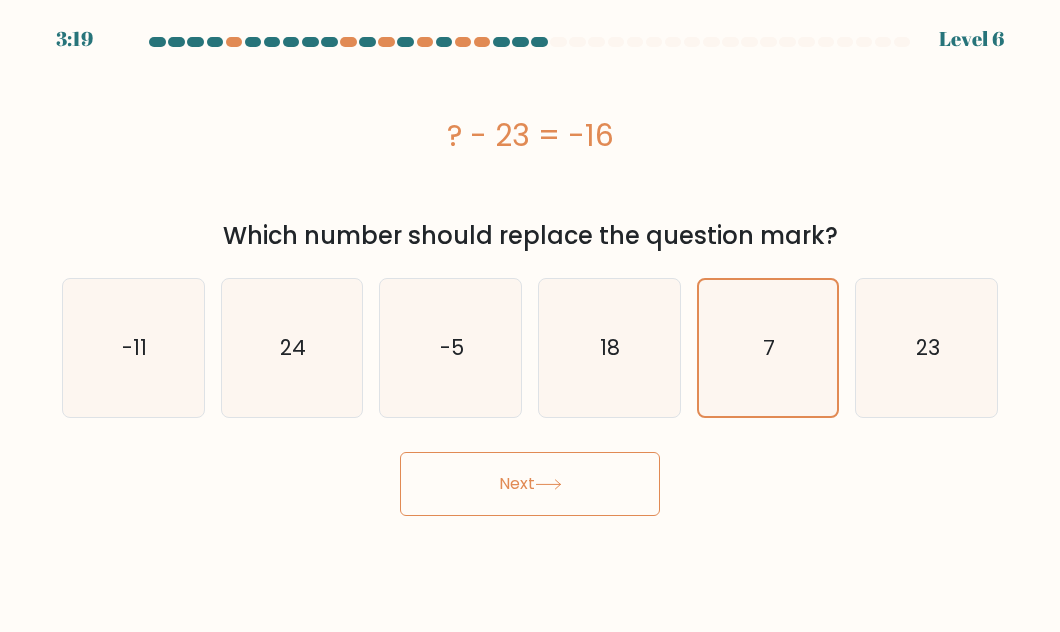 click 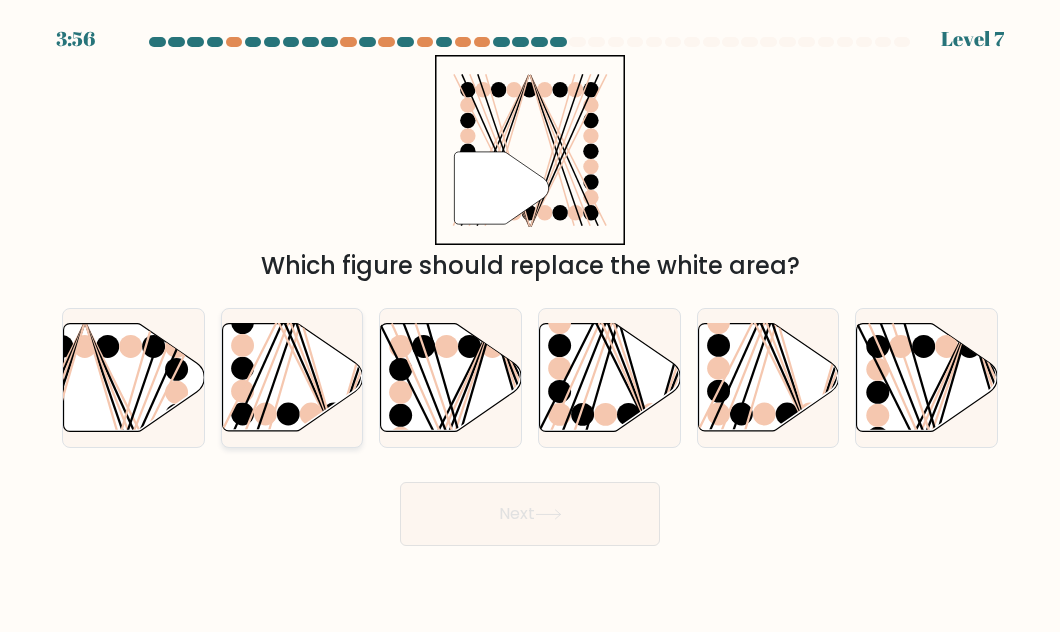 click 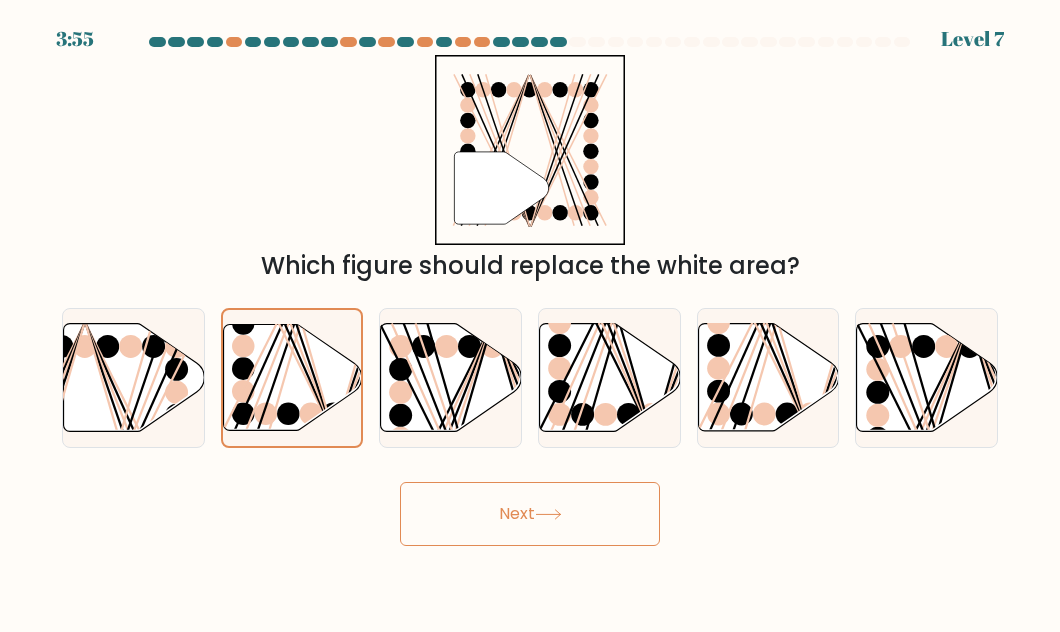 click on "Next" at bounding box center (530, 514) 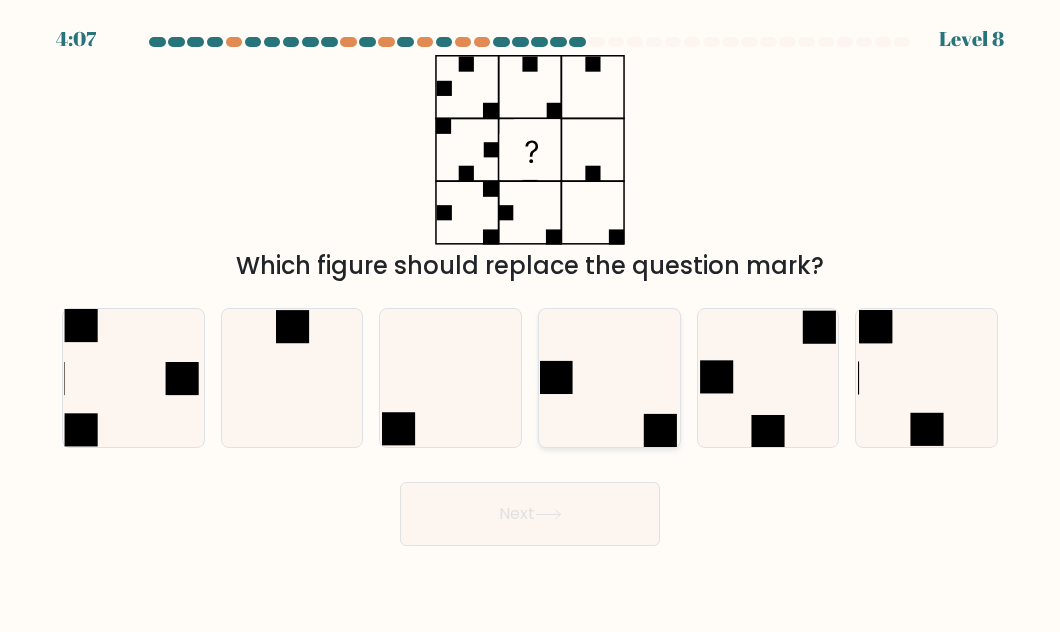 click 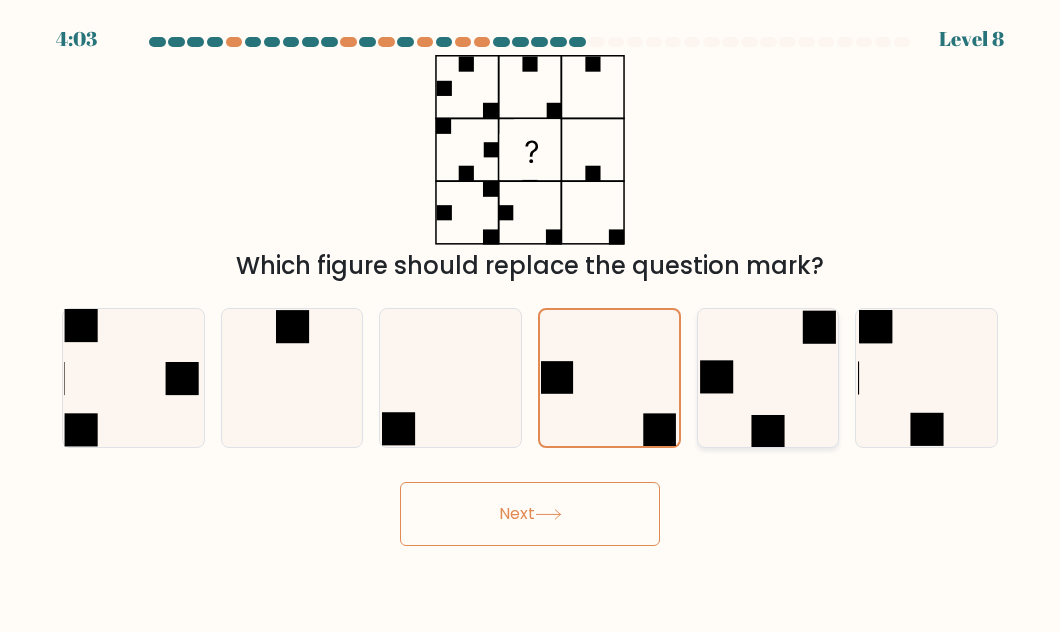 click 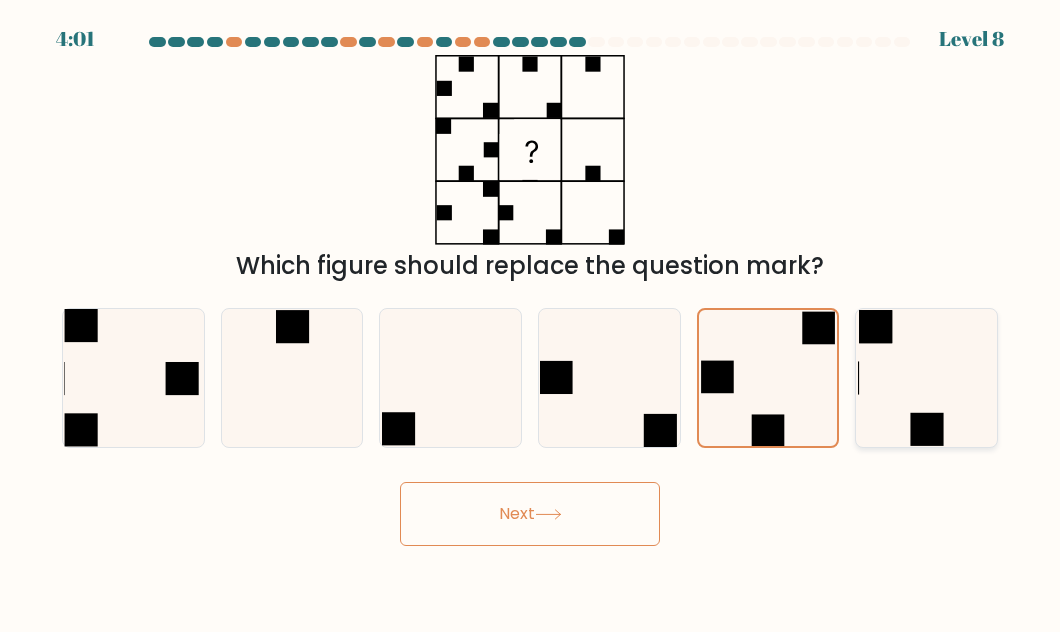 click 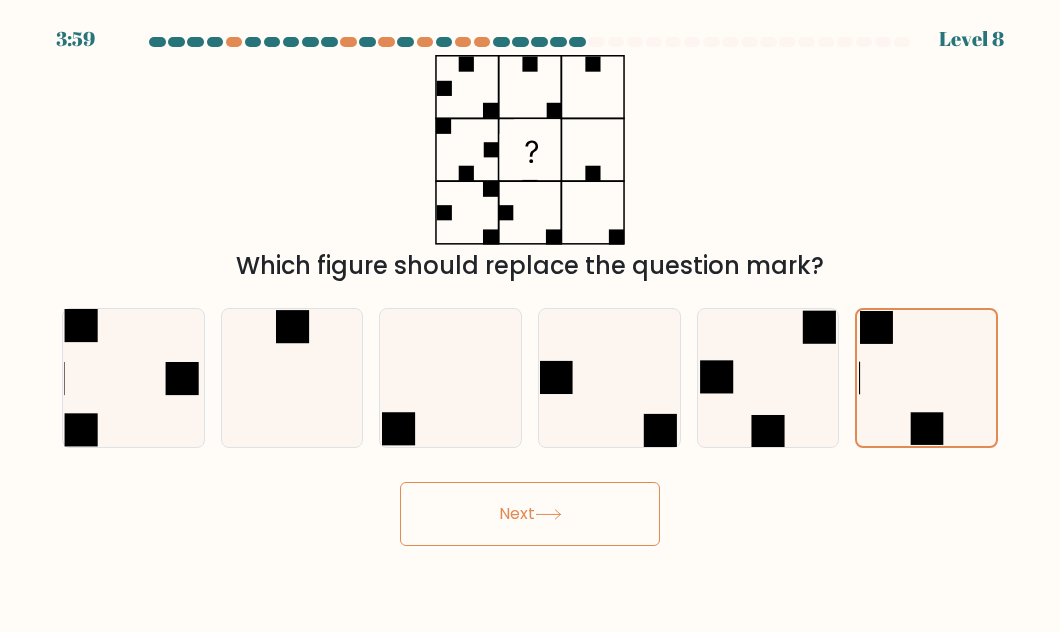 click on "Next" at bounding box center (530, 514) 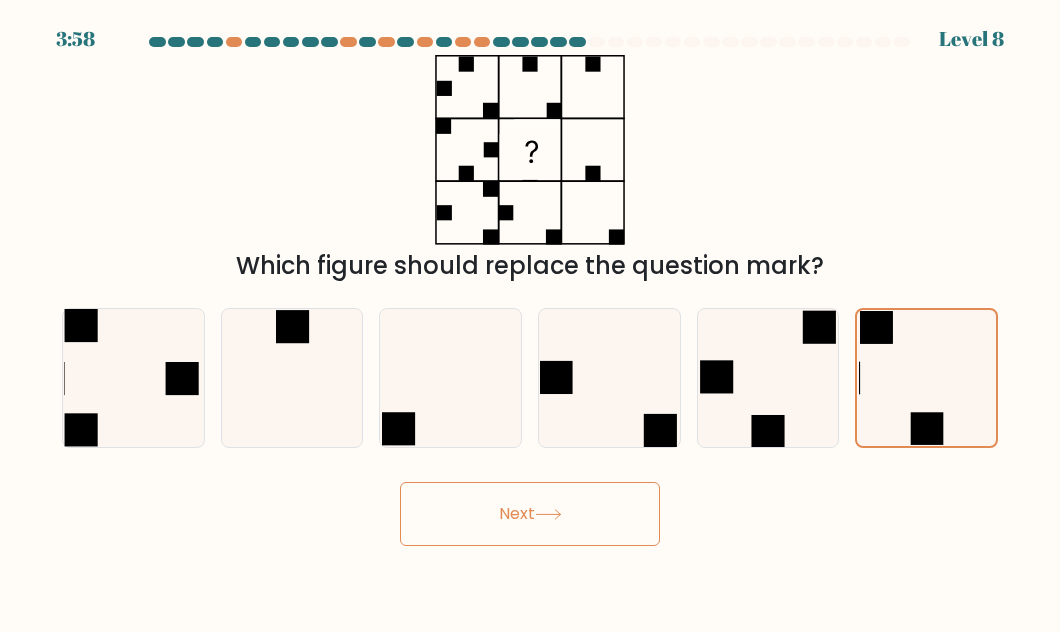 click on "Next" at bounding box center [530, 514] 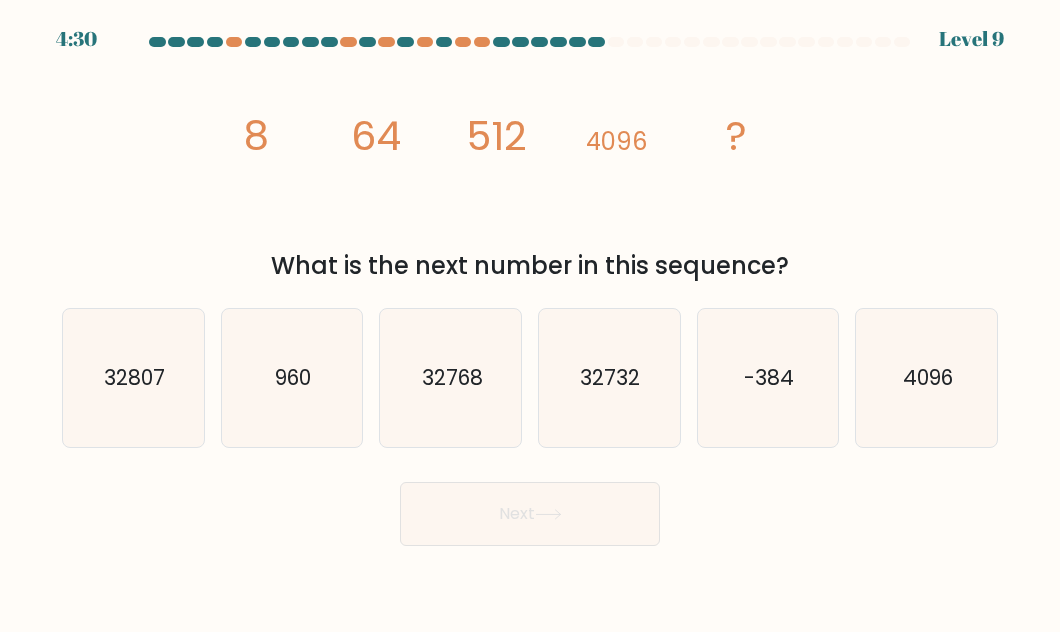 type 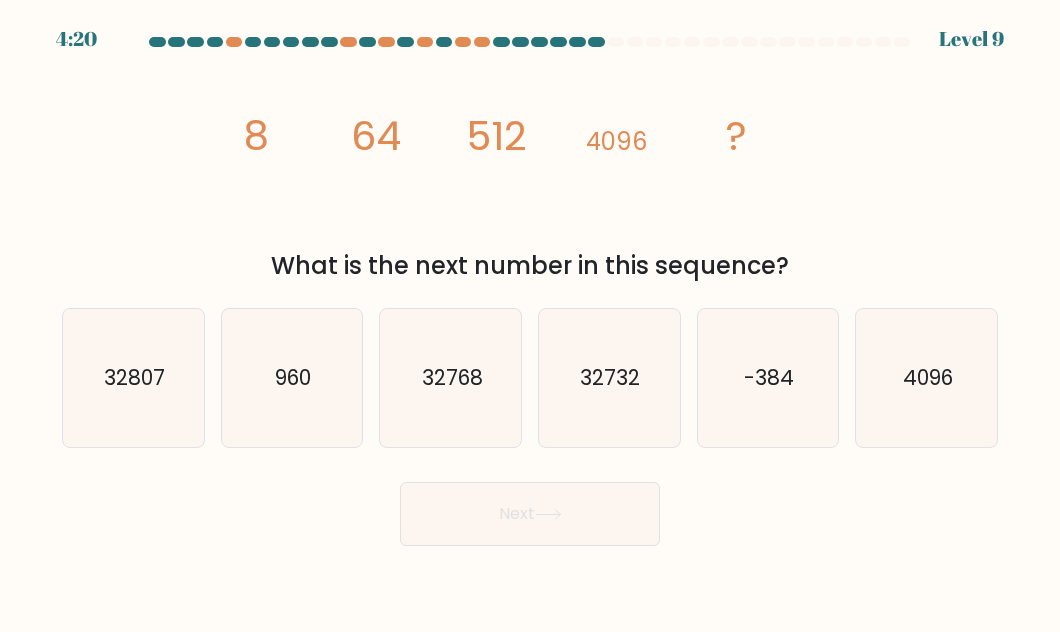 drag, startPoint x: 106, startPoint y: 156, endPoint x: 128, endPoint y: 186, distance: 37.202152 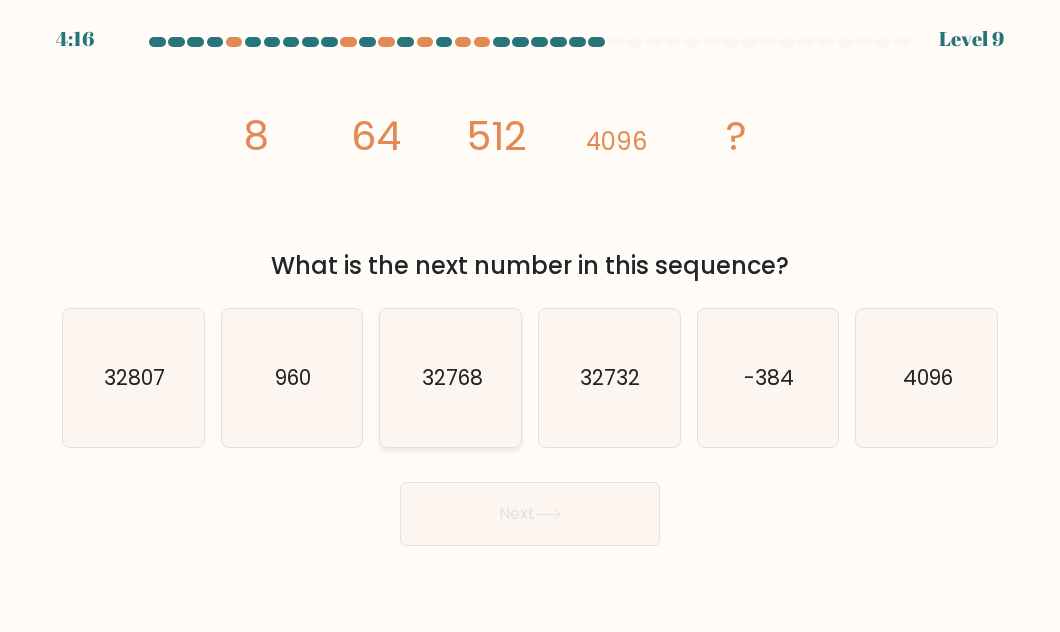 drag, startPoint x: 528, startPoint y: 406, endPoint x: 460, endPoint y: 404, distance: 68.0294 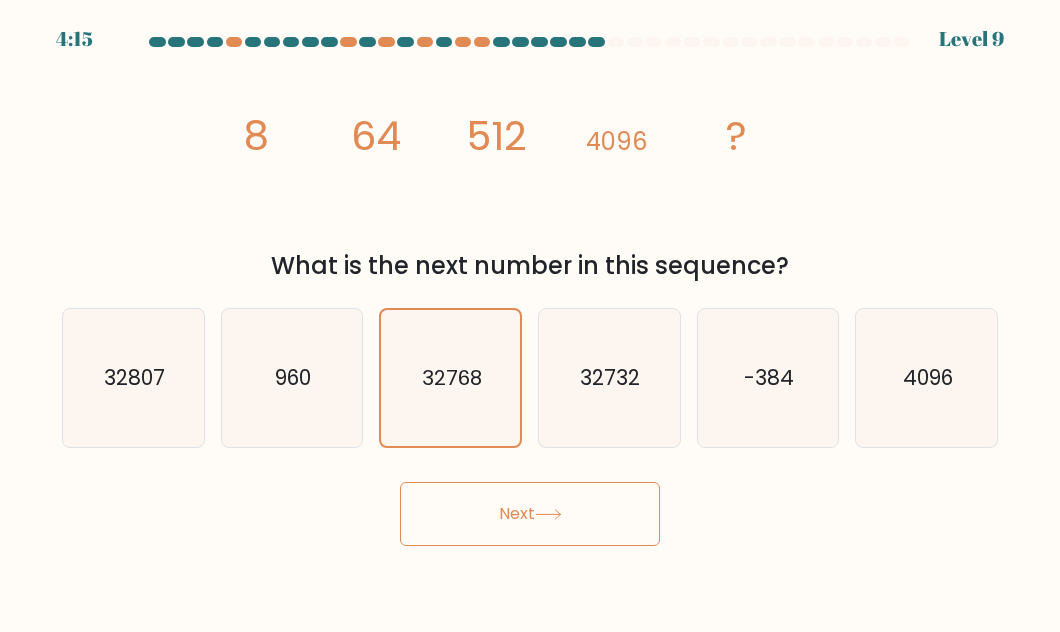 click on "Next" at bounding box center [530, 514] 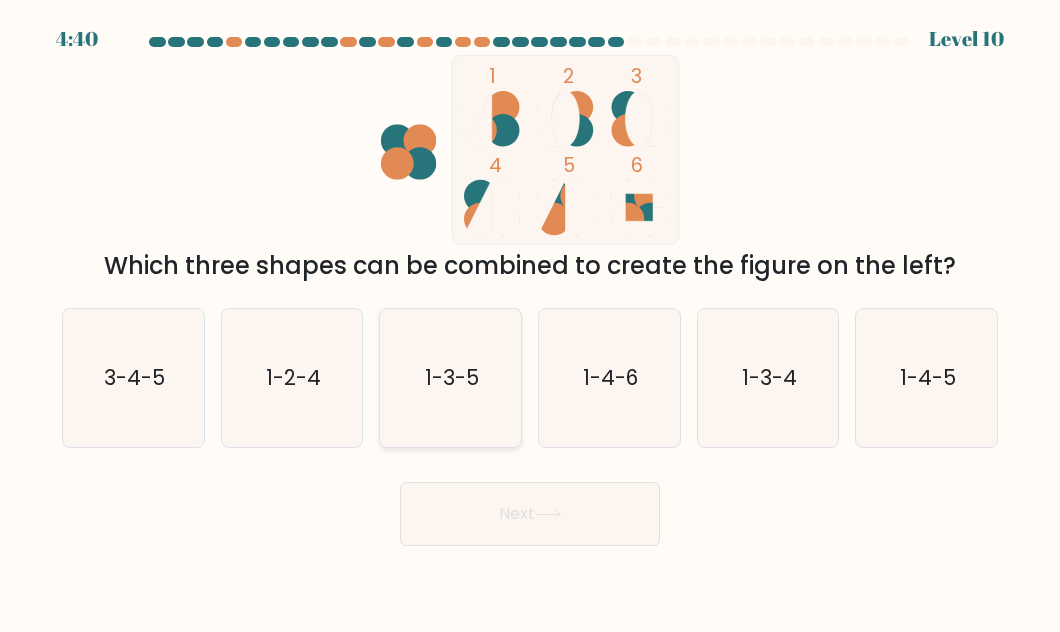 click on "1-3-5" 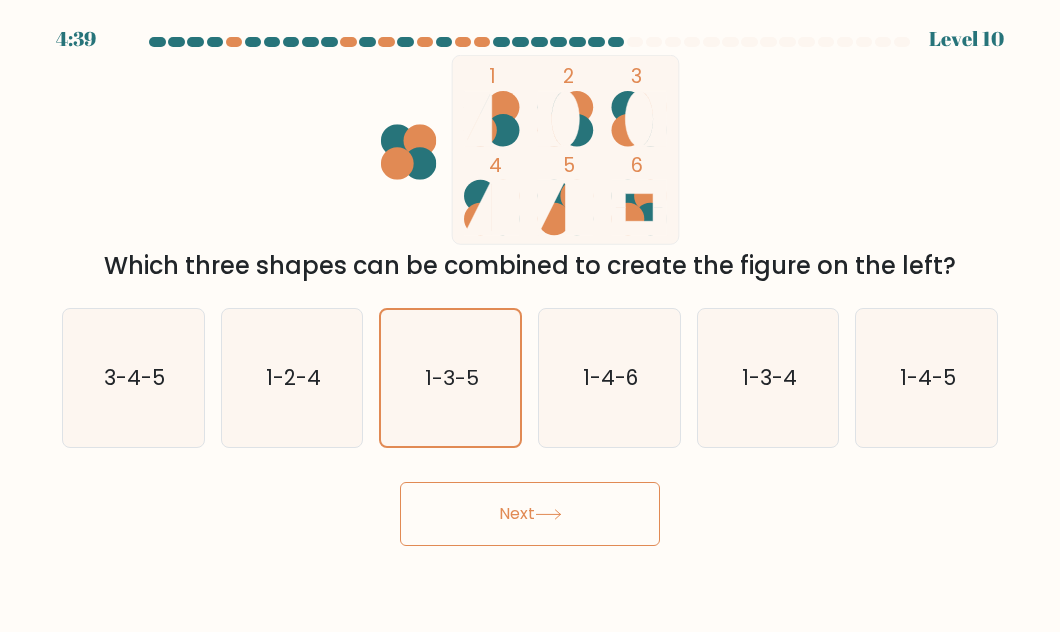 drag, startPoint x: 544, startPoint y: 506, endPoint x: 550, endPoint y: 516, distance: 11.661903 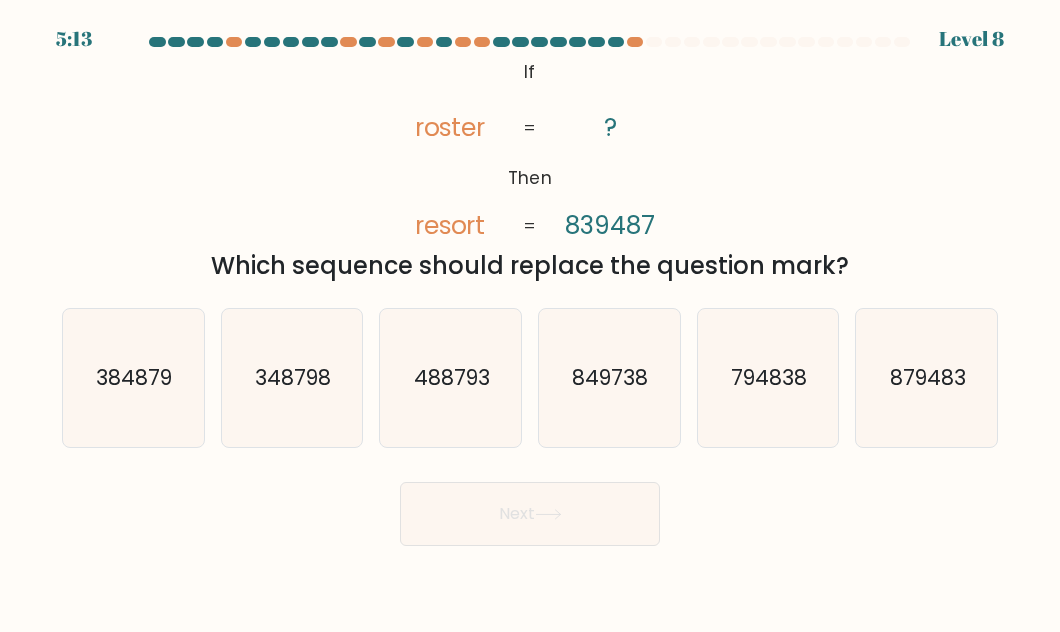 type 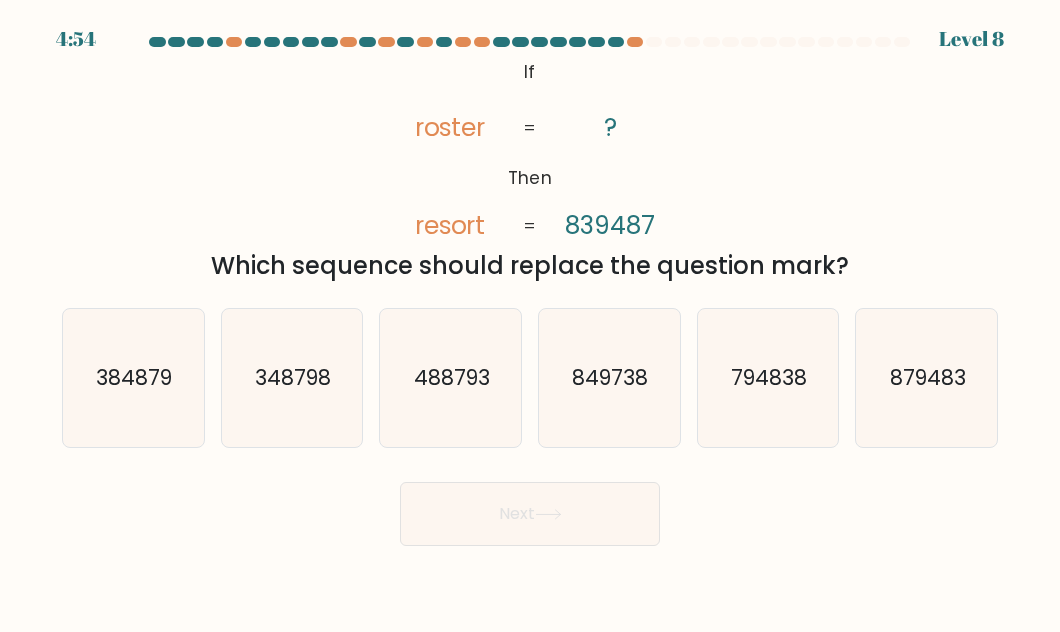 click on "Next" at bounding box center (530, 509) 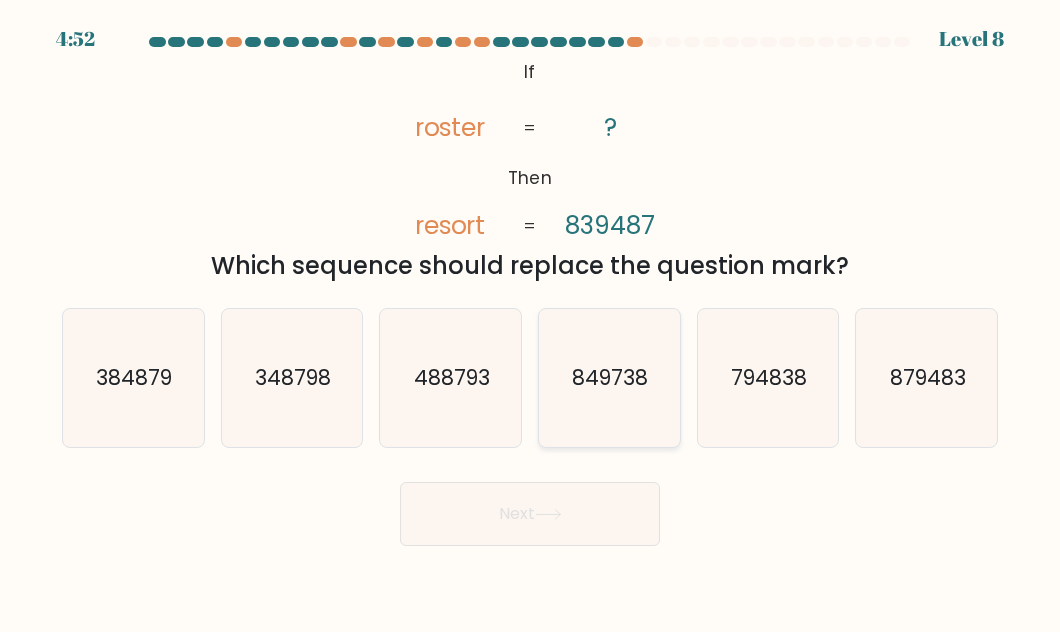 click on "849738" 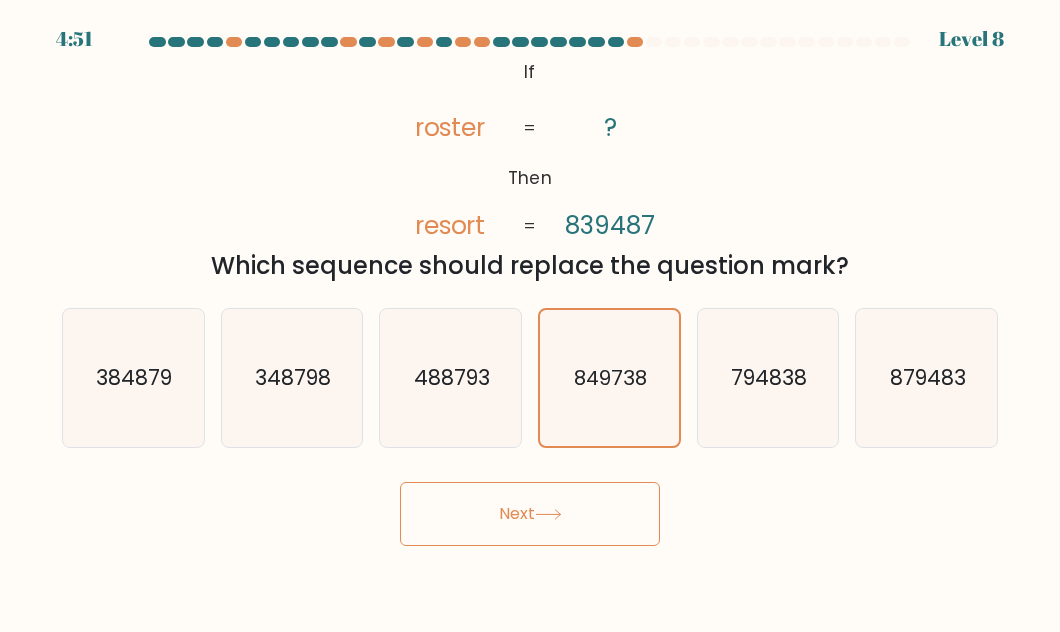 click 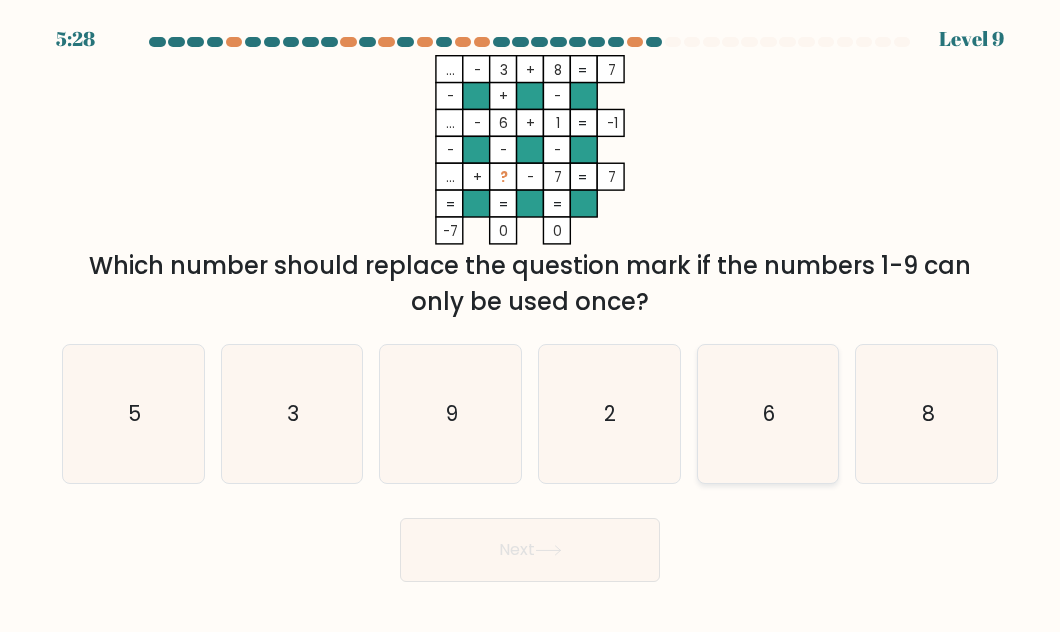 type 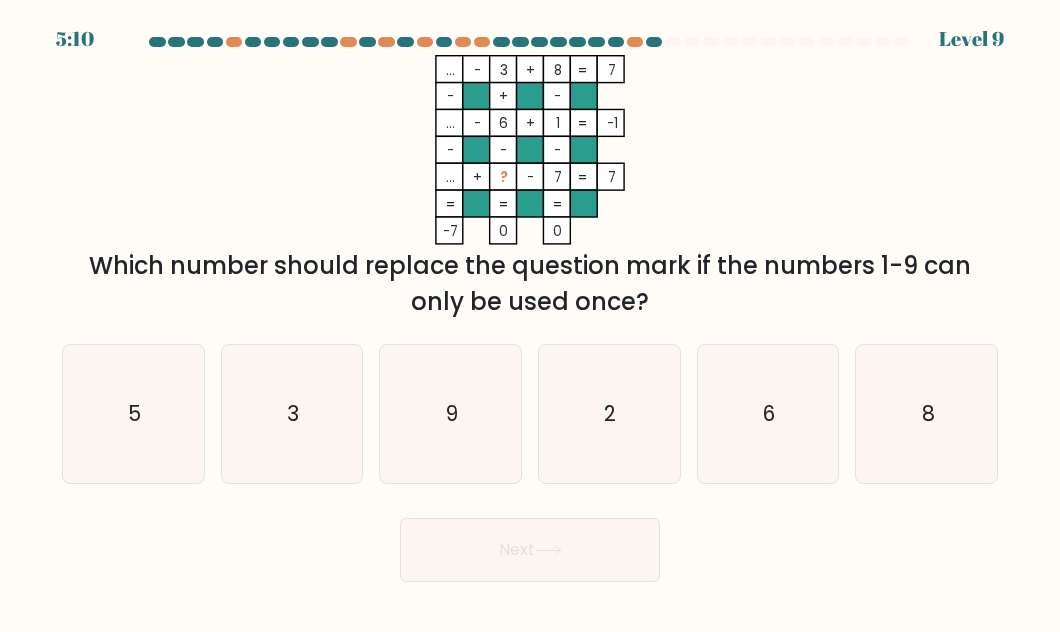 drag, startPoint x: 216, startPoint y: 544, endPoint x: 345, endPoint y: 511, distance: 133.15405 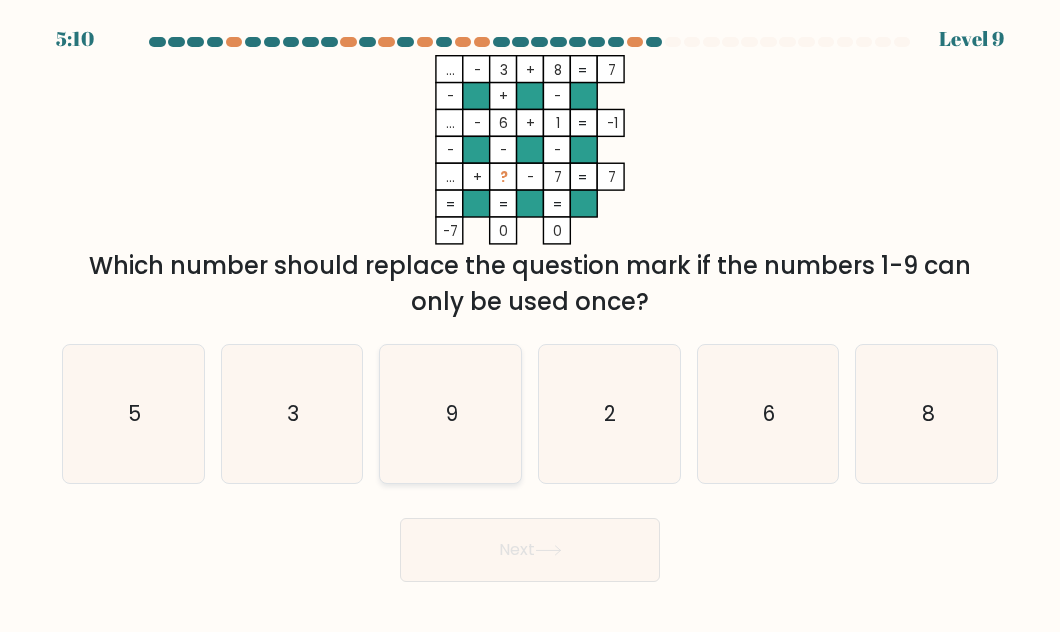 click on "9" 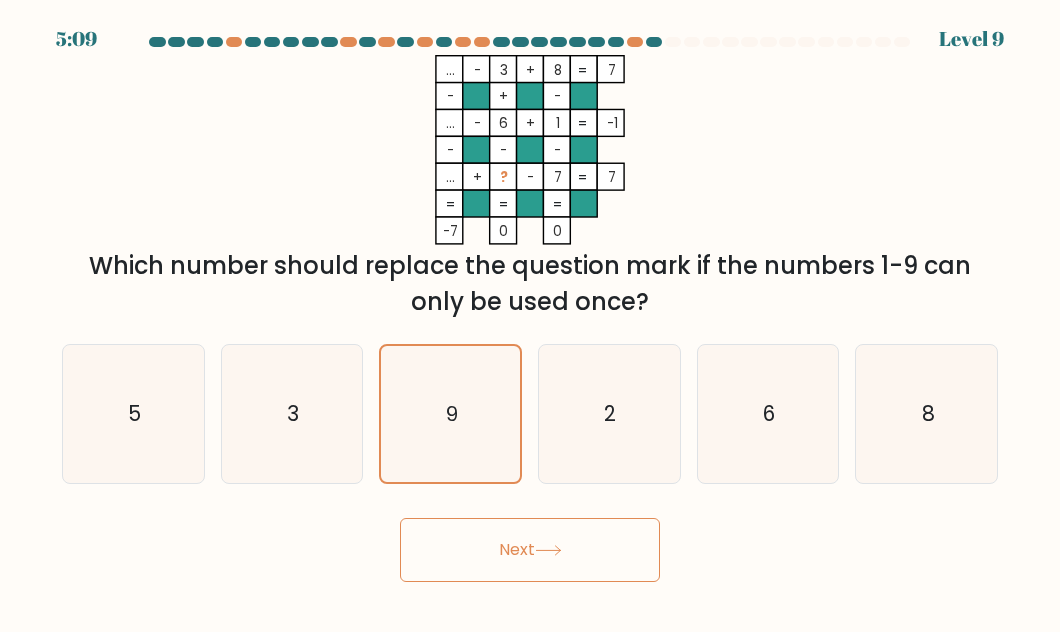 click on "Next" at bounding box center [530, 550] 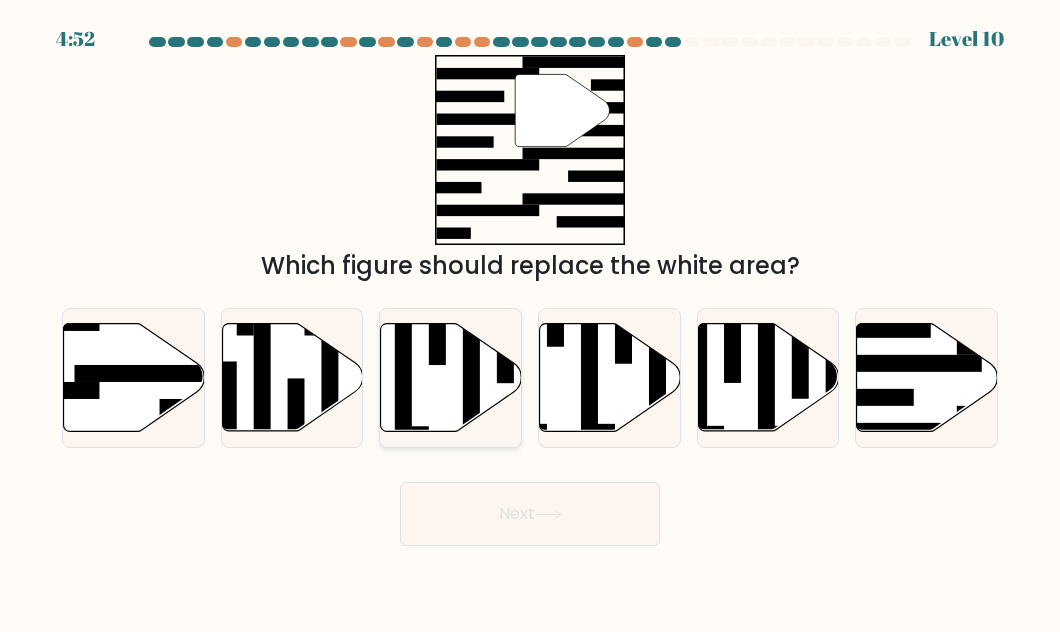 click 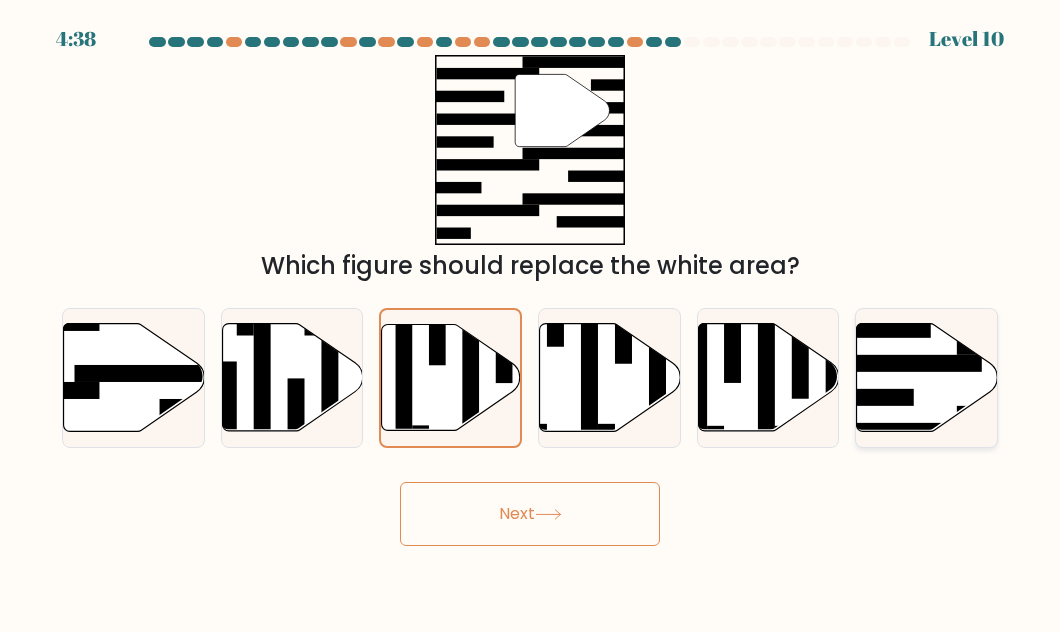 click 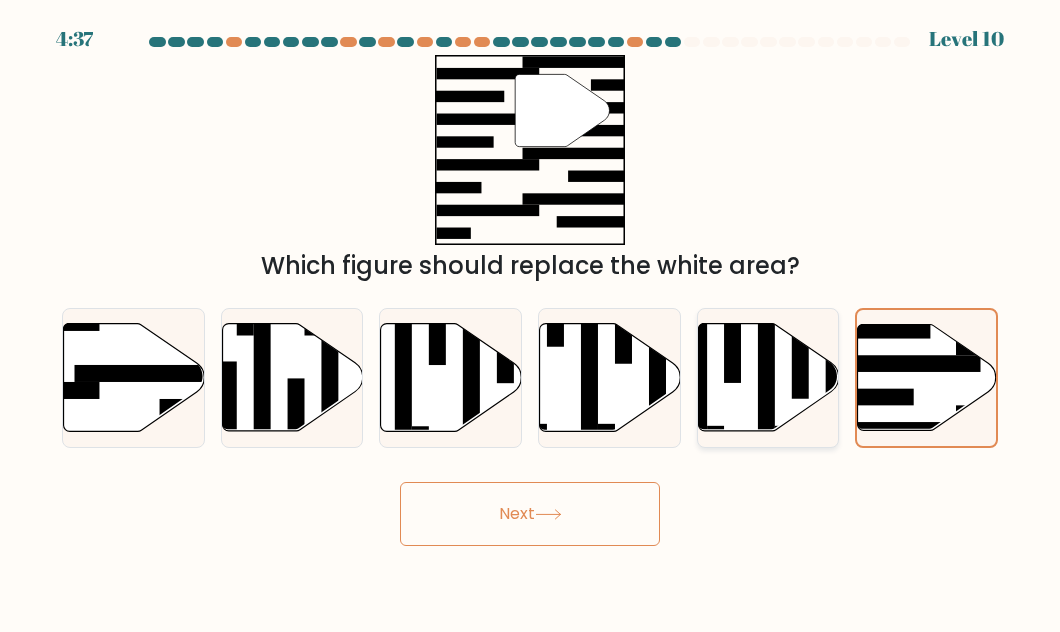 click 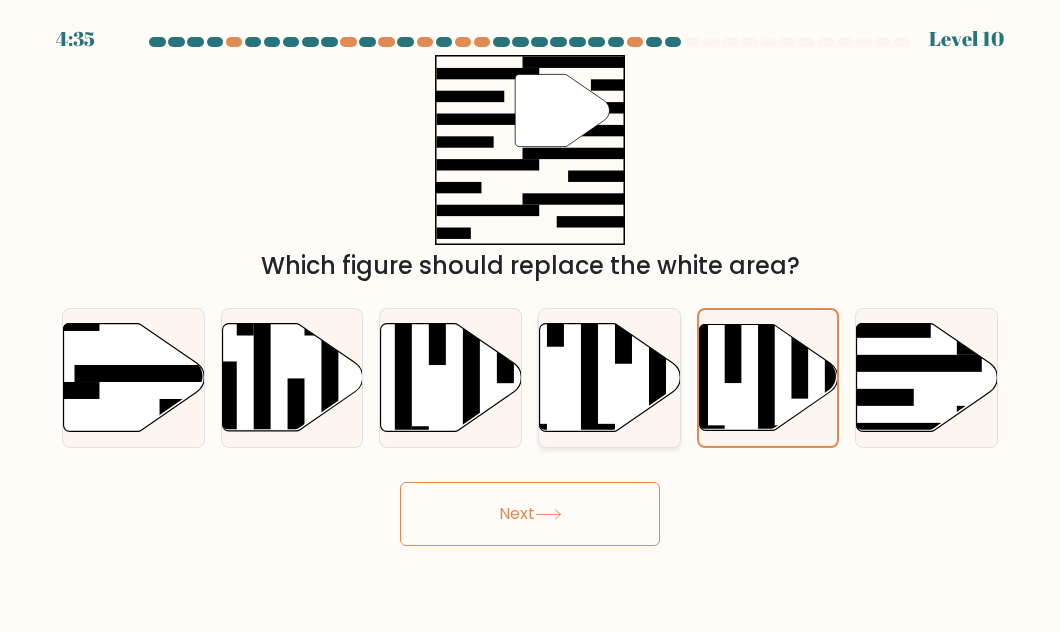 click 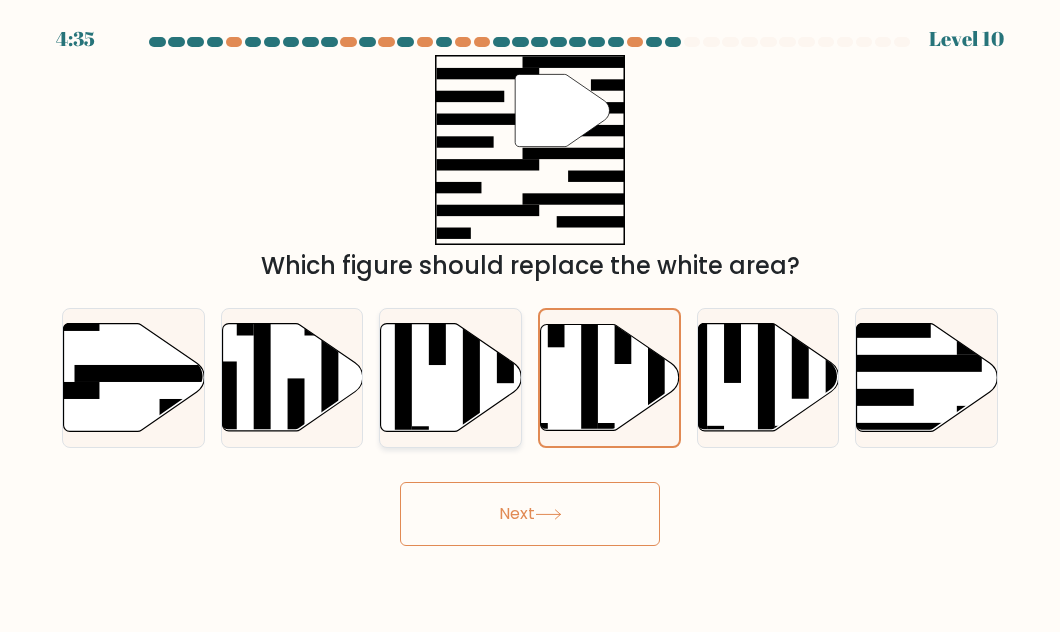 click 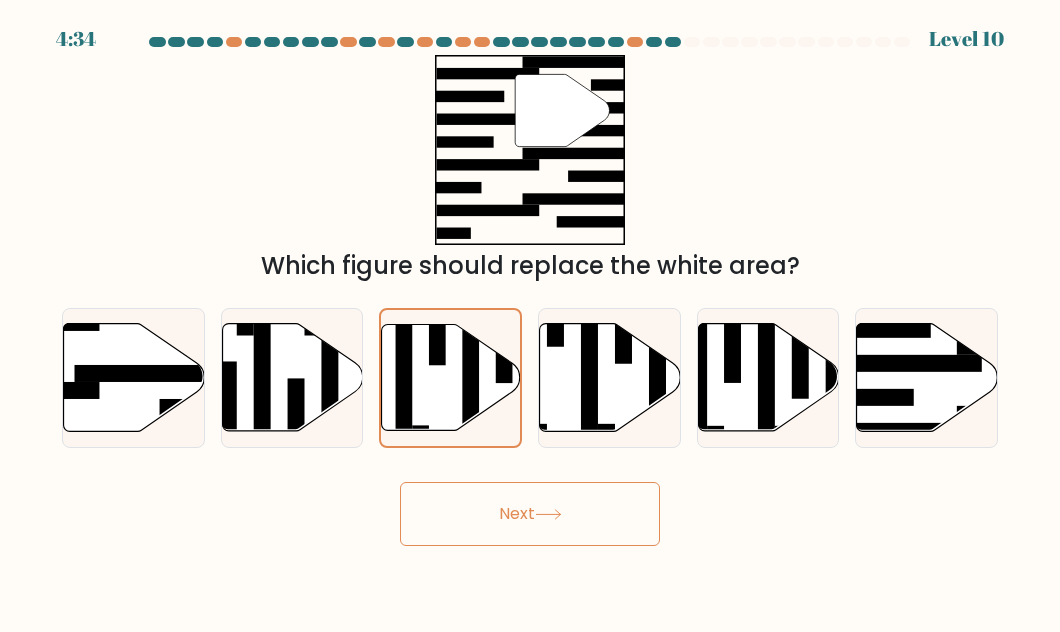 drag, startPoint x: 502, startPoint y: 522, endPoint x: 716, endPoint y: 513, distance: 214.18916 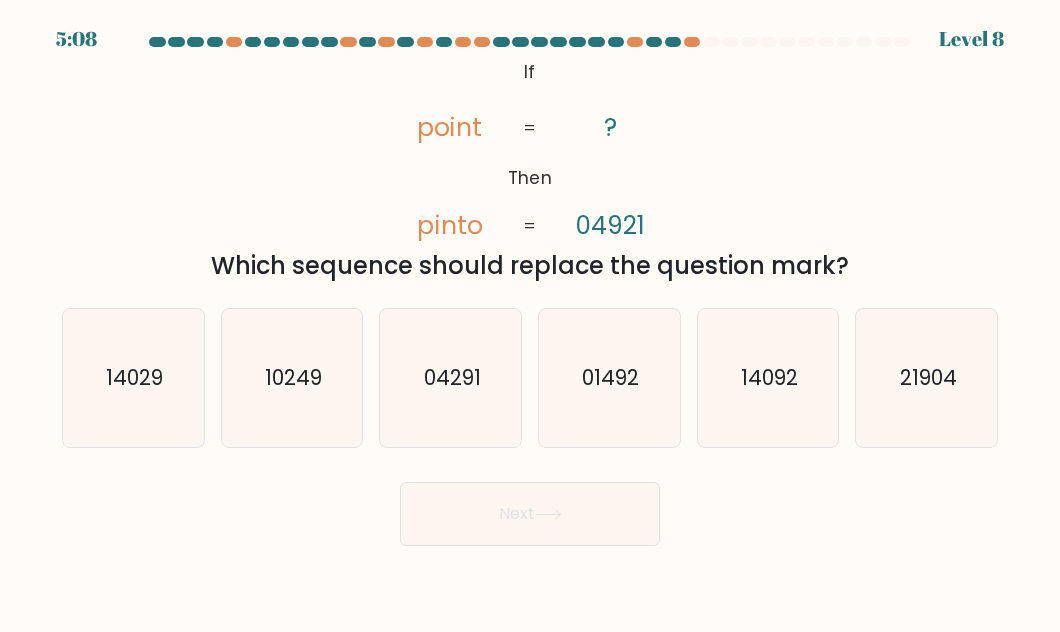 type 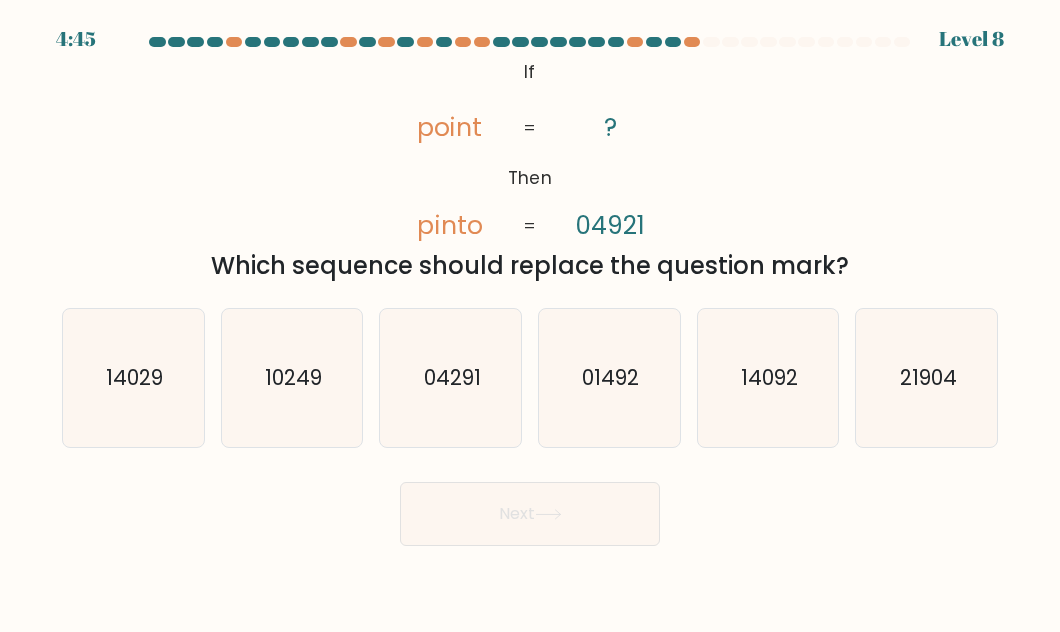 click on "If ?" at bounding box center [530, 291] 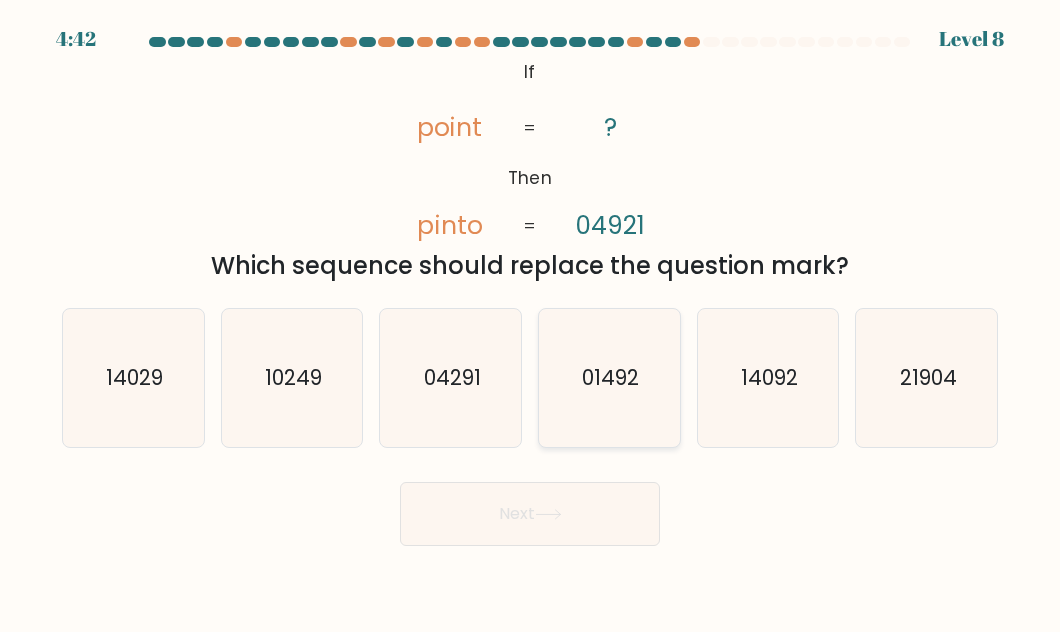 click on "01492" 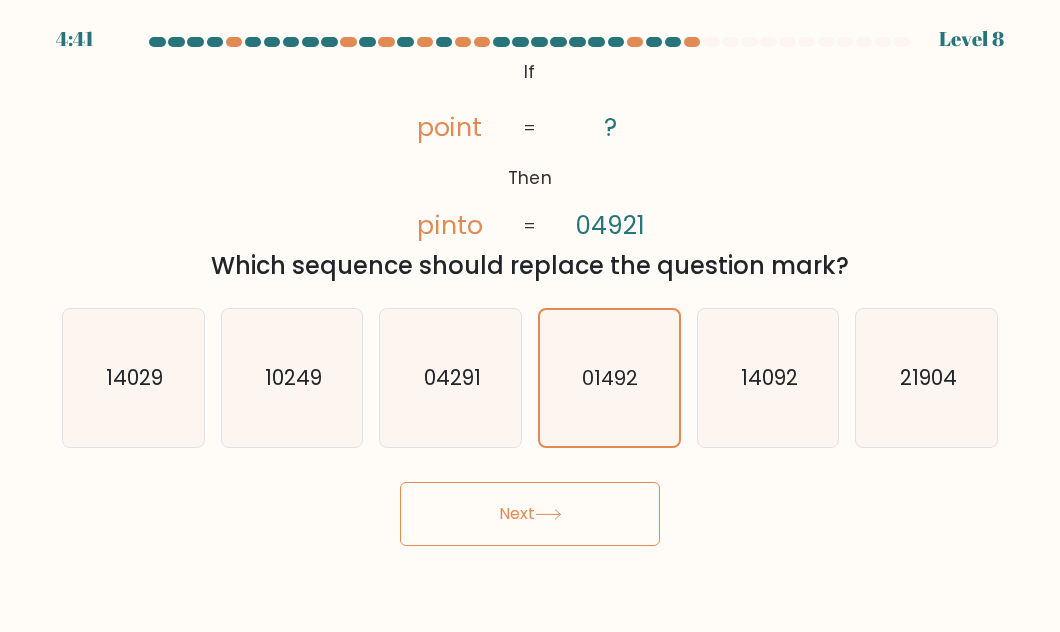 click on "Next" at bounding box center (530, 514) 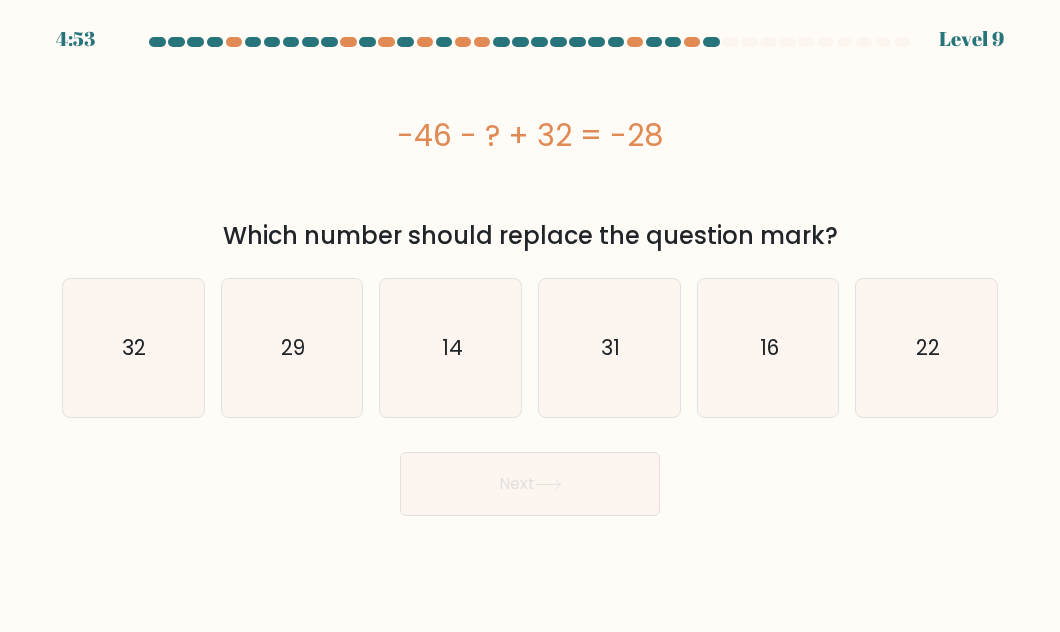 type 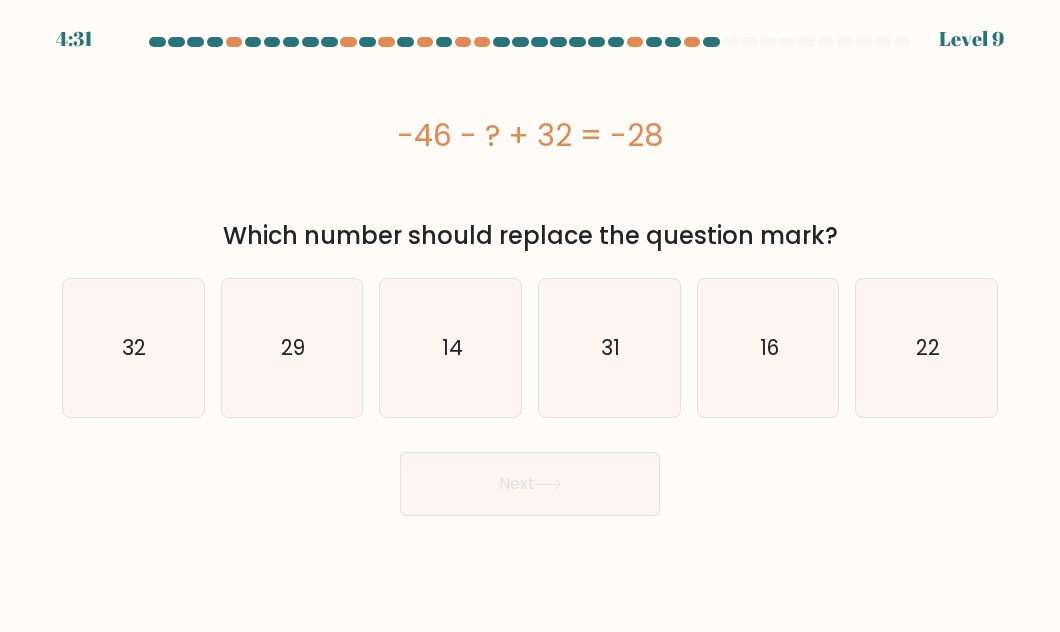 drag, startPoint x: 182, startPoint y: 503, endPoint x: 261, endPoint y: 489, distance: 80.23092 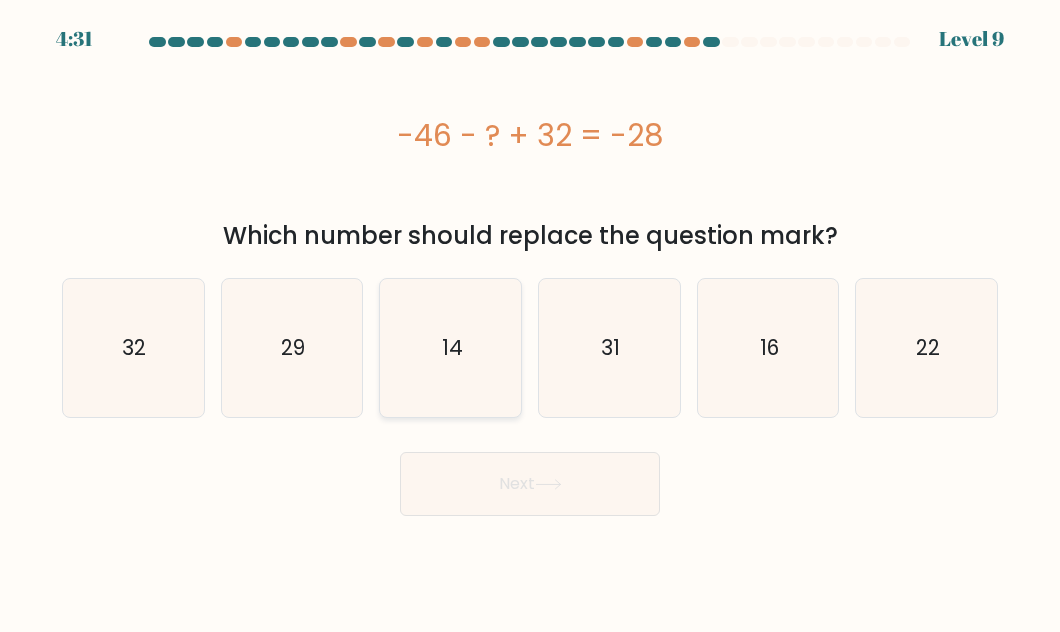 click on "14" 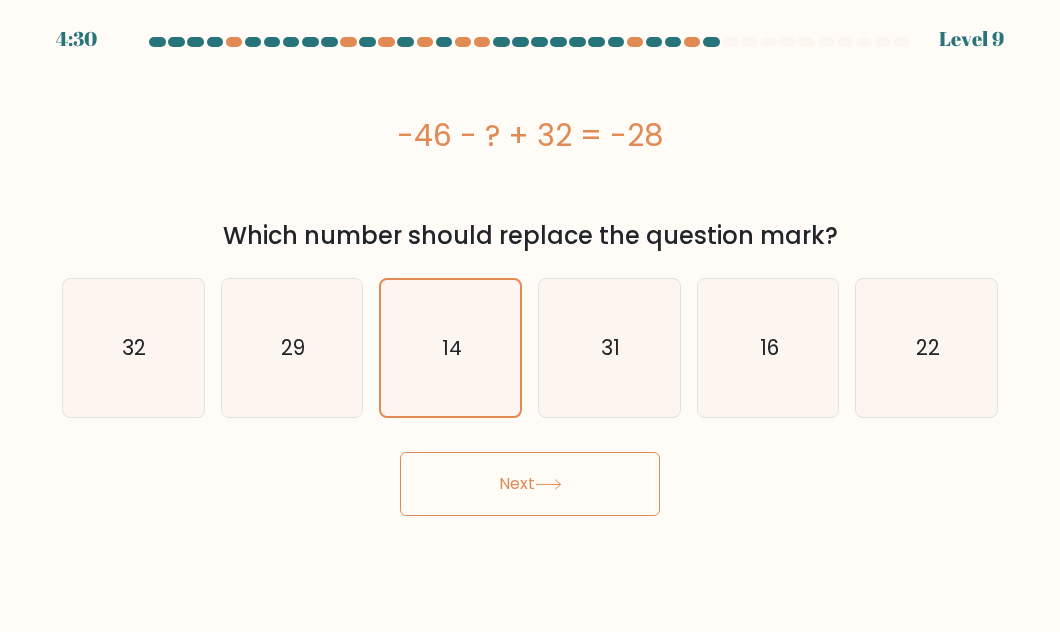click on "Next" at bounding box center (530, 484) 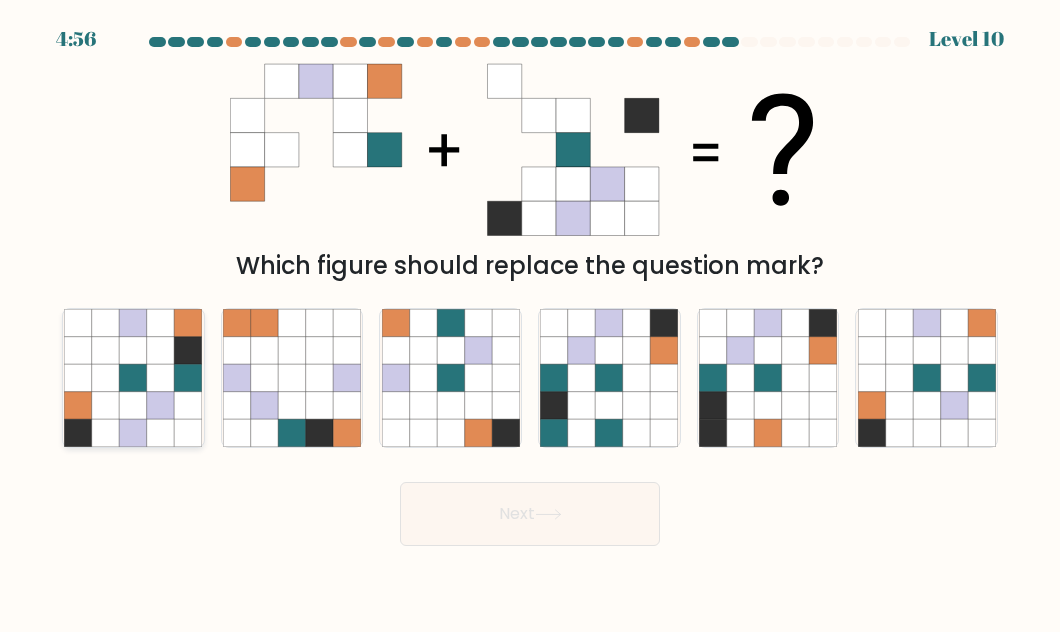 click 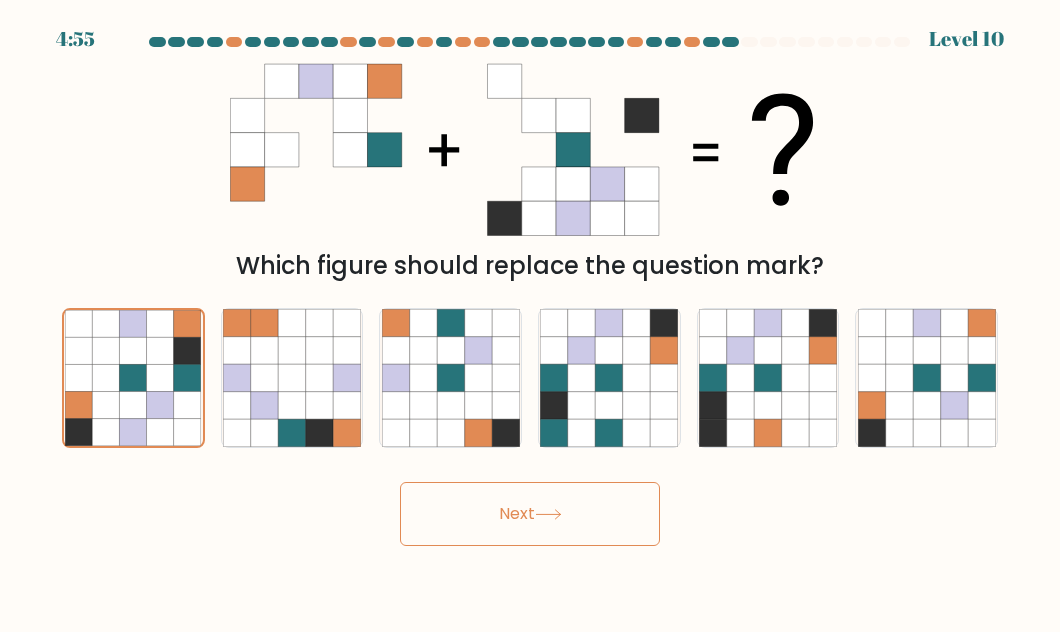 click on "Next" at bounding box center (530, 514) 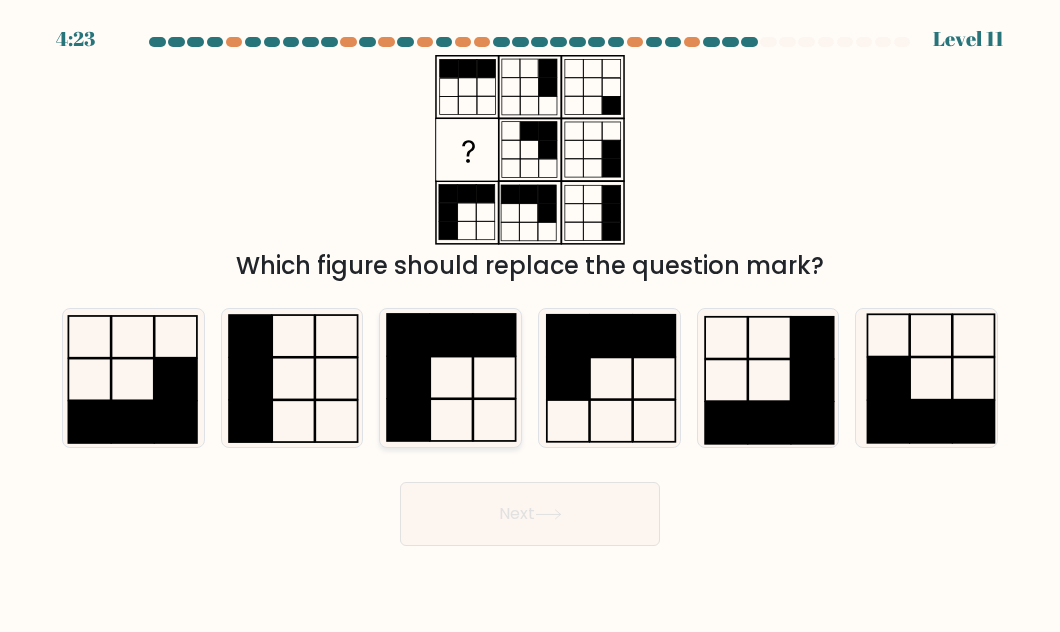 click 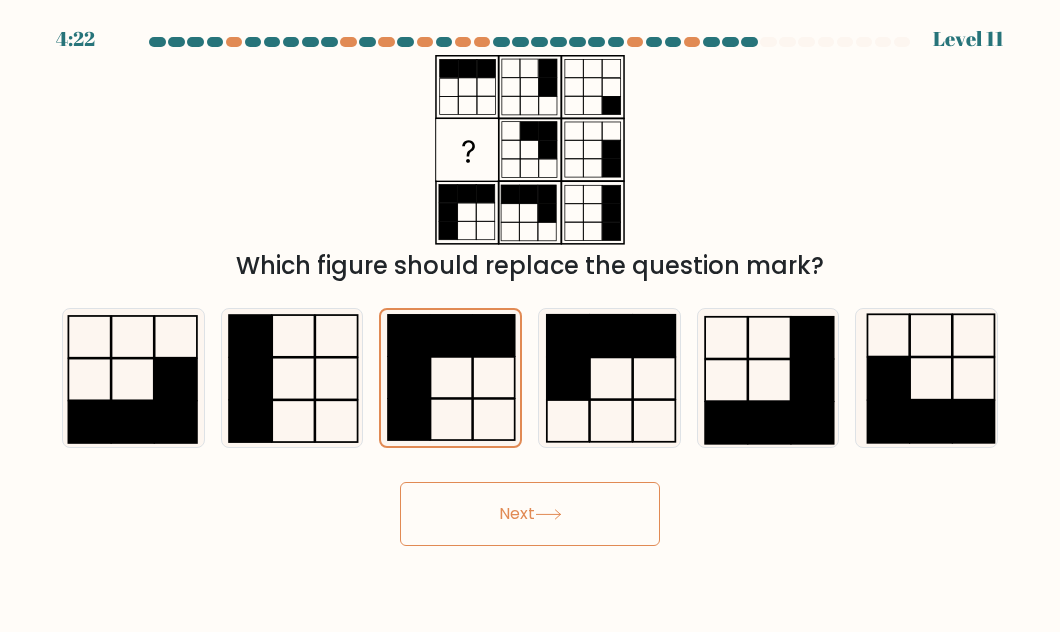 click on "Next" at bounding box center [530, 514] 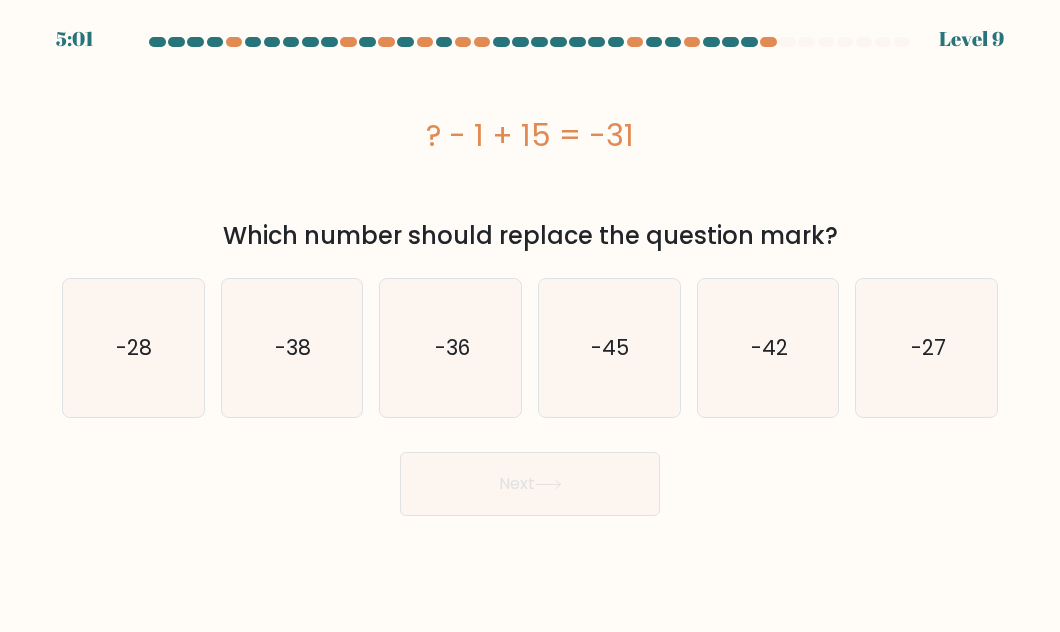 type 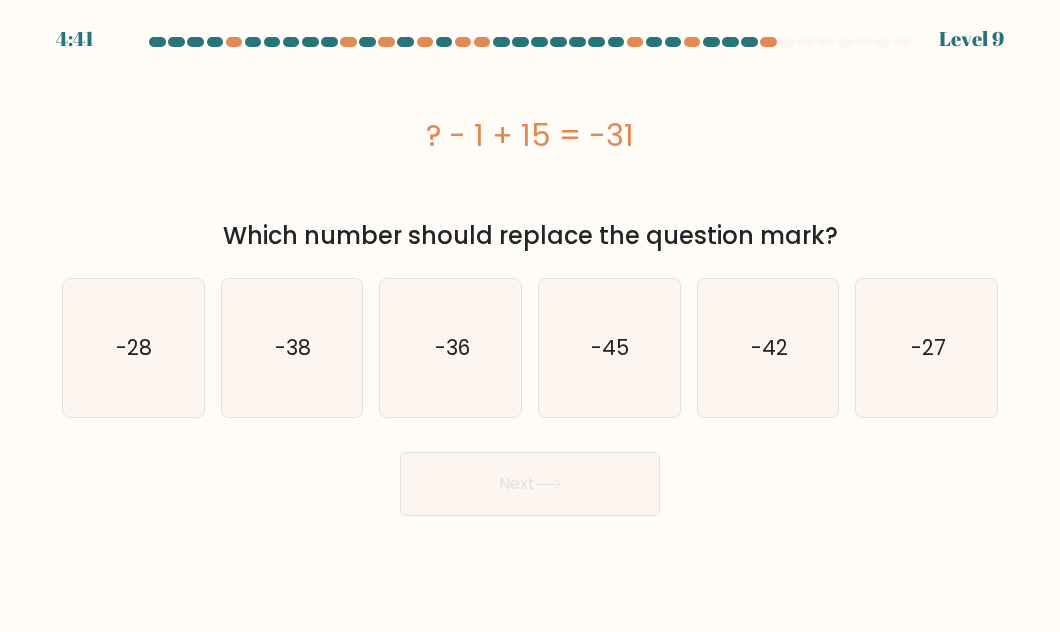 drag, startPoint x: 154, startPoint y: 493, endPoint x: 251, endPoint y: 473, distance: 99.0404 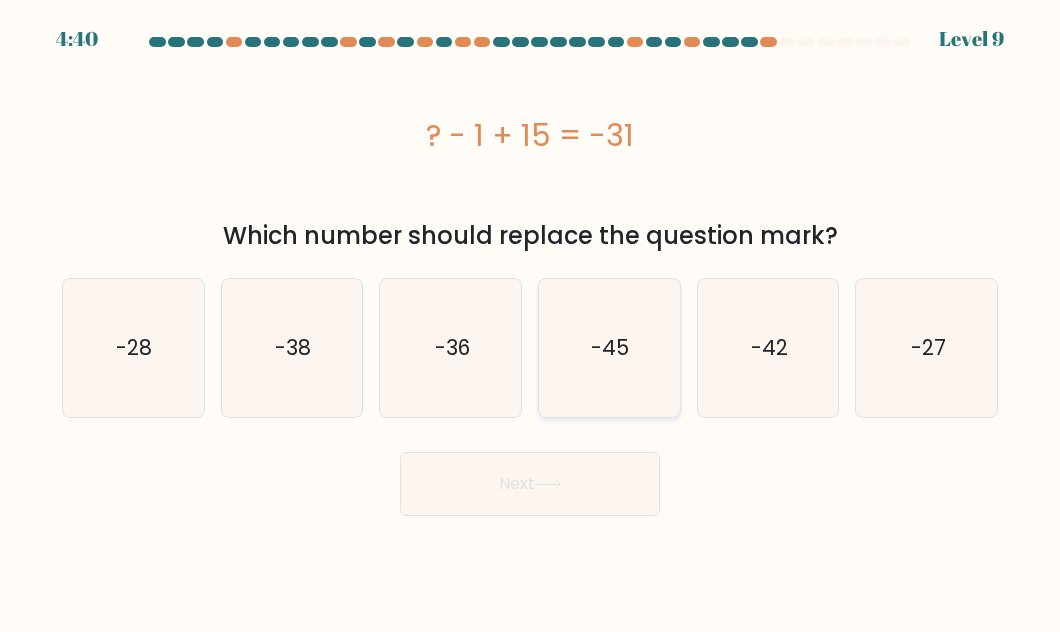 click on "-45" 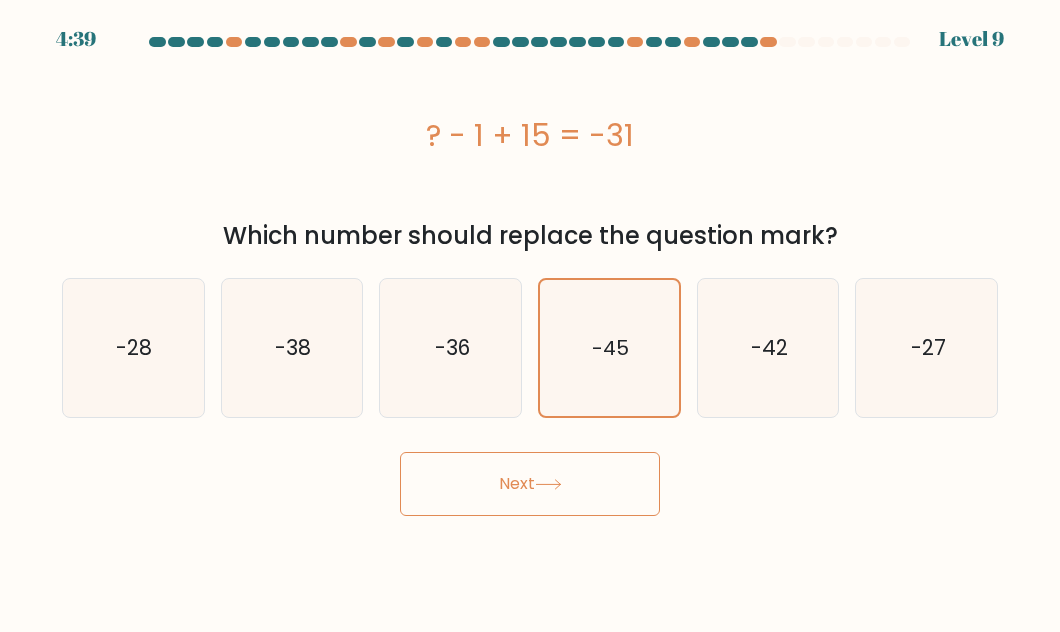 click on "Next" at bounding box center (530, 484) 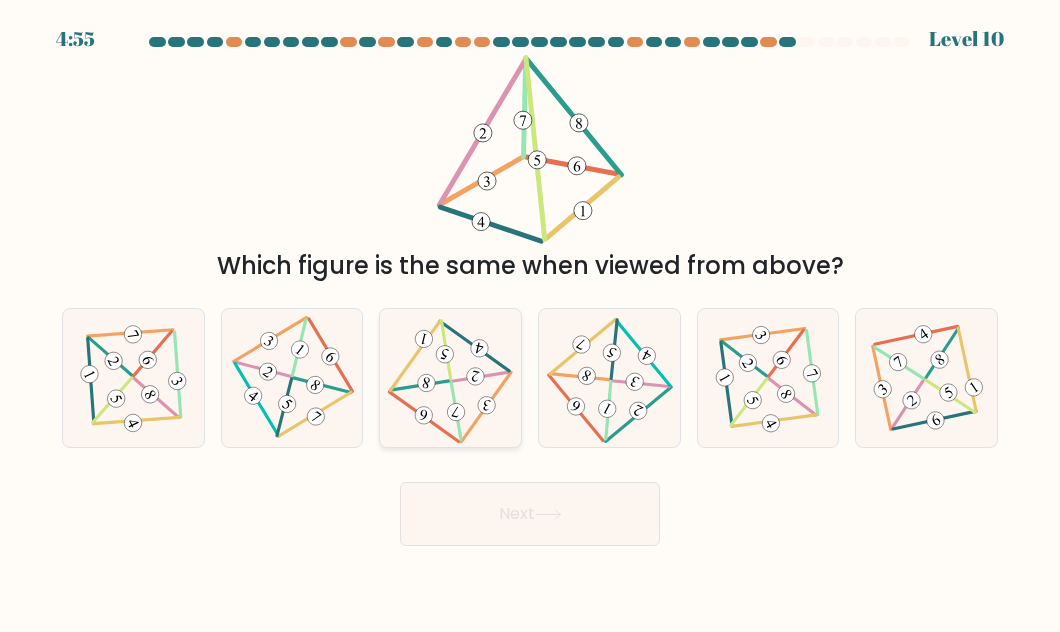 click 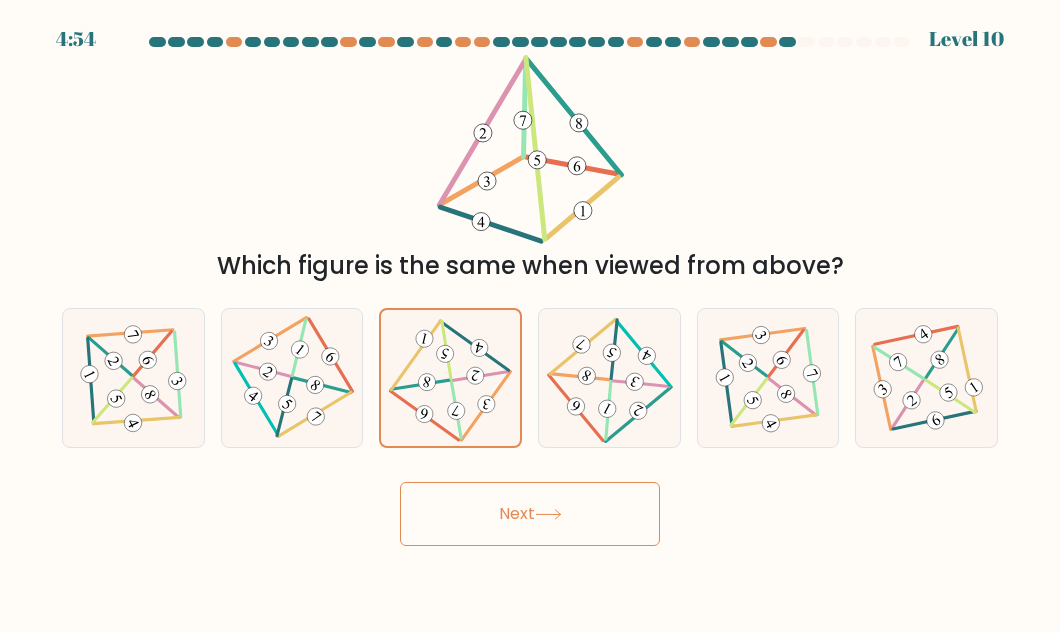 click on "Next" at bounding box center (530, 514) 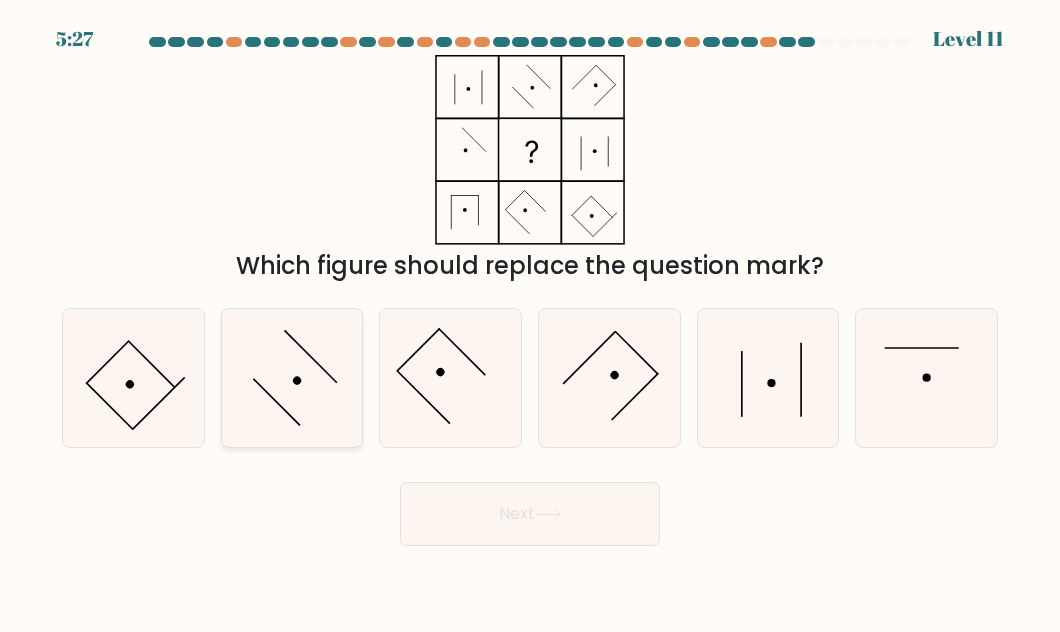 click 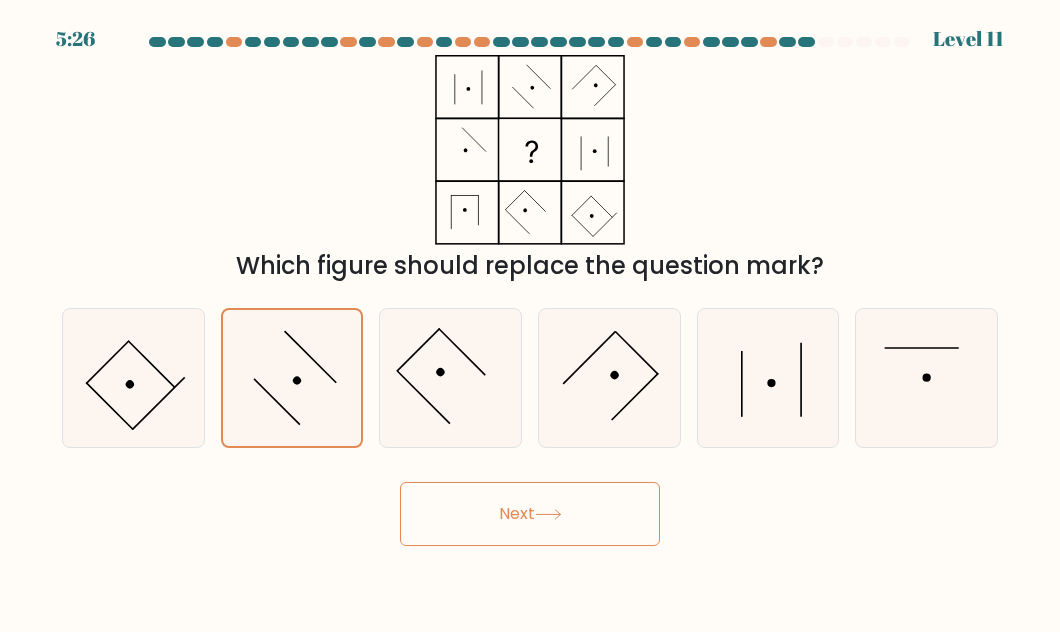 click on "Next" at bounding box center [530, 514] 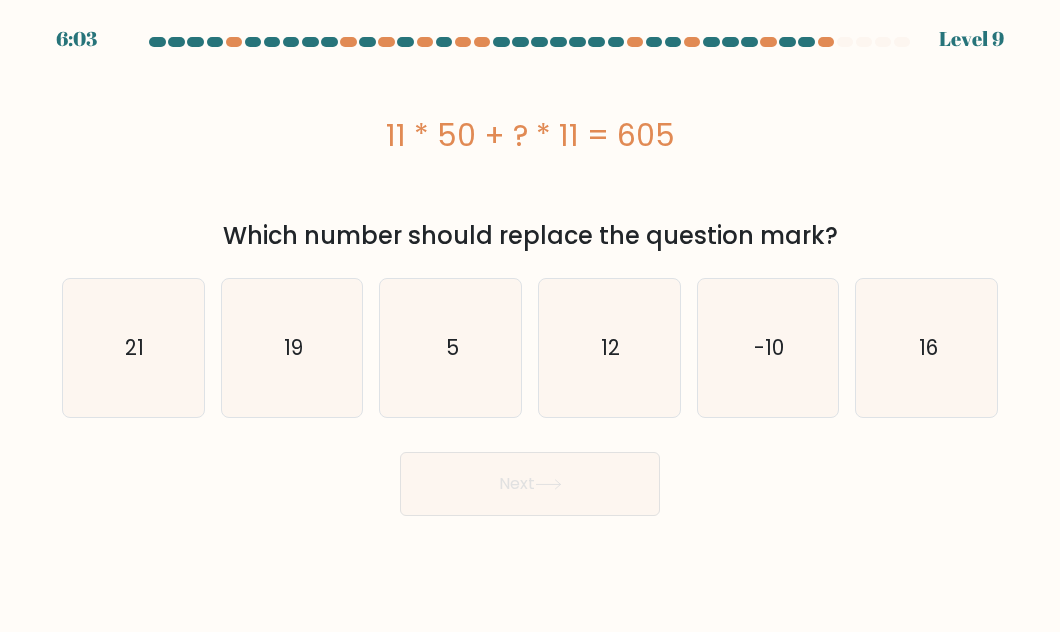 type 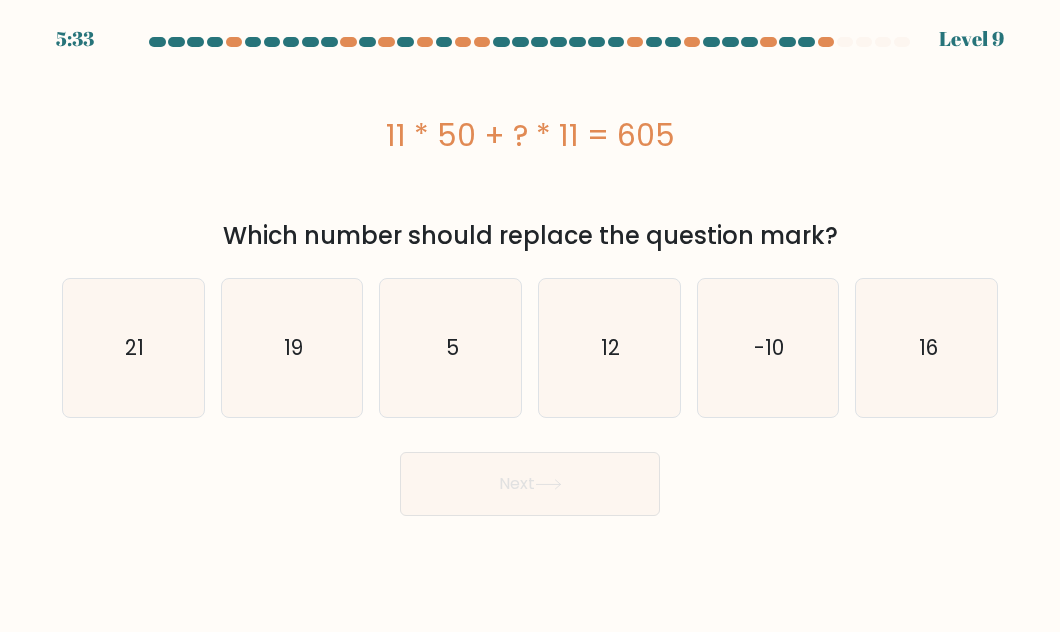 click on "Next" at bounding box center (530, 479) 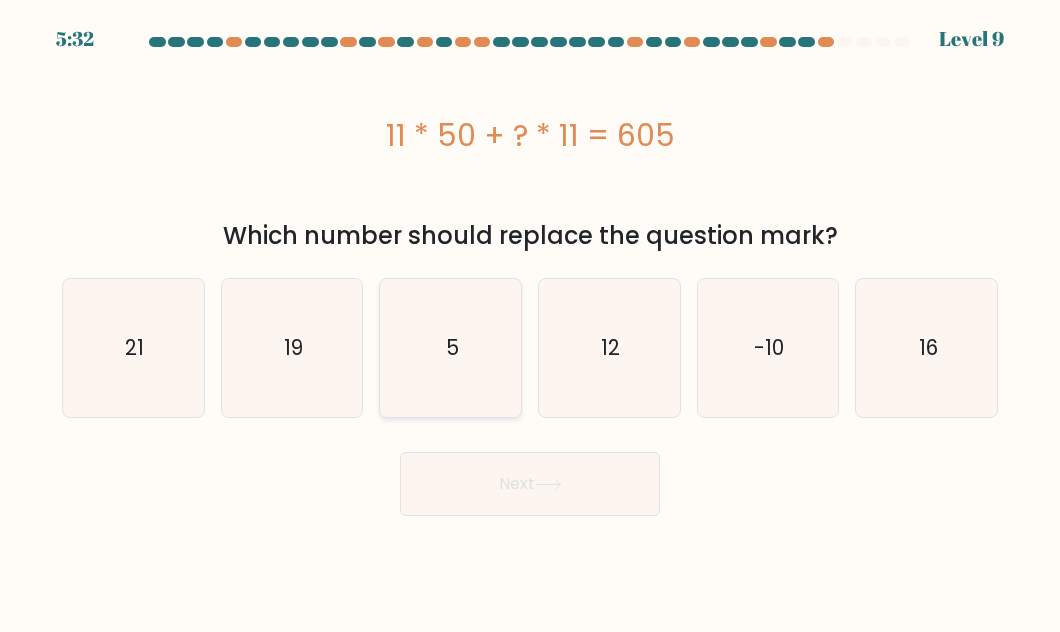 click on "5" 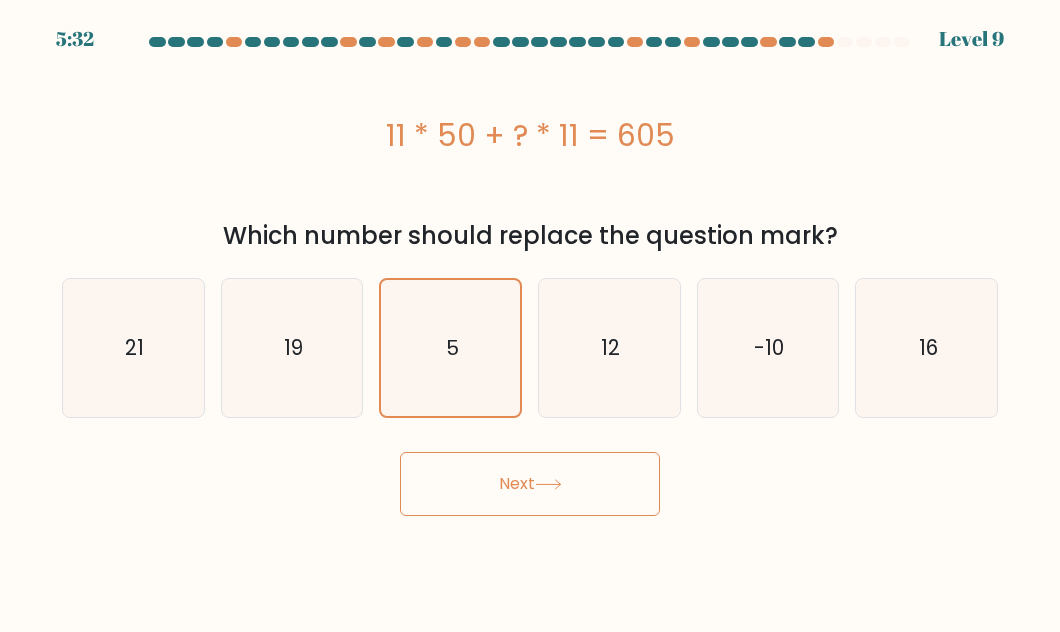 click on "Next" at bounding box center [530, 484] 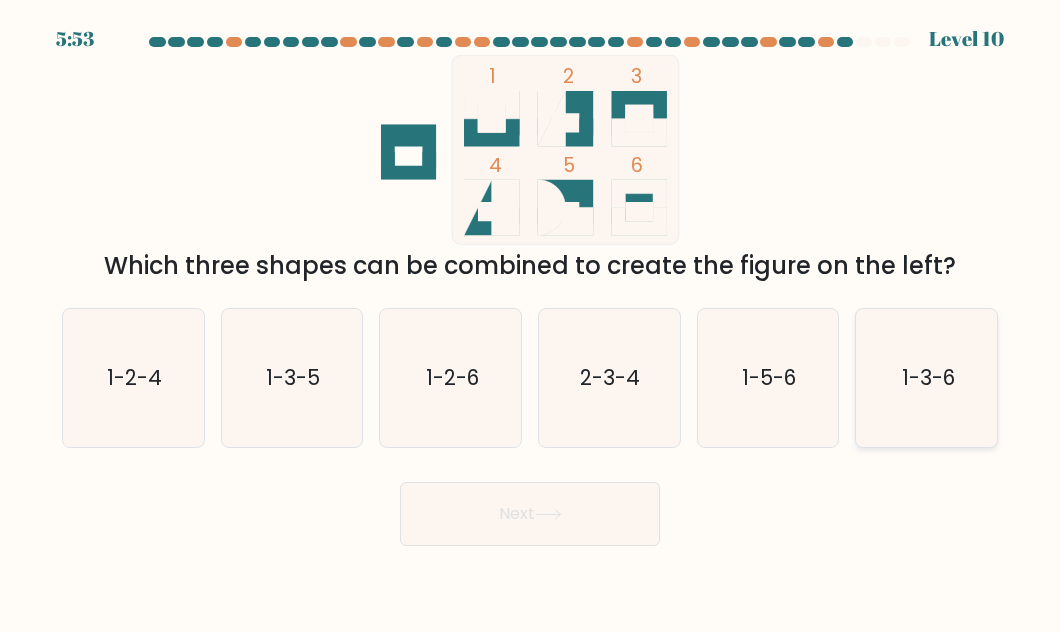 click on "1-3-6" 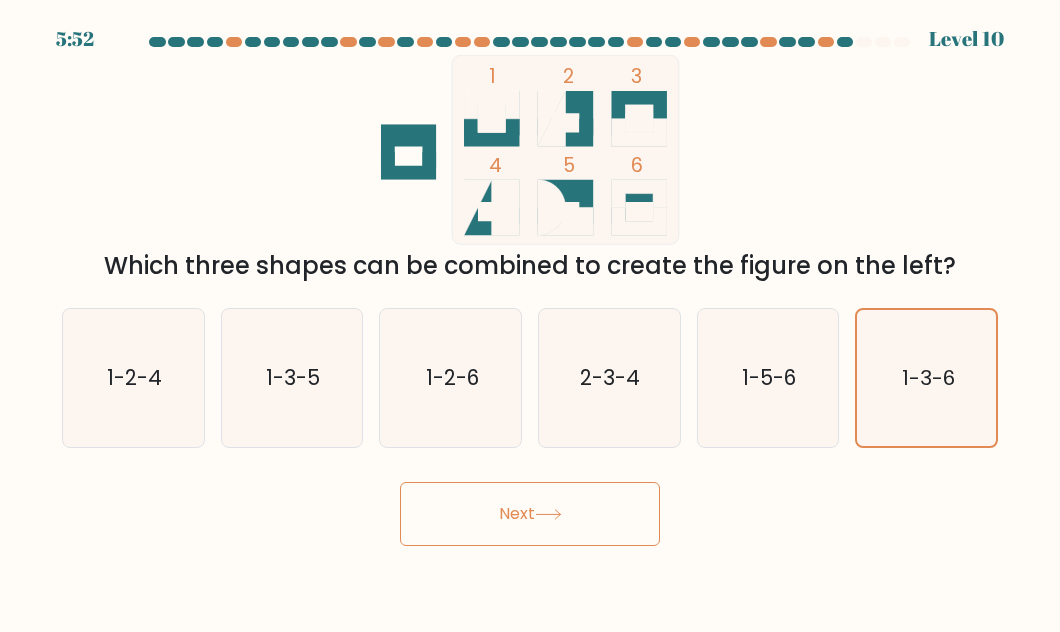 click on "Next" at bounding box center (530, 514) 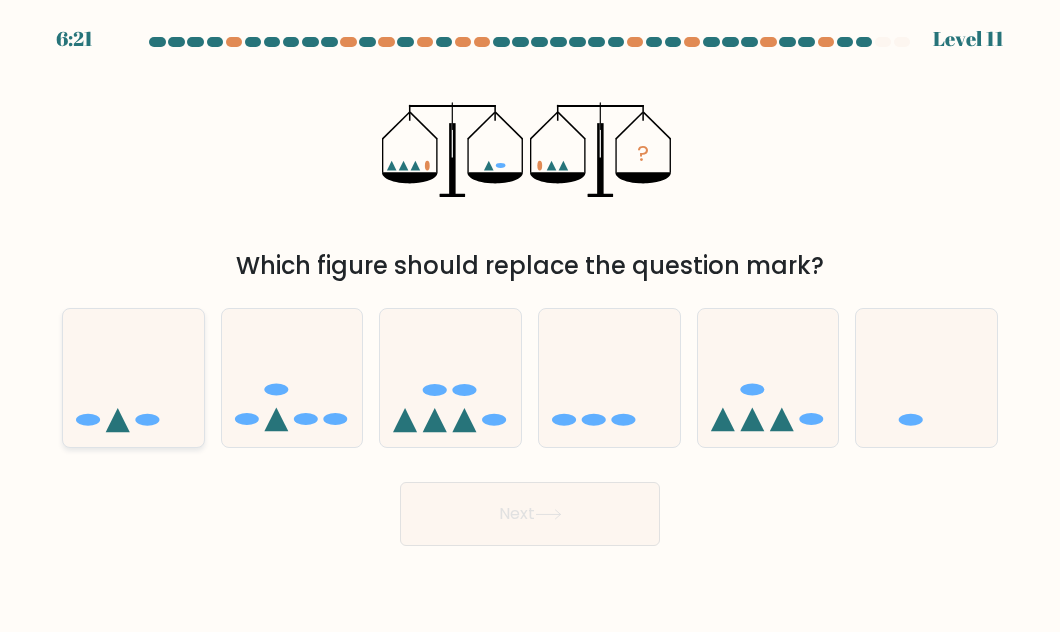 click 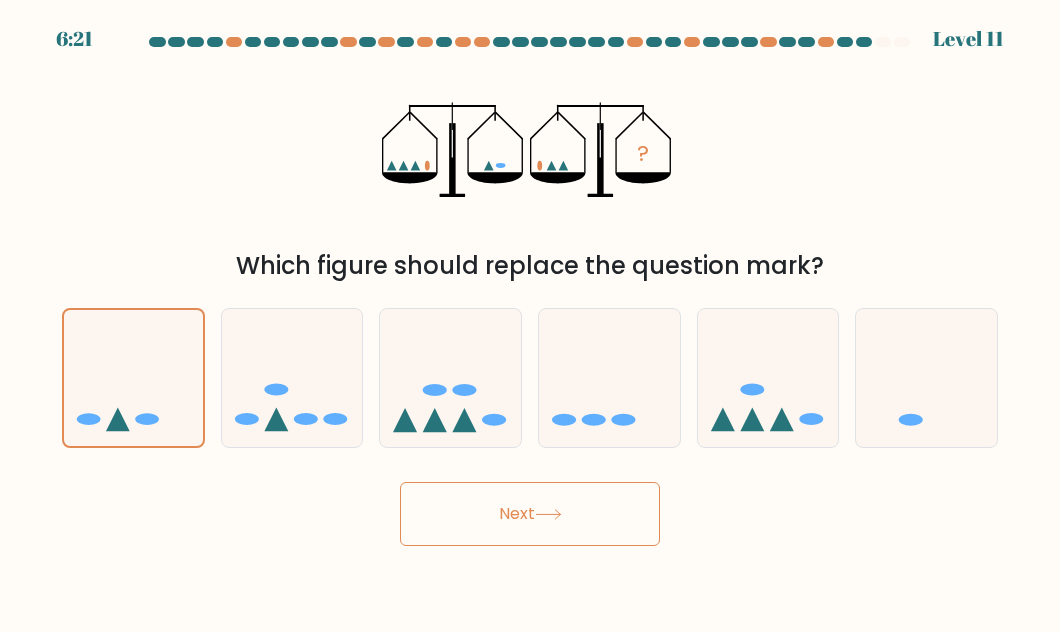 click on "Next" at bounding box center [530, 514] 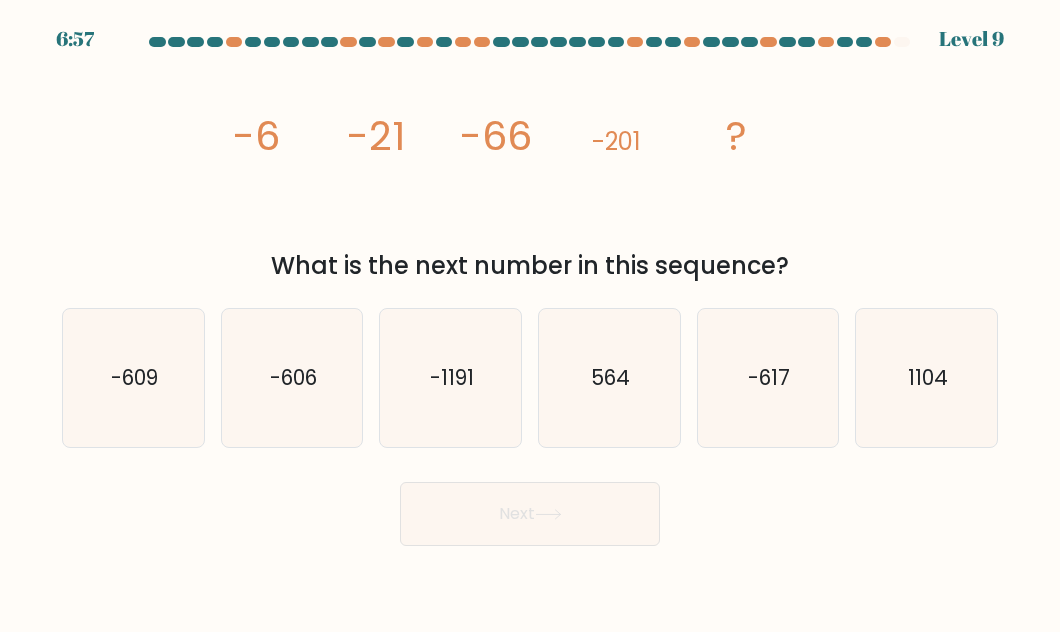 type 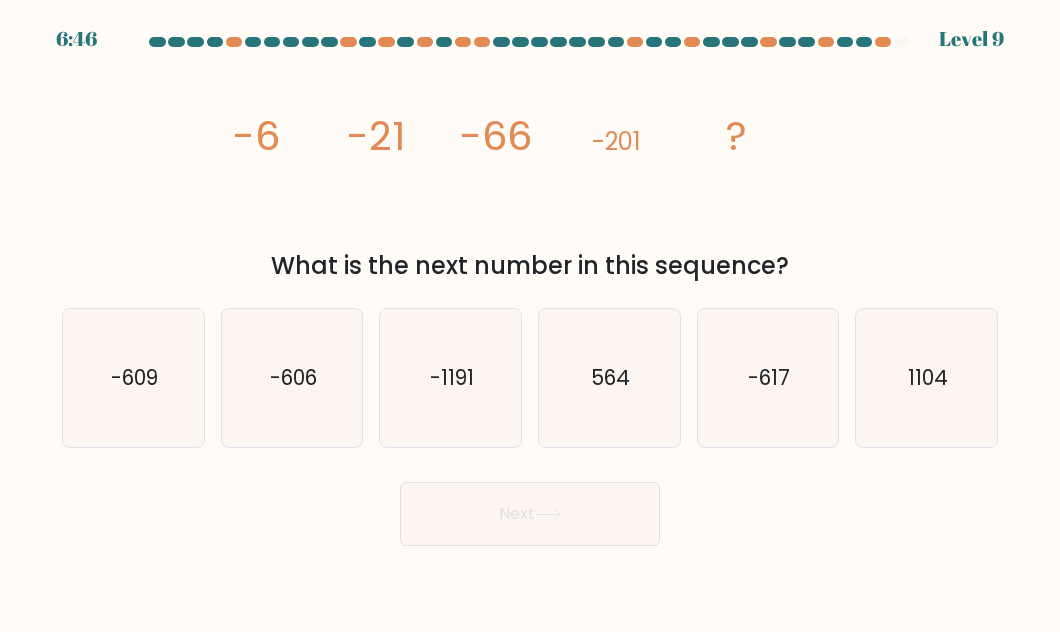 click on "Next" at bounding box center [530, 509] 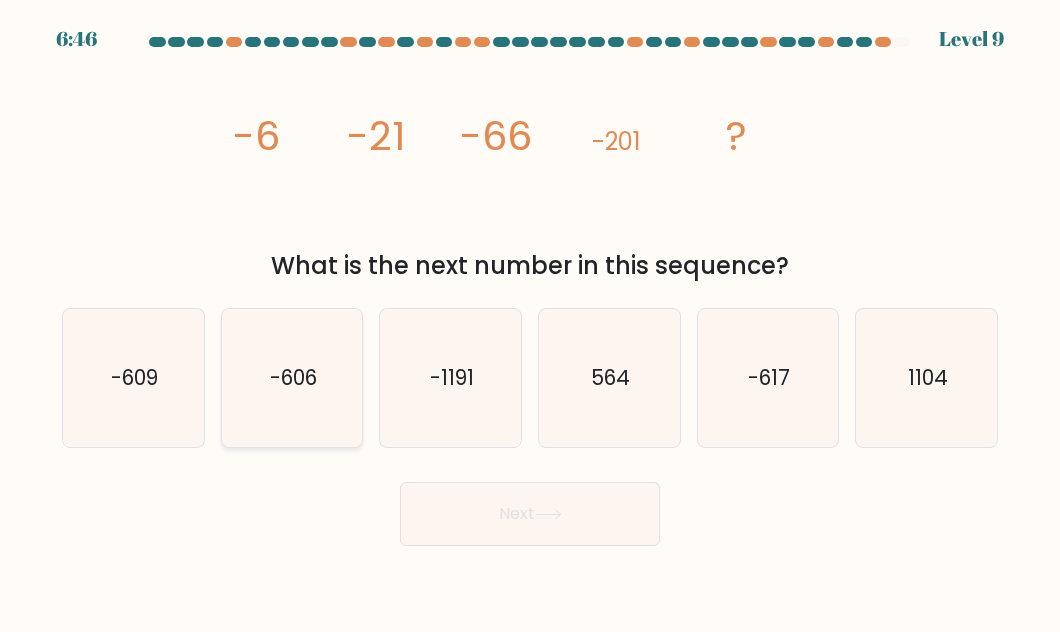 click on "-606" 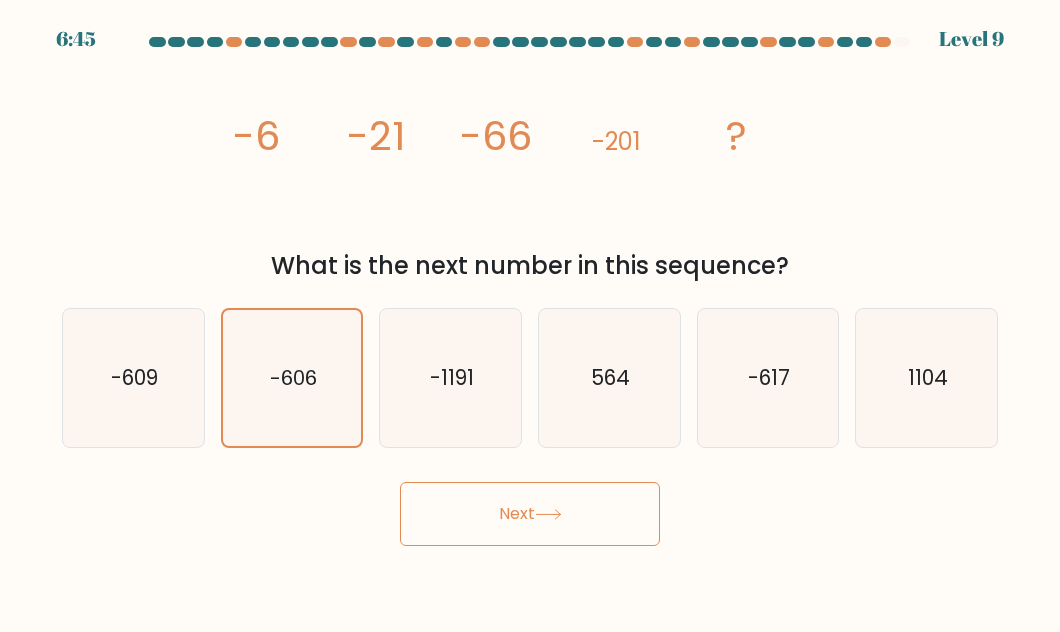 click on "Next" at bounding box center (530, 514) 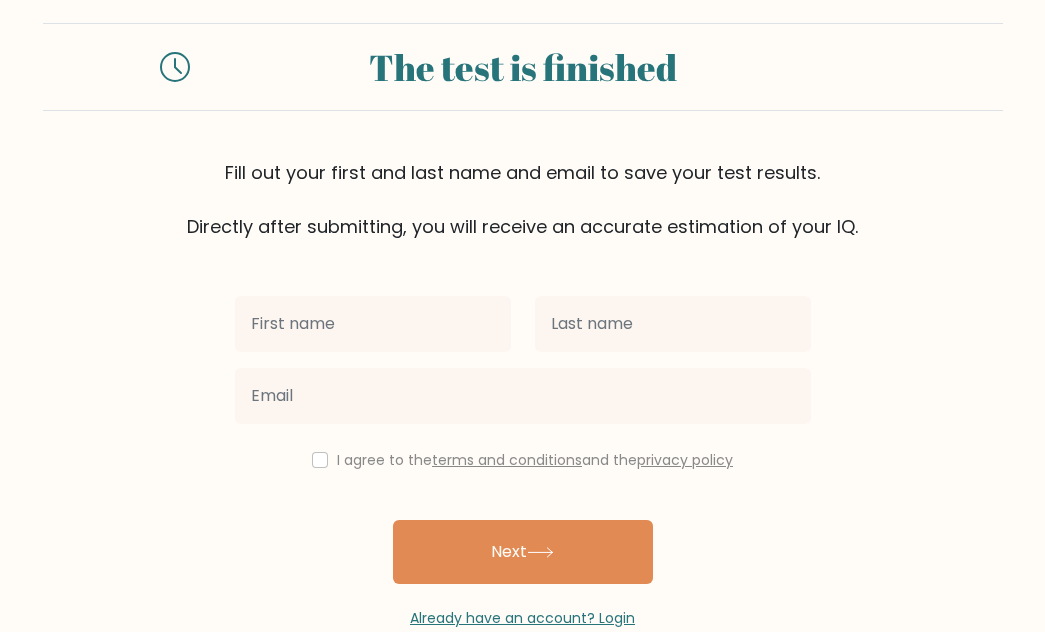 scroll, scrollTop: 70, scrollLeft: 0, axis: vertical 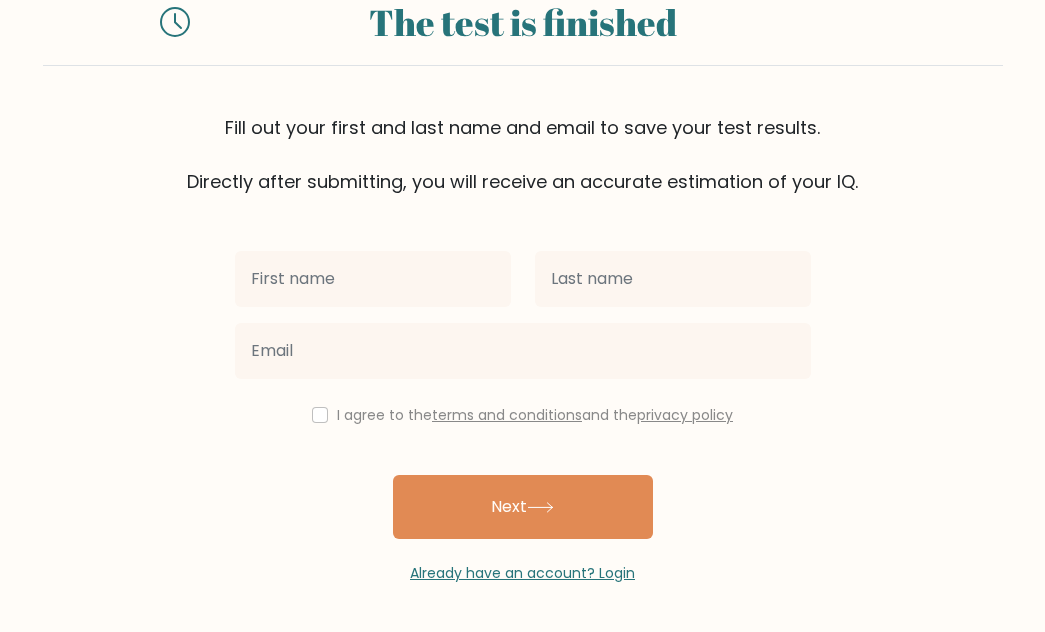 click at bounding box center (373, 279) 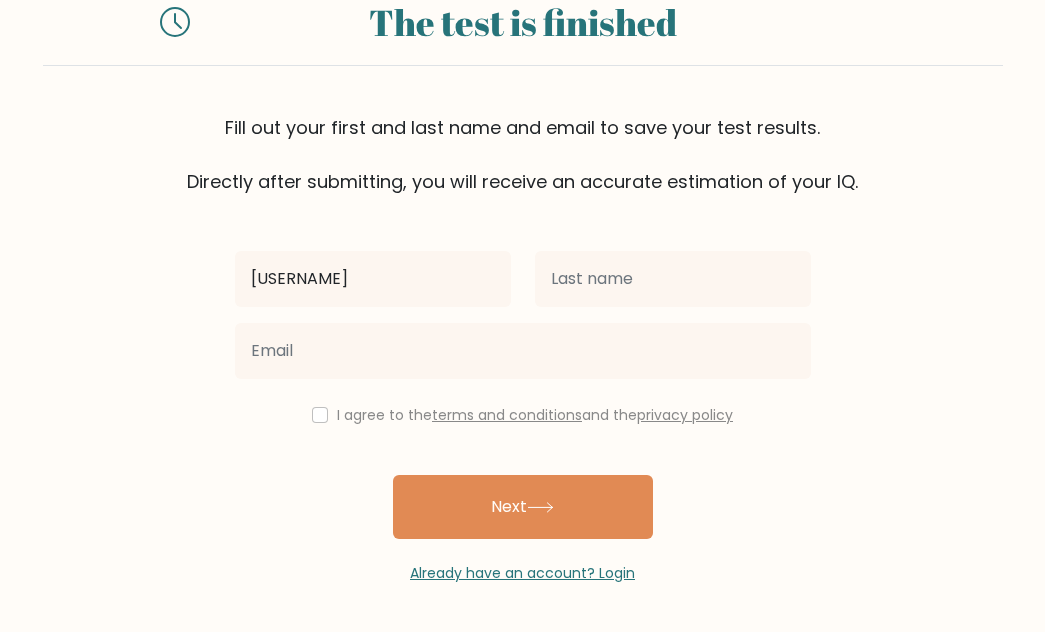 type on "[USERNAME]" 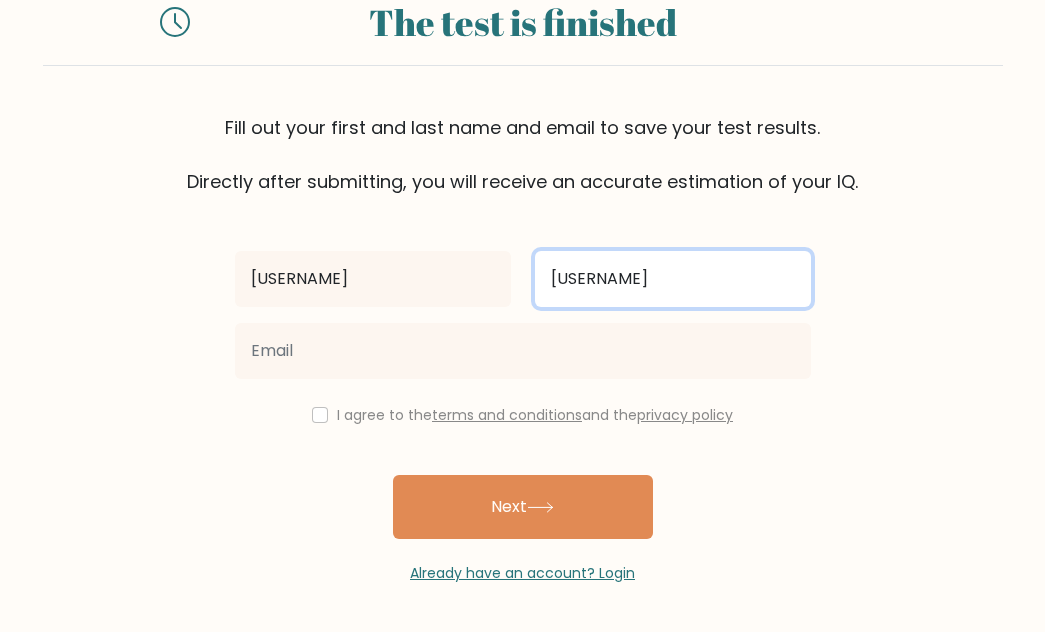 type on "[USERNAME]" 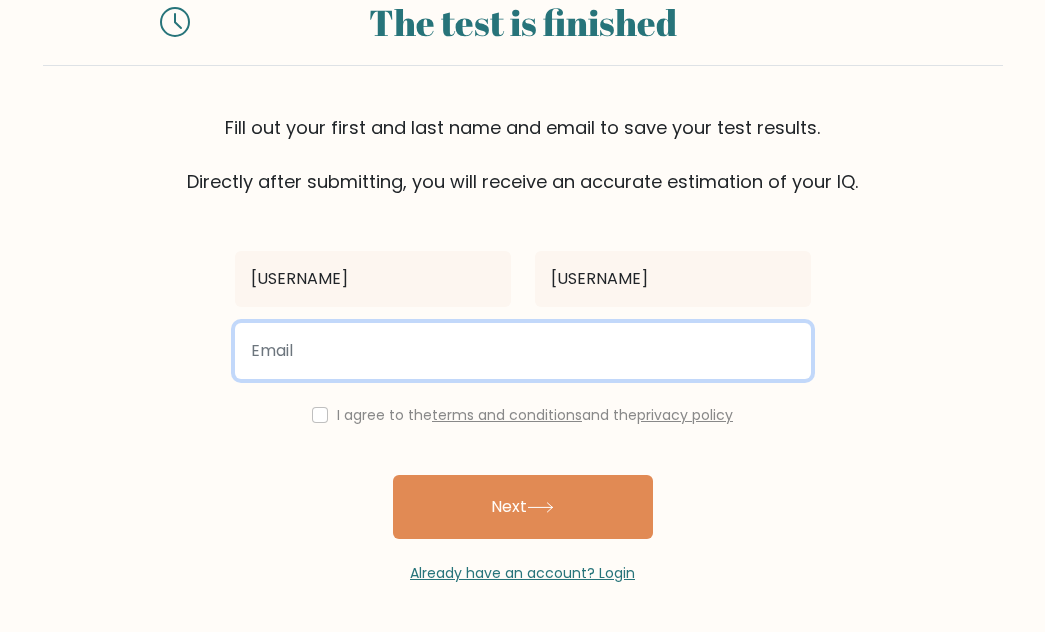 click at bounding box center [523, 351] 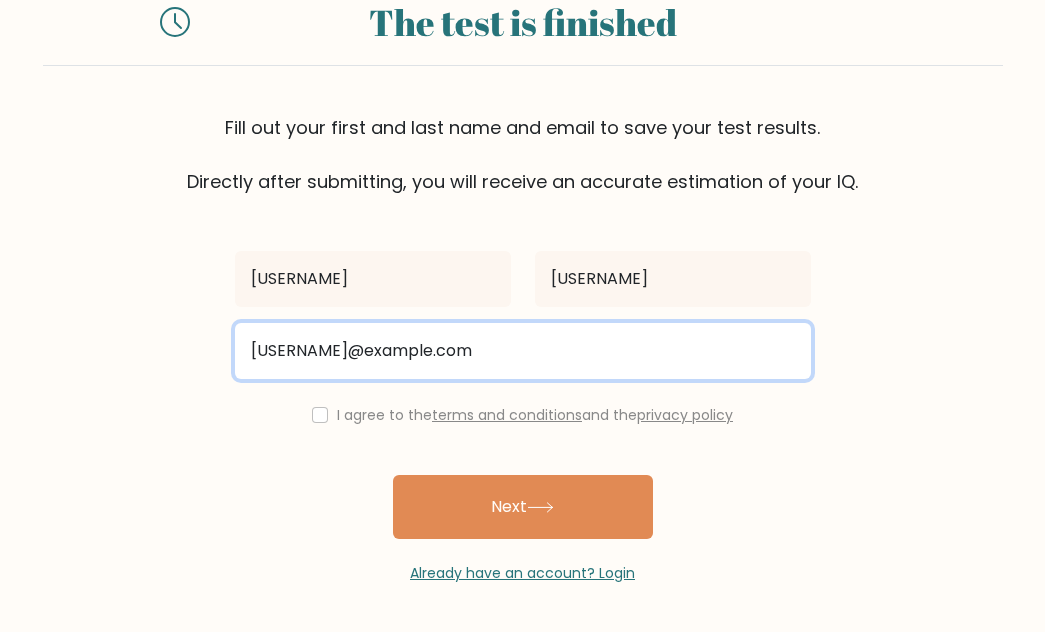 type on "[USERNAME]@example.com" 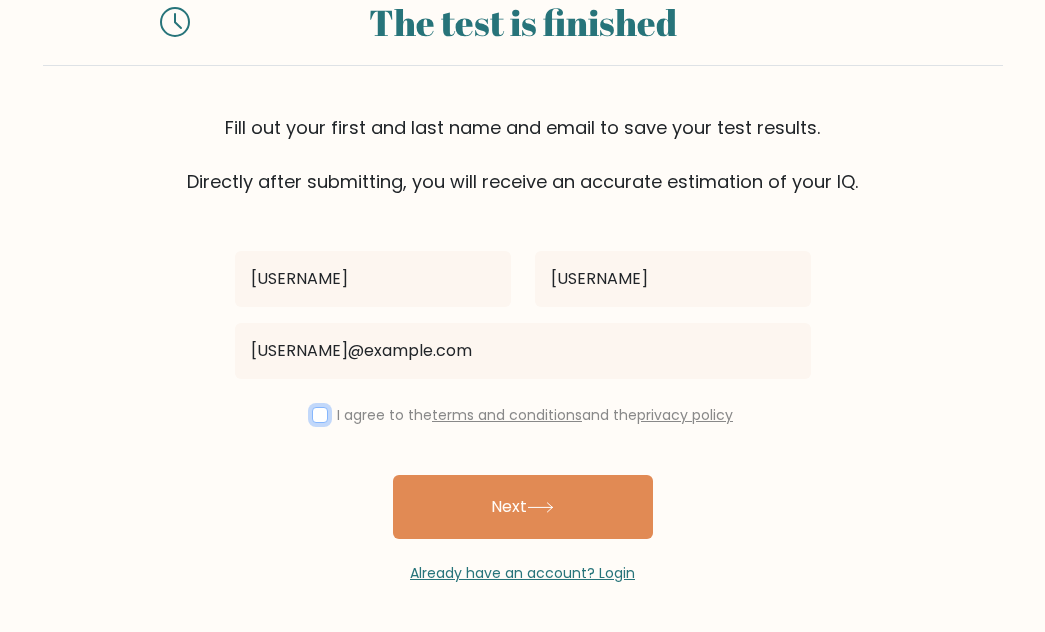 click at bounding box center (320, 415) 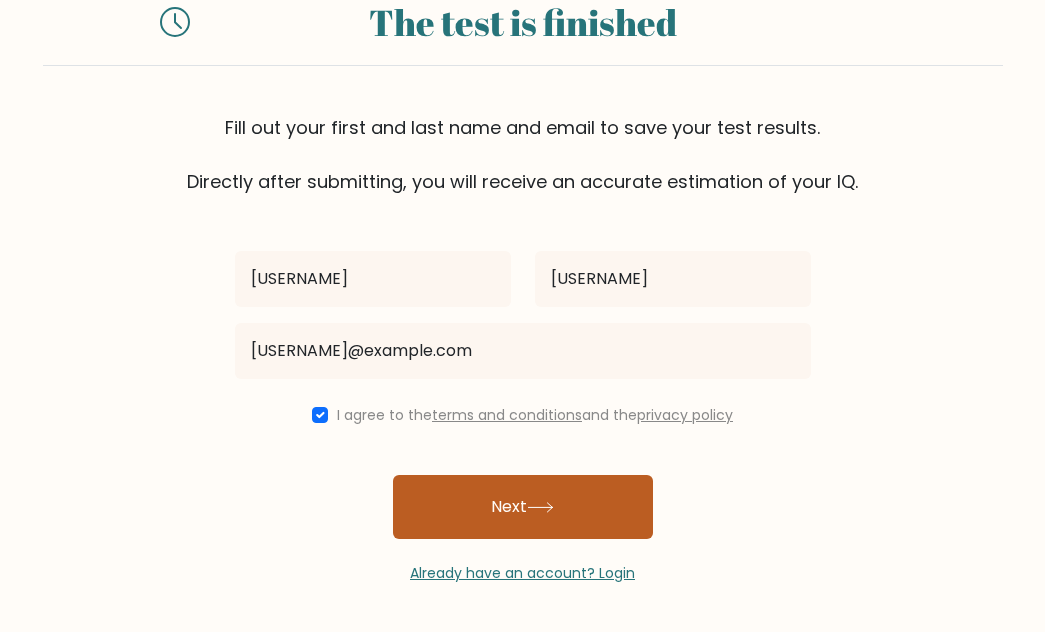 click on "Next" at bounding box center (523, 507) 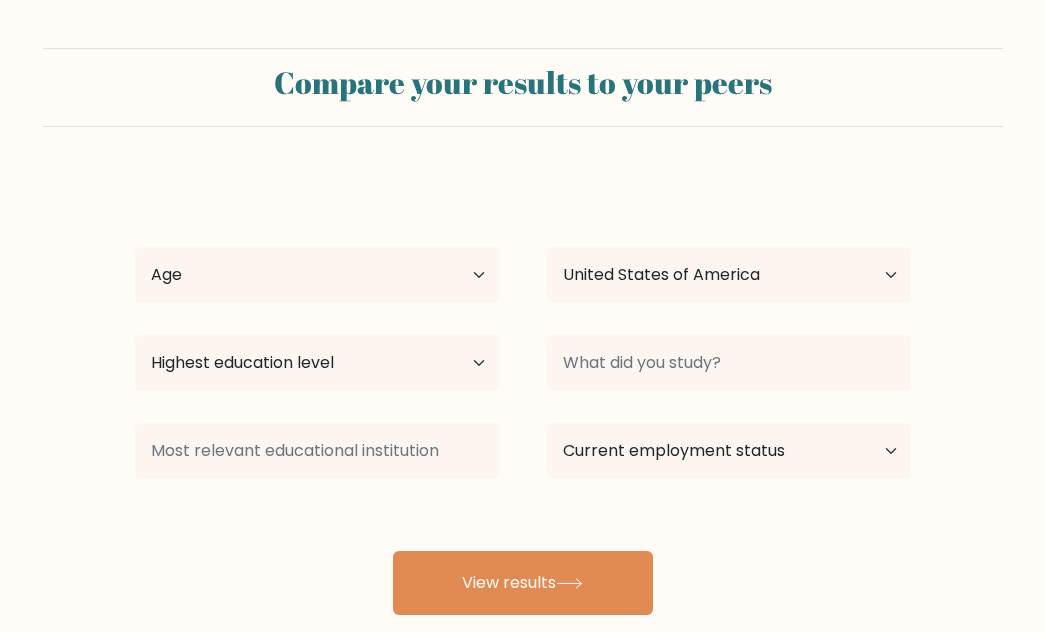 select on "US" 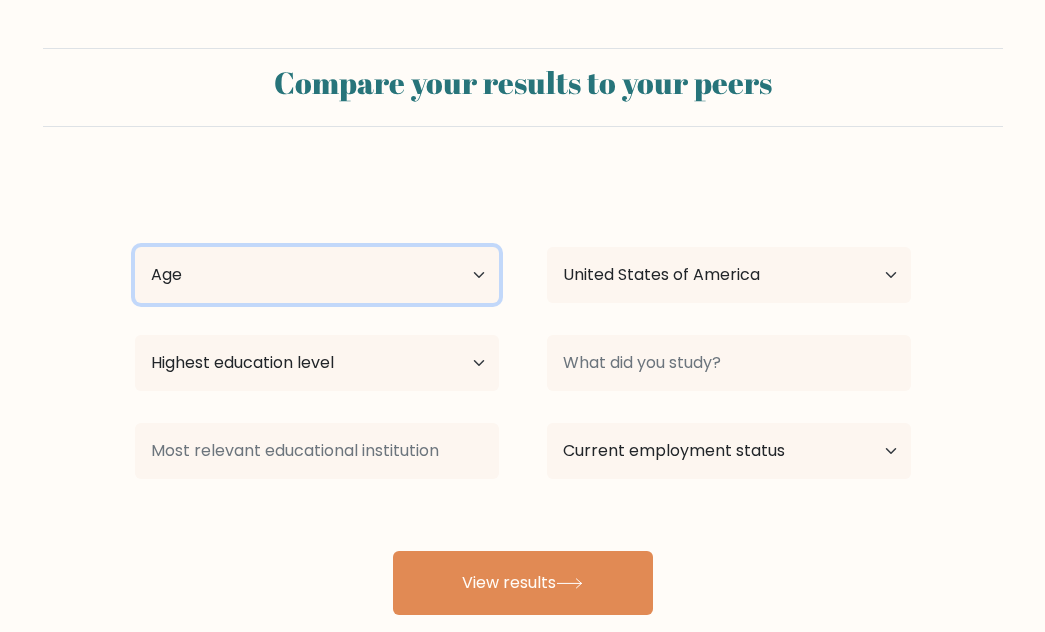 click on "Age
Under 18 years old
18-24 years old
25-34 years old
35-44 years old
45-54 years old
55-64 years old
65 years old and above" at bounding box center [317, 275] 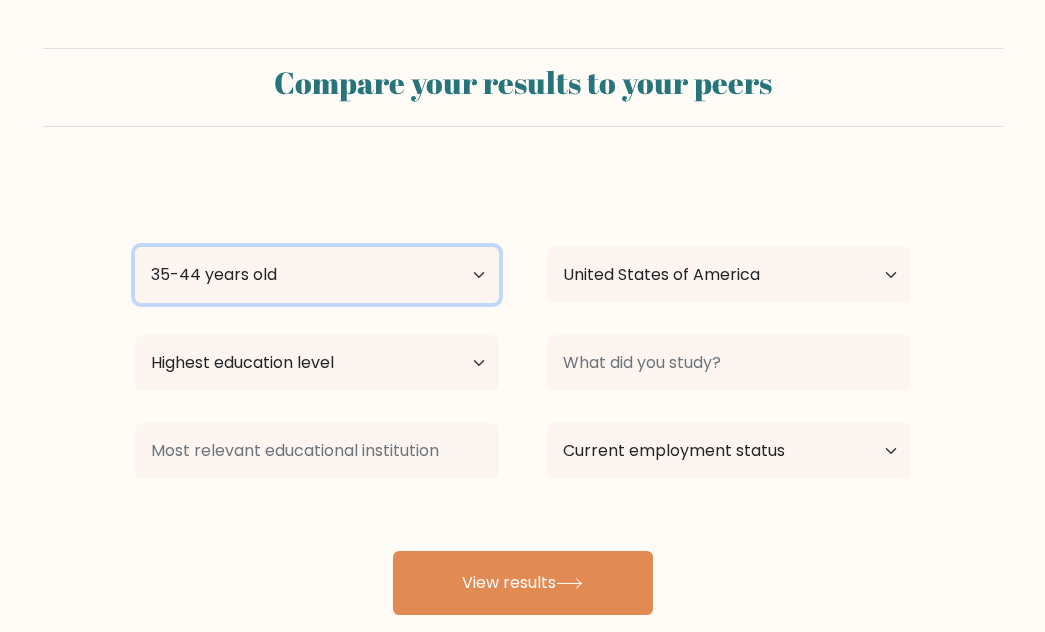 click on "Age
Under 18 years old
18-24 years old
25-34 years old
35-44 years old
45-54 years old
55-64 years old
65 years old and above" at bounding box center [317, 275] 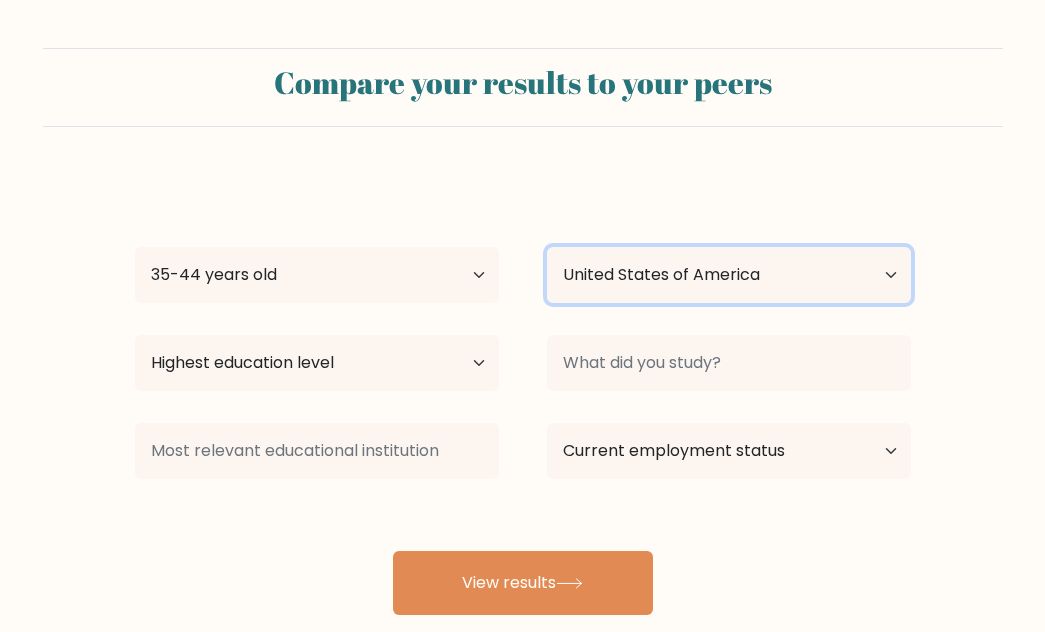click on "Country
Afghanistan
Albania
Algeria
American Samoa
Andorra
Angola
Anguilla
Antarctica
Antigua and Barbuda
Argentina
Armenia
Aruba
Australia
Austria
Azerbaijan
Bahamas
Bahrain
Bangladesh
Barbados
Belarus
Belgium
Belize
Benin
Bermuda
Bhutan
Bolivia
Bonaire, Sint Eustatius and Saba
Bosnia and Herzegovina
Botswana
Bouvet Island
Brazil
British Indian Ocean Territory
Brunei
Bulgaria
Burkina Faso
Burundi
Cabo Verde
Cambodia
Cameroon
Canada
Cayman Islands
Central African Republic
Chad
Chile
China
Christmas Island
Cocos (Keeling) Islands
Colombia
Comoros
Congo
Congo (the Democratic Republic of the)
Cook Islands
Costa Rica
Côte d'Ivoire
Croatia
Cuba" at bounding box center [729, 275] 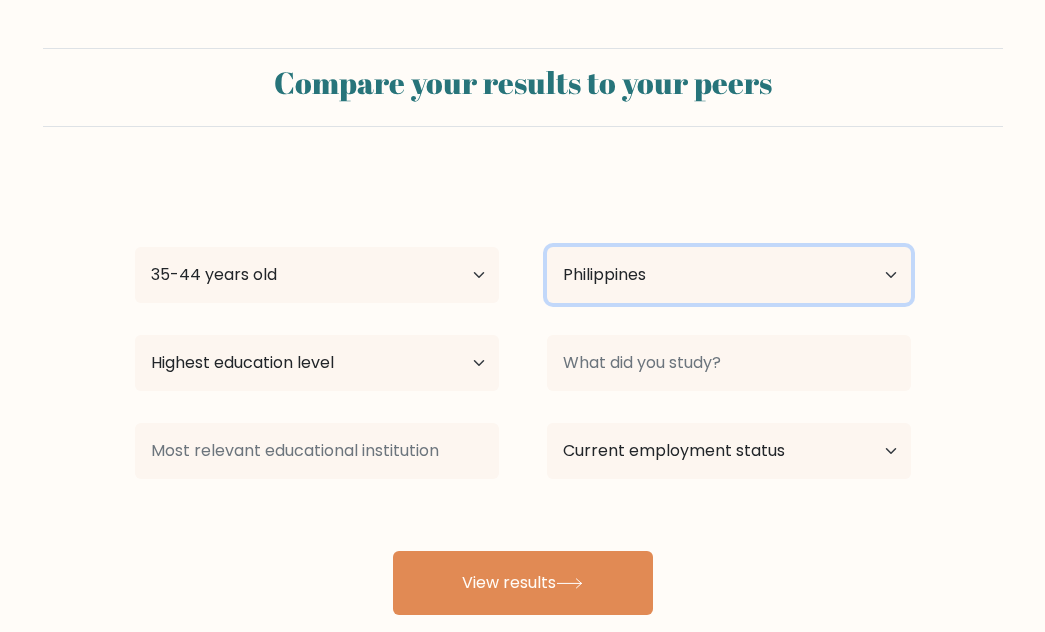 click on "Country
Afghanistan
Albania
Algeria
American Samoa
Andorra
Angola
Anguilla
Antarctica
Antigua and Barbuda
Argentina
Armenia
Aruba
Australia
Austria
Azerbaijan
Bahamas
Bahrain
Bangladesh
Barbados
Belarus
Belgium
Belize
Benin
Bermuda
Bhutan
Bolivia
Bonaire, Sint Eustatius and Saba
Bosnia and Herzegovina
Botswana
Bouvet Island
Brazil
British Indian Ocean Territory
Brunei
Bulgaria
Burkina Faso
Burundi
Cabo Verde
Cambodia
Cameroon
Canada
Cayman Islands
Central African Republic
Chad
Chile
China
Christmas Island
Cocos (Keeling) Islands
Colombia
Comoros
Congo
Congo (the Democratic Republic of the)
Cook Islands
Costa Rica
Côte d'Ivoire
Croatia
Cuba" at bounding box center (729, 275) 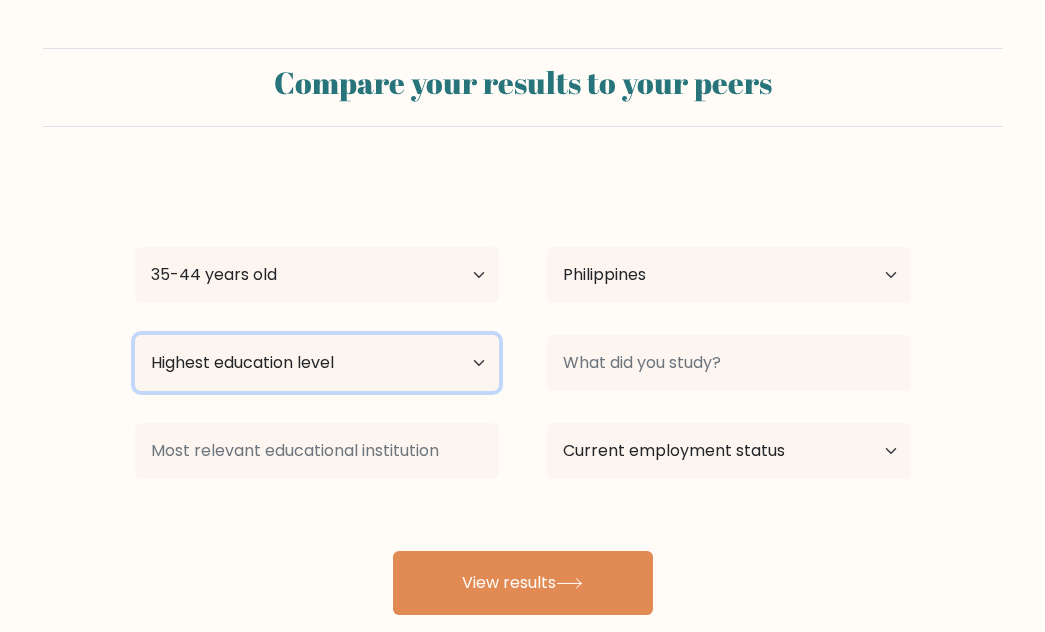 click on "Highest education level
No schooling
Primary
Lower Secondary
Upper Secondary
Occupation Specific
Bachelor's degree
Master's degree
Doctoral degree" at bounding box center (317, 363) 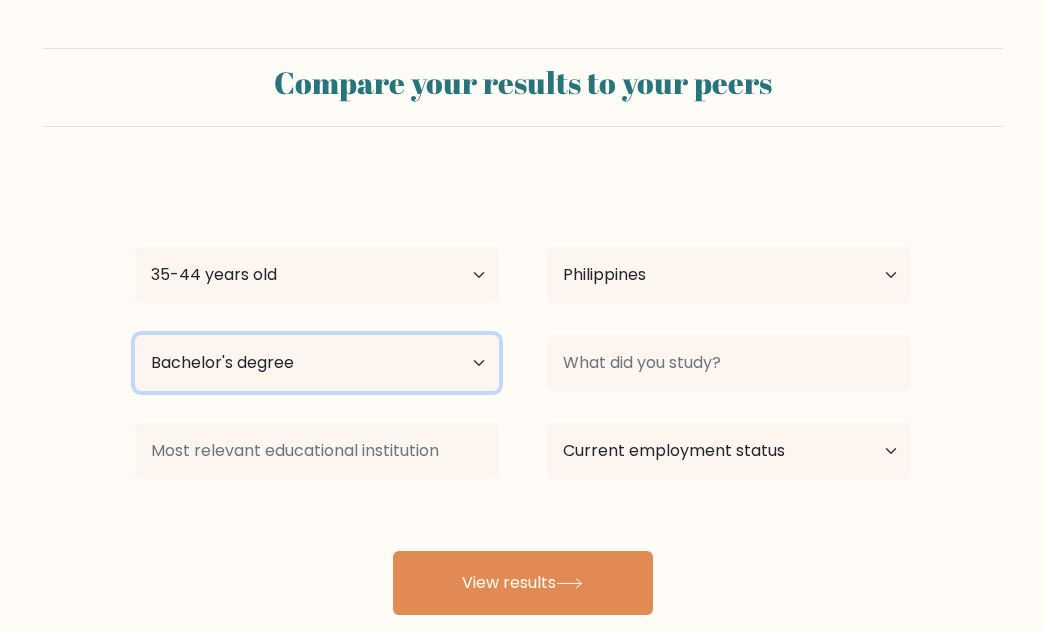 click on "Highest education level
No schooling
Primary
Lower Secondary
Upper Secondary
Occupation Specific
Bachelor's degree
Master's degree
Doctoral degree" at bounding box center [317, 363] 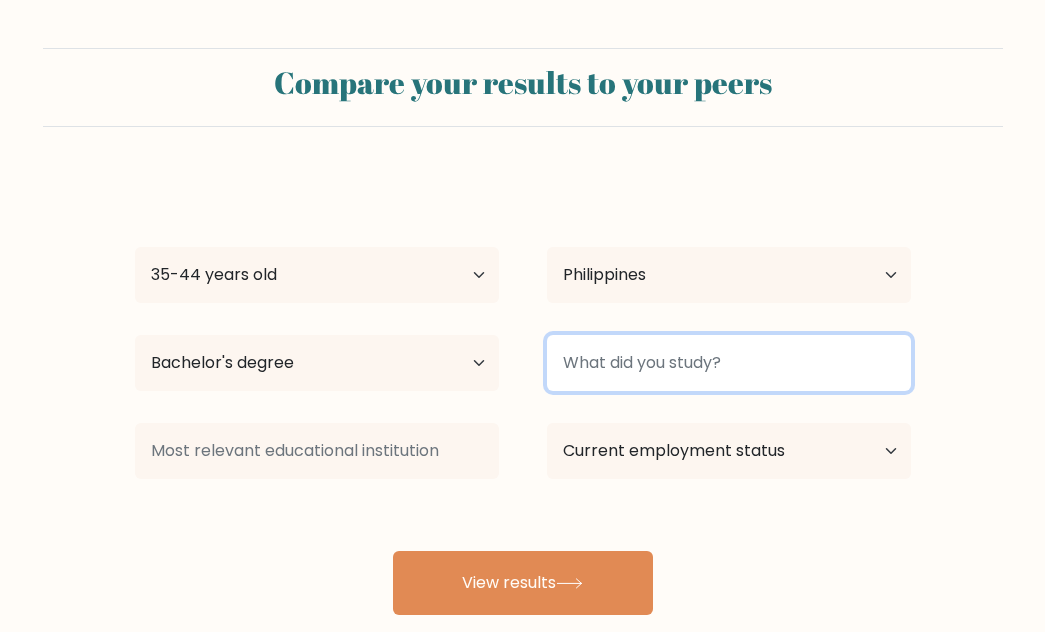 click at bounding box center [729, 363] 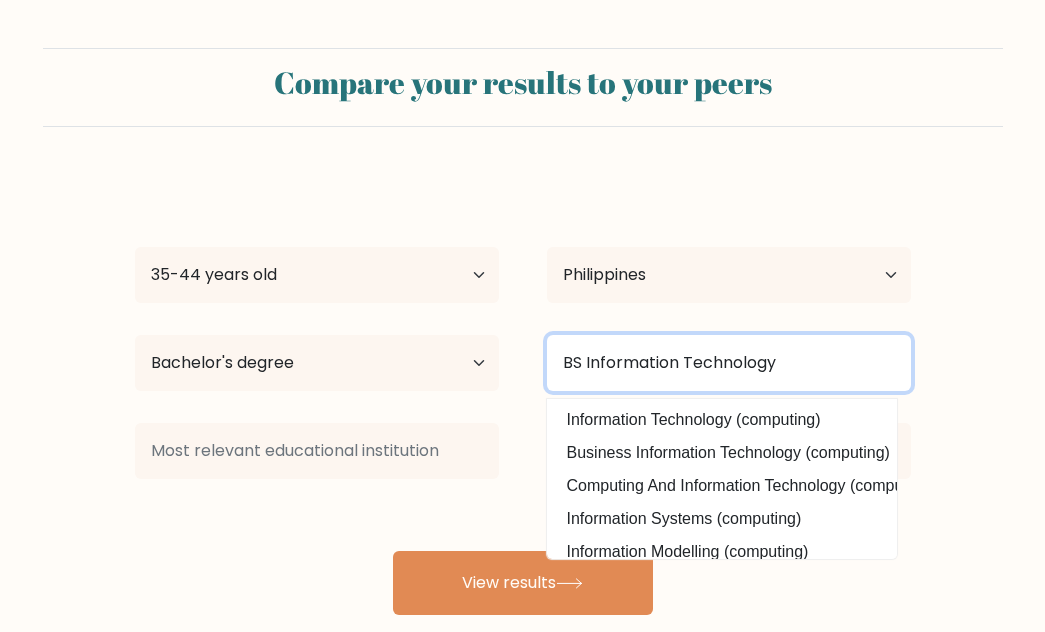 type on "BS Information Technology" 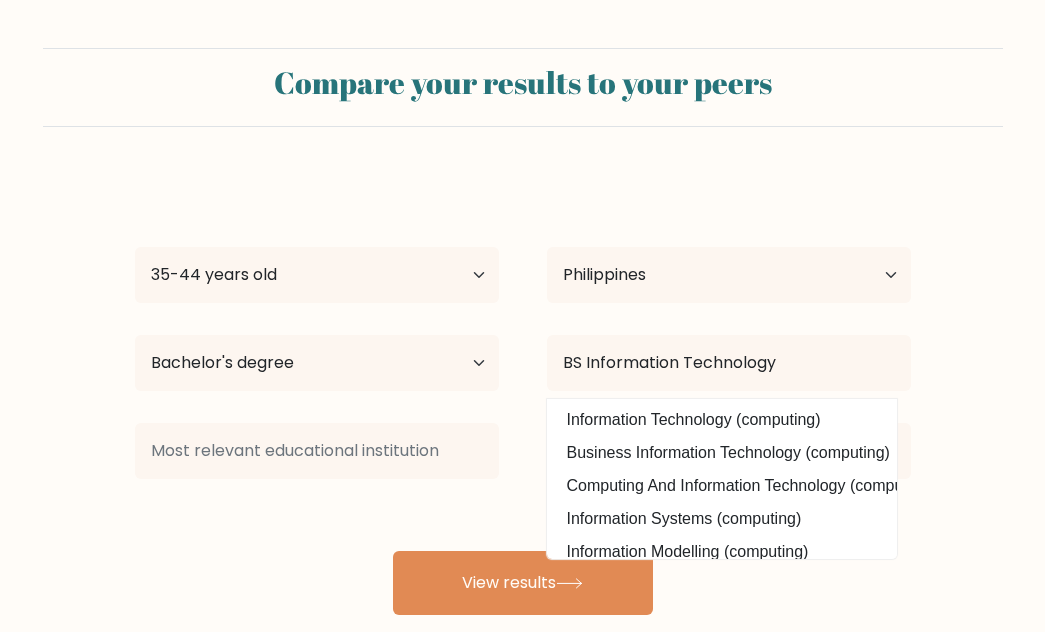 click on "Compare your results to your peers
[FIRST]
[LAST]
Age
Under 18 years old
18-24 years old
25-34 years old
35-44 years old
45-54 years old
55-64 years old
65 years old and above
Country
Afghanistan
Albania
Algeria
American Samoa
Andorra
Angola
Anguilla
Antarctica
Antigua and Barbuda
Argentina
Armenia
Aruba
Australia
Chad" at bounding box center (522, 331) 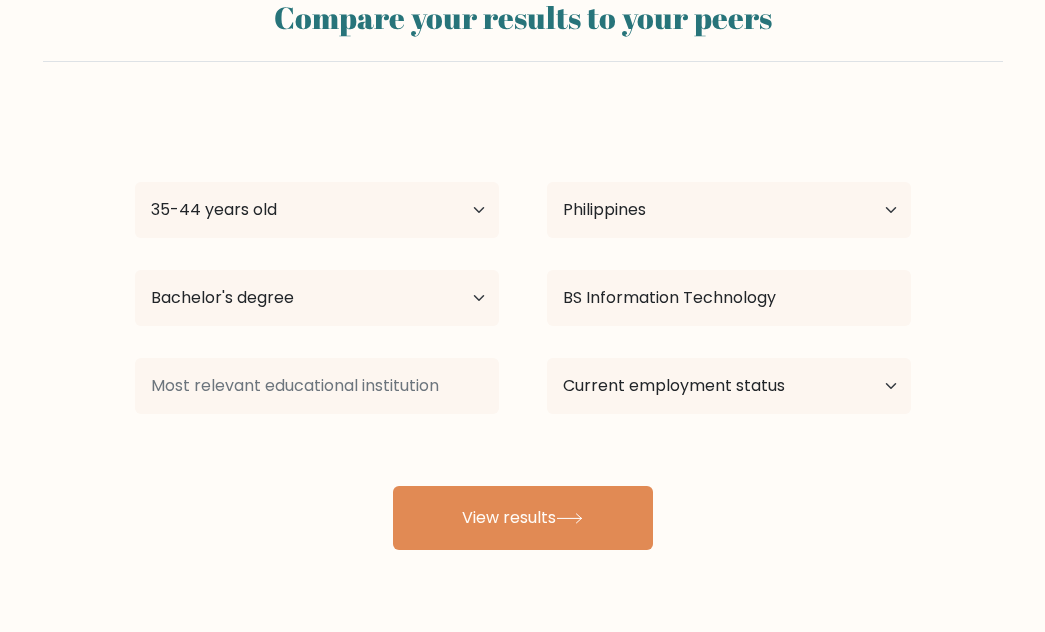 scroll, scrollTop: 126, scrollLeft: 0, axis: vertical 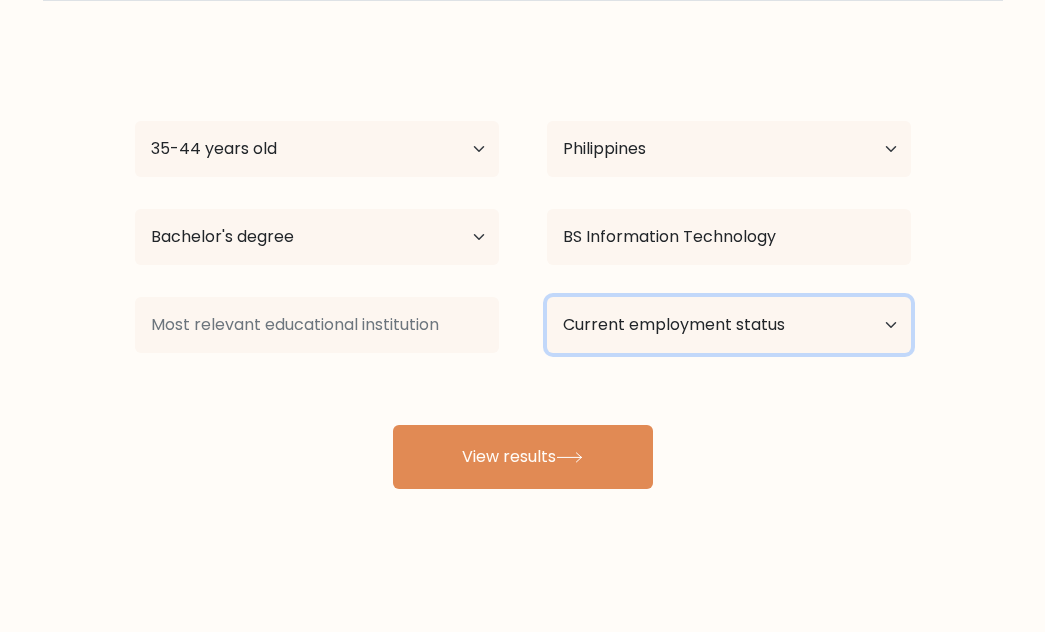 click on "Current employment status
Employed
Student
Retired
Other / prefer not to answer" at bounding box center (729, 325) 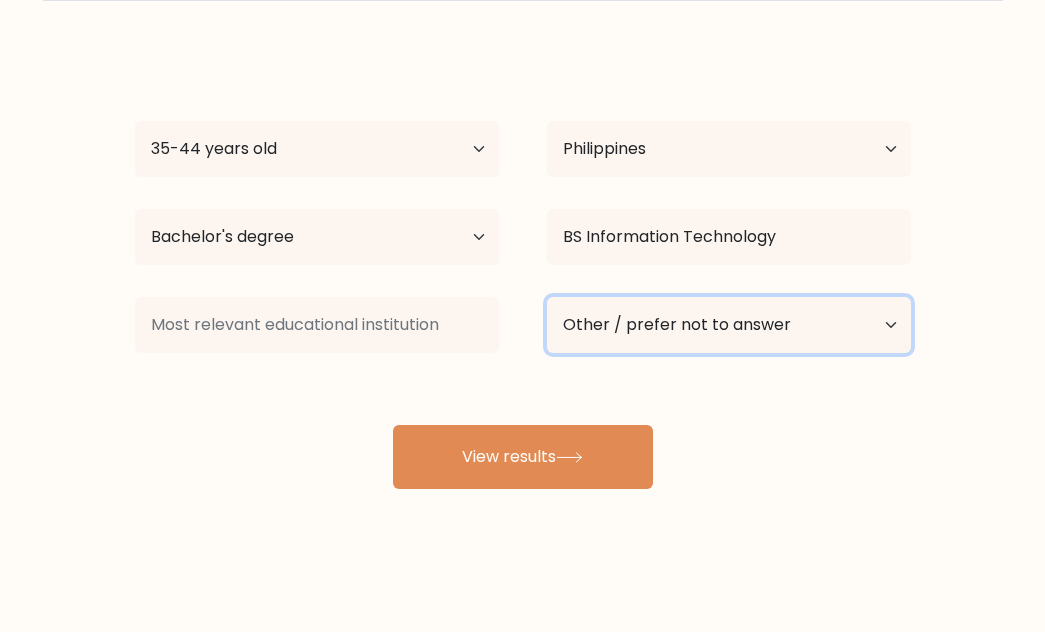 click on "Current employment status
Employed
Student
Retired
Other / prefer not to answer" at bounding box center (729, 325) 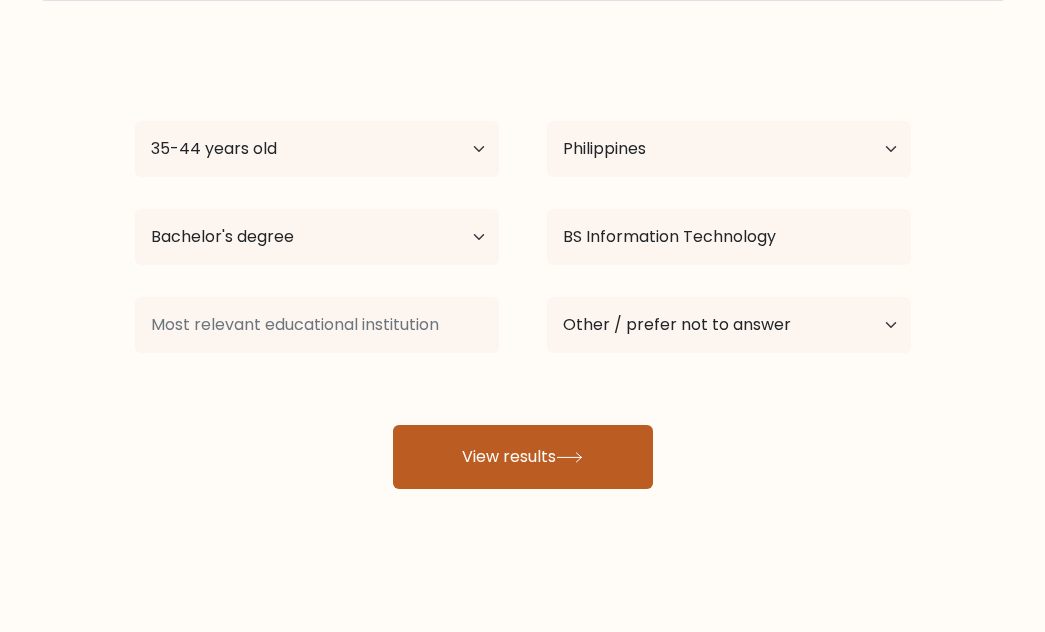 click on "View results" at bounding box center (523, 457) 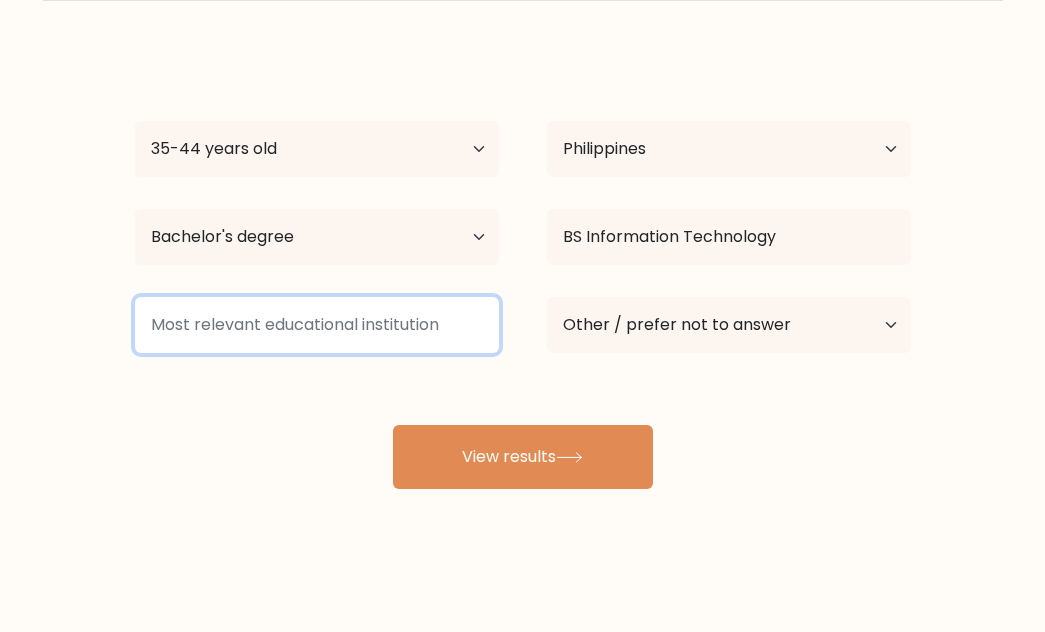 click at bounding box center (317, 325) 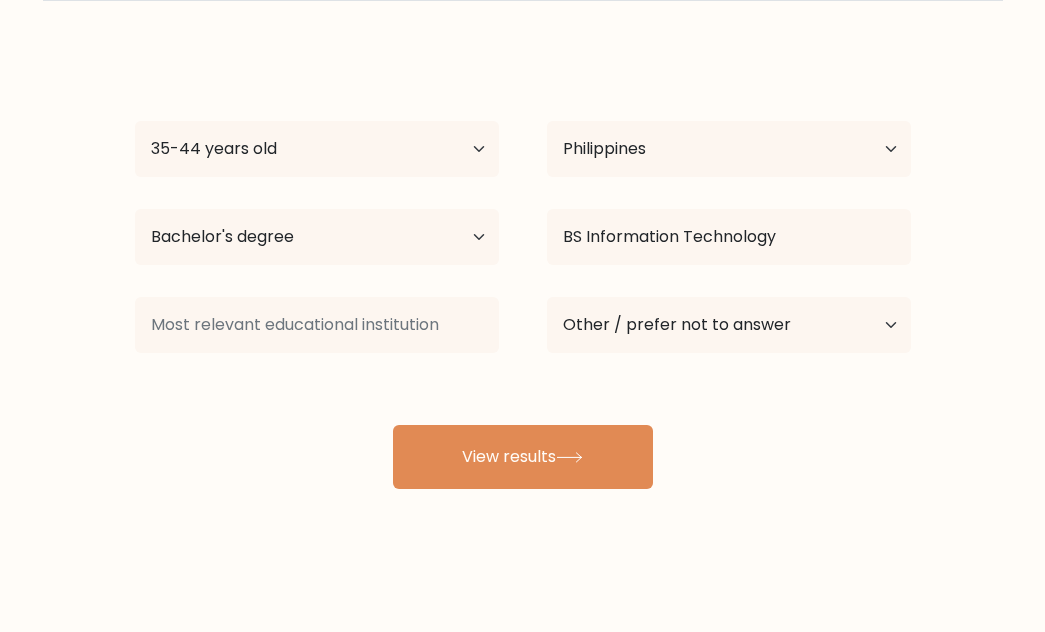 click on "[FIRST]
[LAST]
Age
Under 18 years old
18-24 years old
25-34 years old
35-44 years old
45-54 years old
55-64 years old
65 years old and above
Country
Afghanistan
Albania
Algeria
American Samoa
Andorra
Angola
Anguilla
Antarctica
Antigua and Barbuda
Argentina
Armenia
Aruba
Australia
Austria
Azerbaijan
Bahamas
Bahrain
Bangladesh
Barbados
Belarus
Belgium
Belize
Benin
Bermuda
Bhutan
Bolivia
Bonaire, Sint Eustatius and Saba
Bosnia and Herzegovina
Botswana
Bouvet Island
Brazil
Brunei" at bounding box center [523, 269] 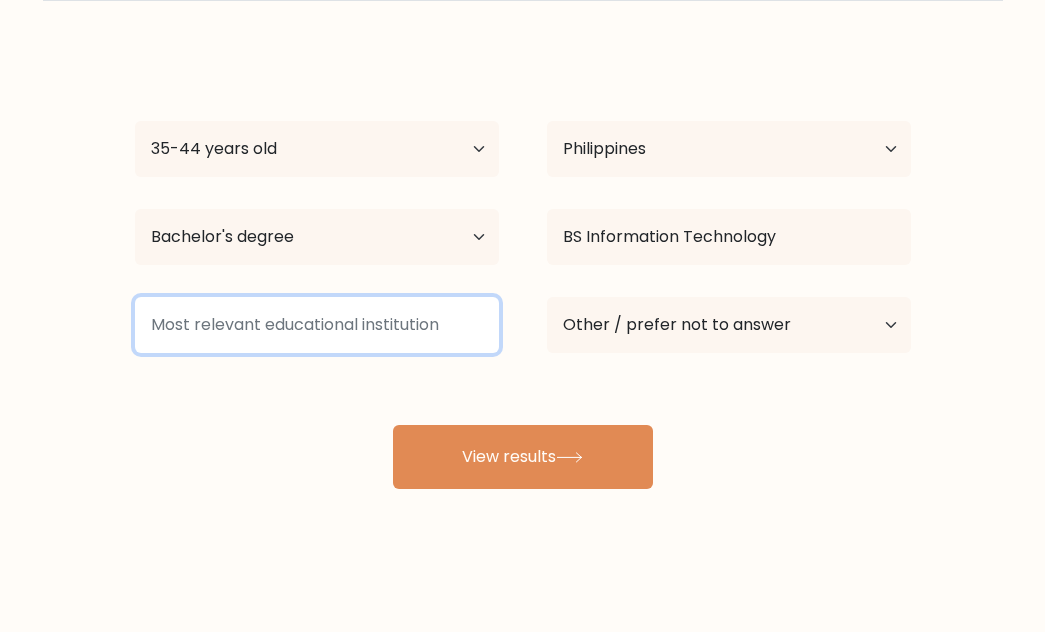 click at bounding box center [317, 325] 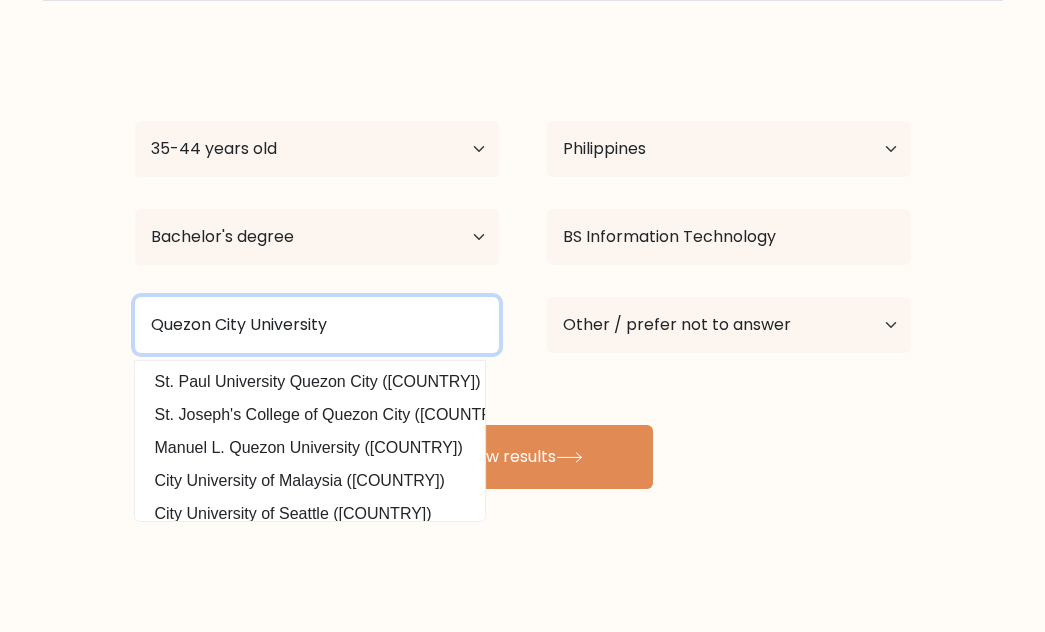 type on "Quezon City University" 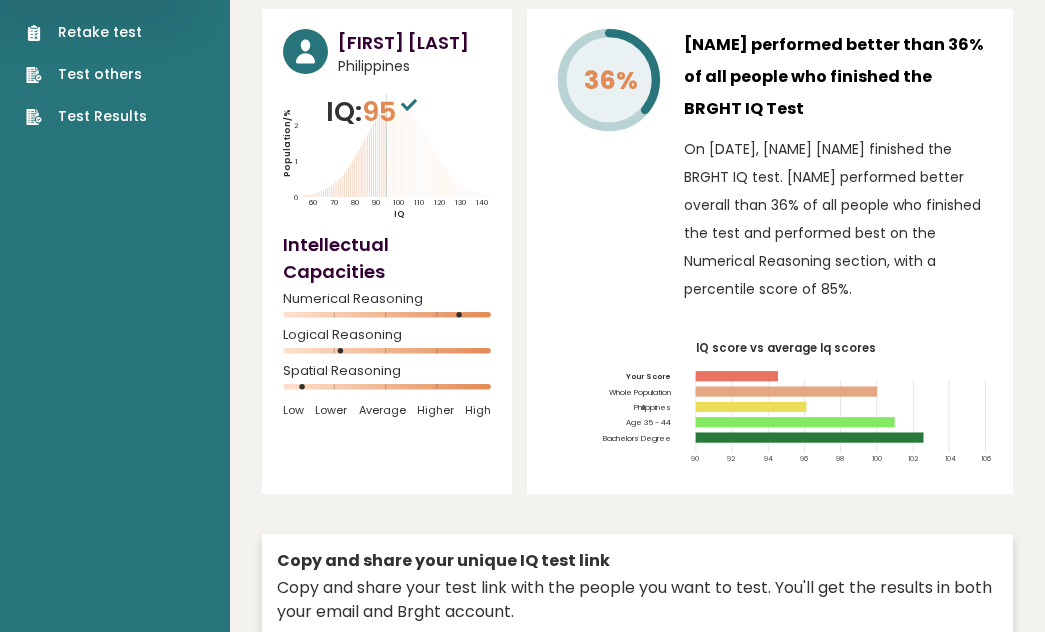 scroll, scrollTop: 100, scrollLeft: 0, axis: vertical 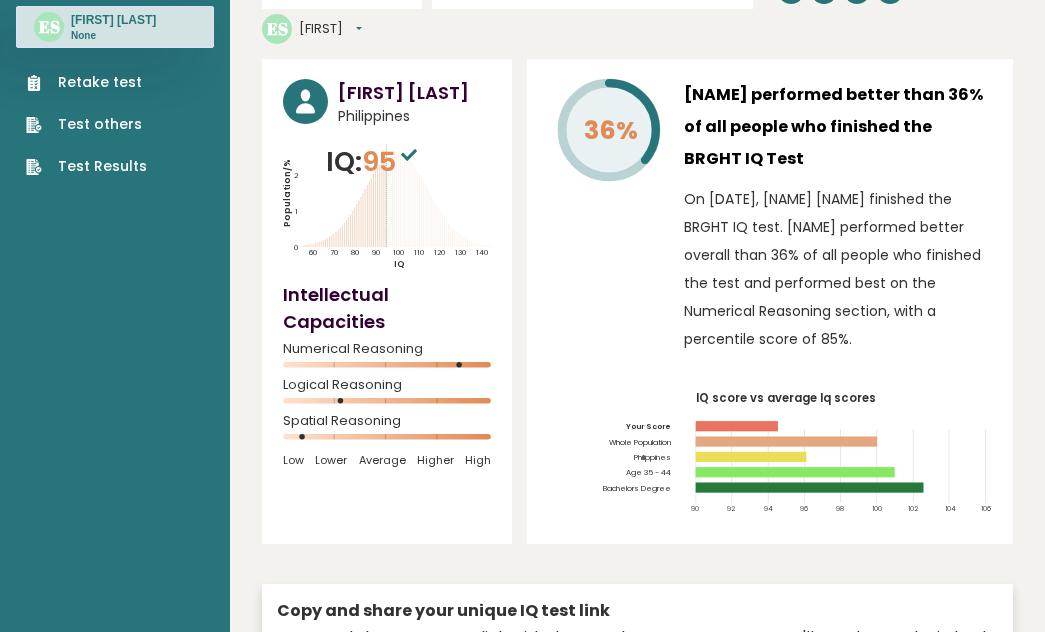 click on "Brght
ES
[NAME] [NAME]
None
Retake test
Test others
Test Results" at bounding box center [115, 2873] 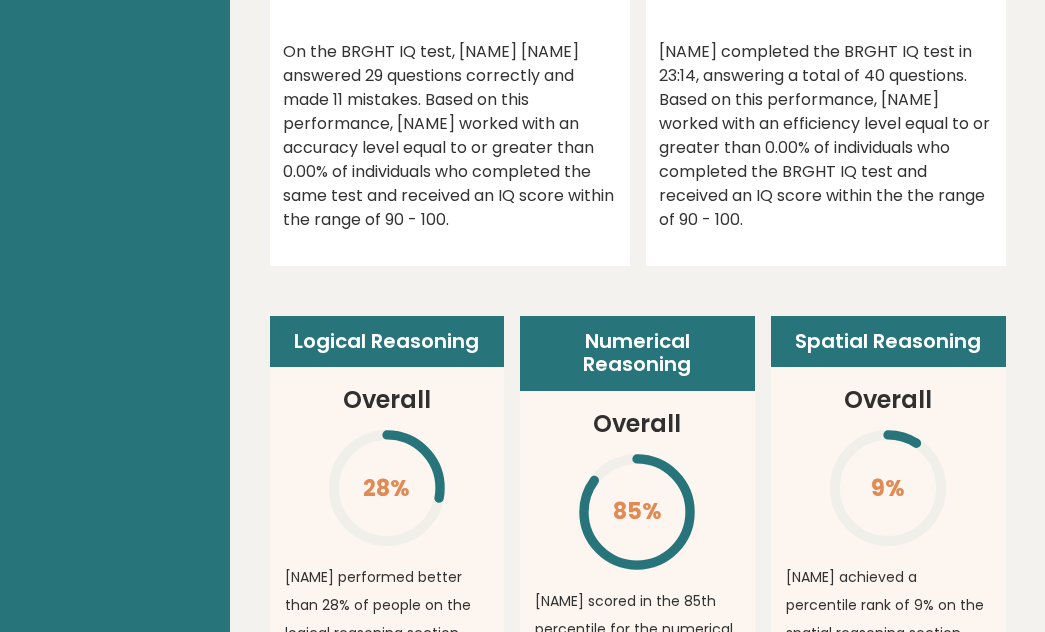 scroll, scrollTop: 1000, scrollLeft: 0, axis: vertical 